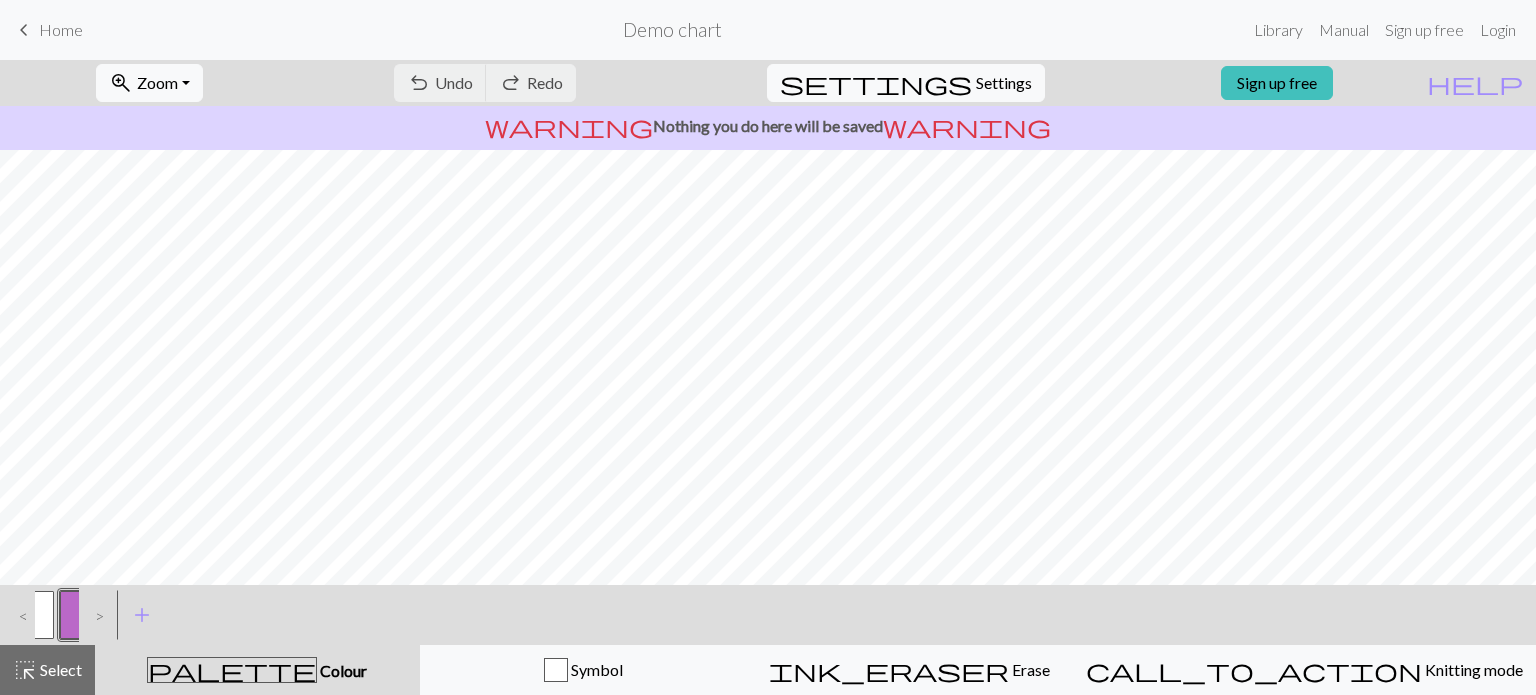 scroll, scrollTop: 0, scrollLeft: 0, axis: both 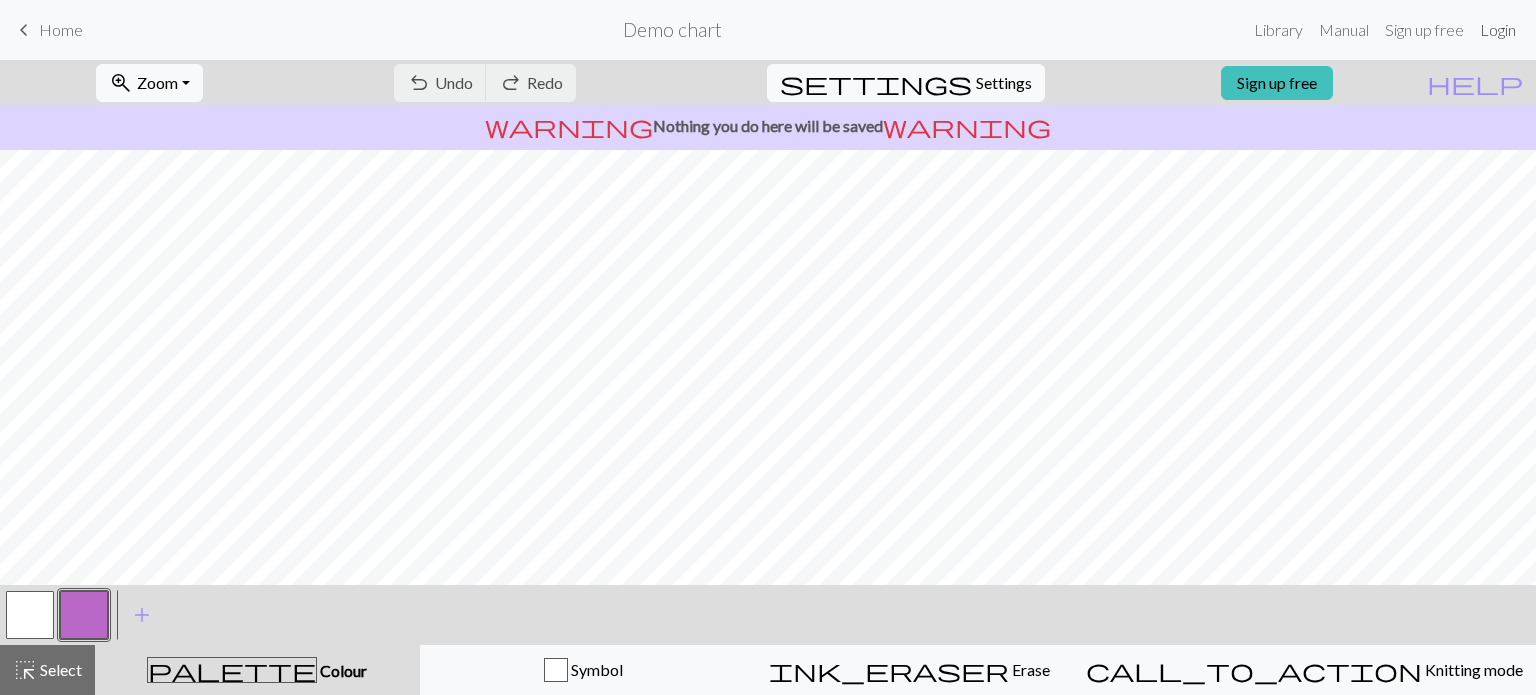 click on "Login" at bounding box center [1498, 30] 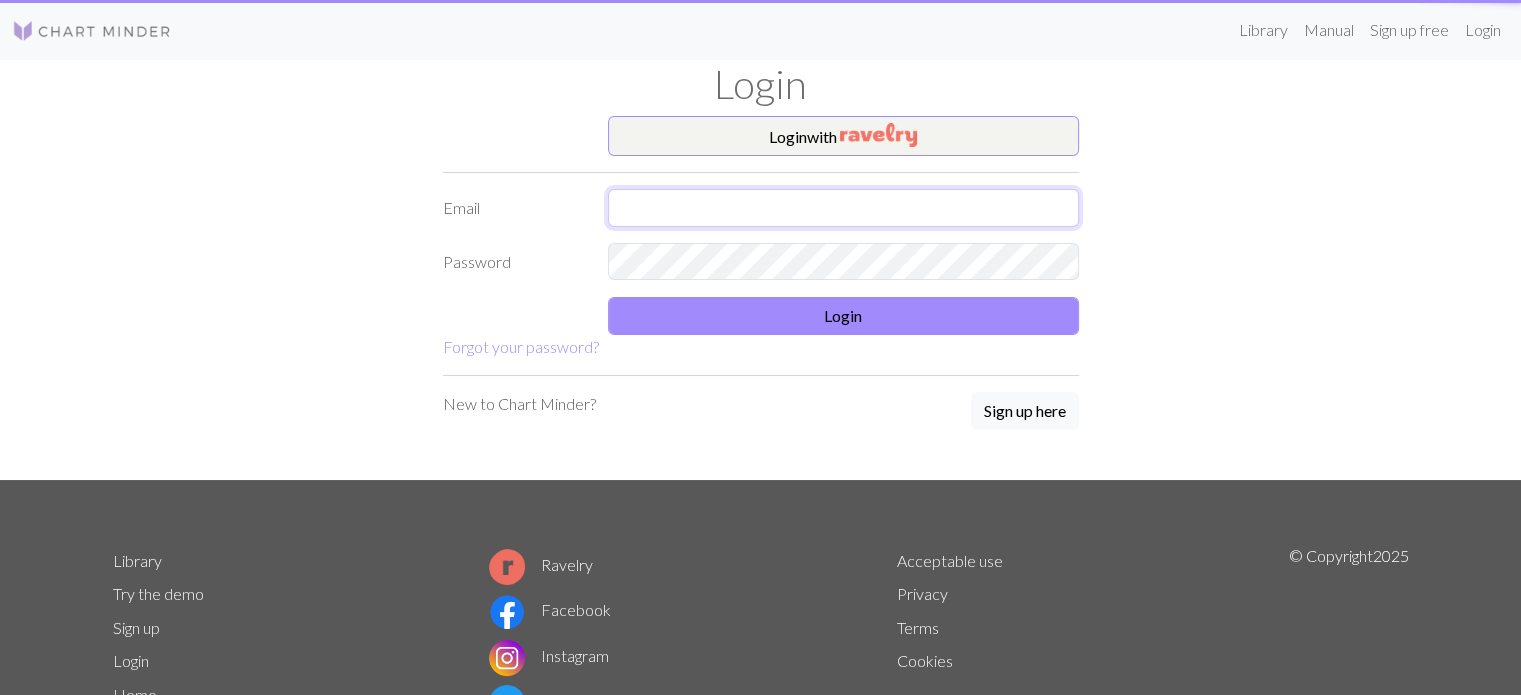 type on "[EMAIL]" 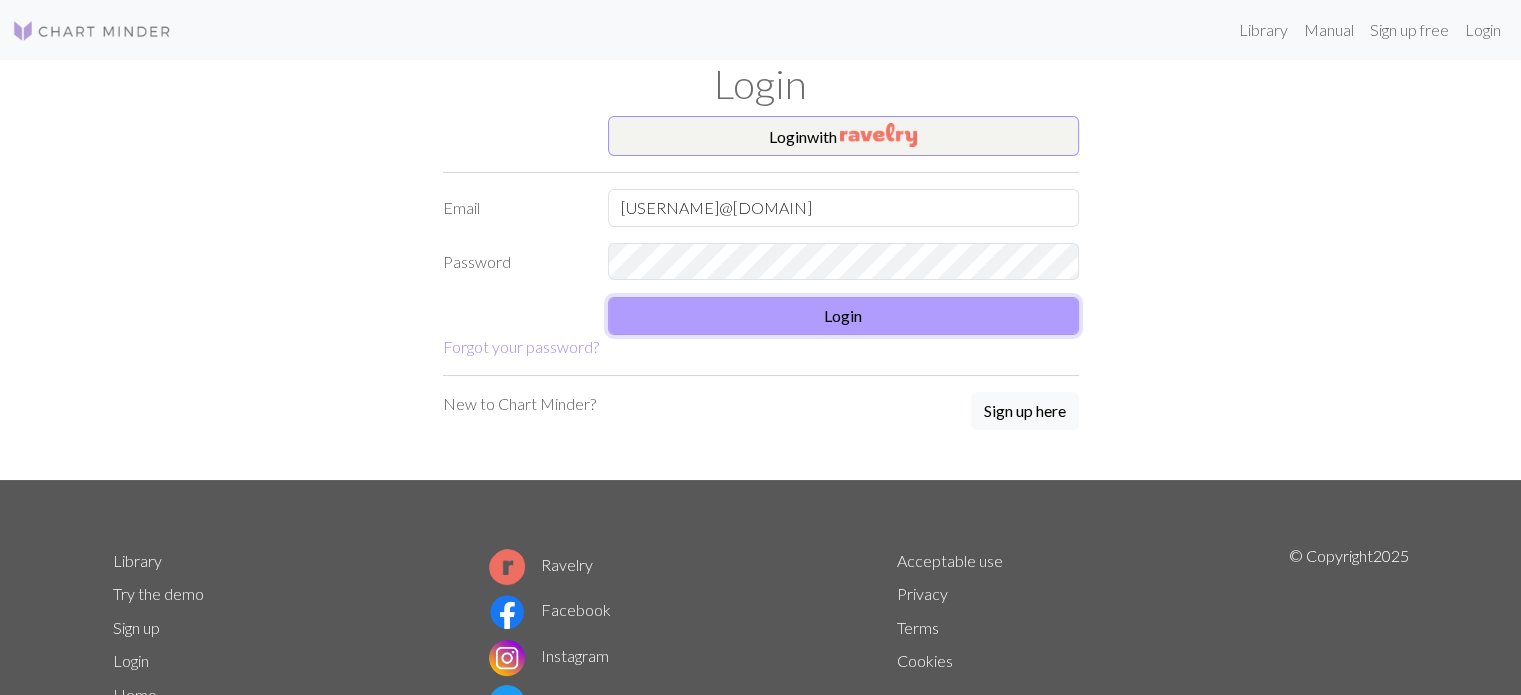 click on "Login" at bounding box center [843, 316] 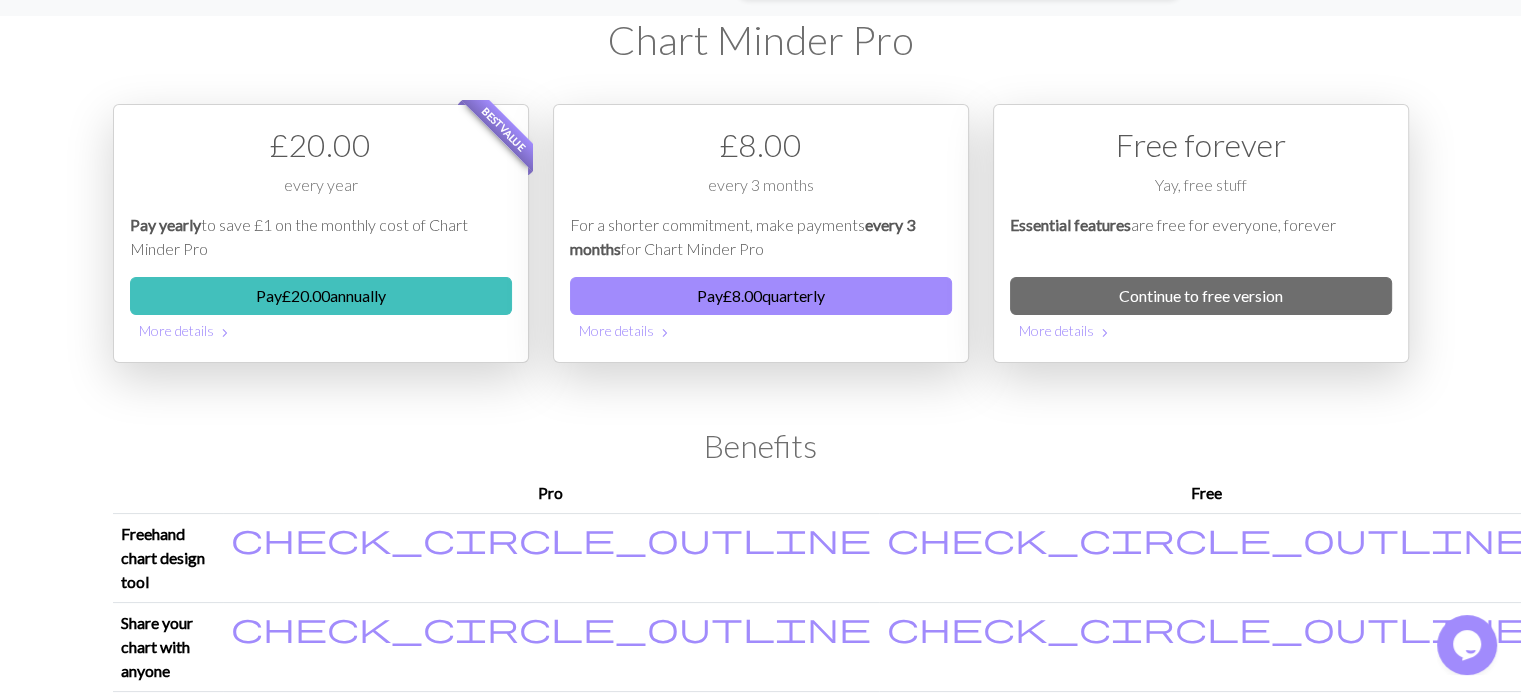 scroll, scrollTop: 0, scrollLeft: 0, axis: both 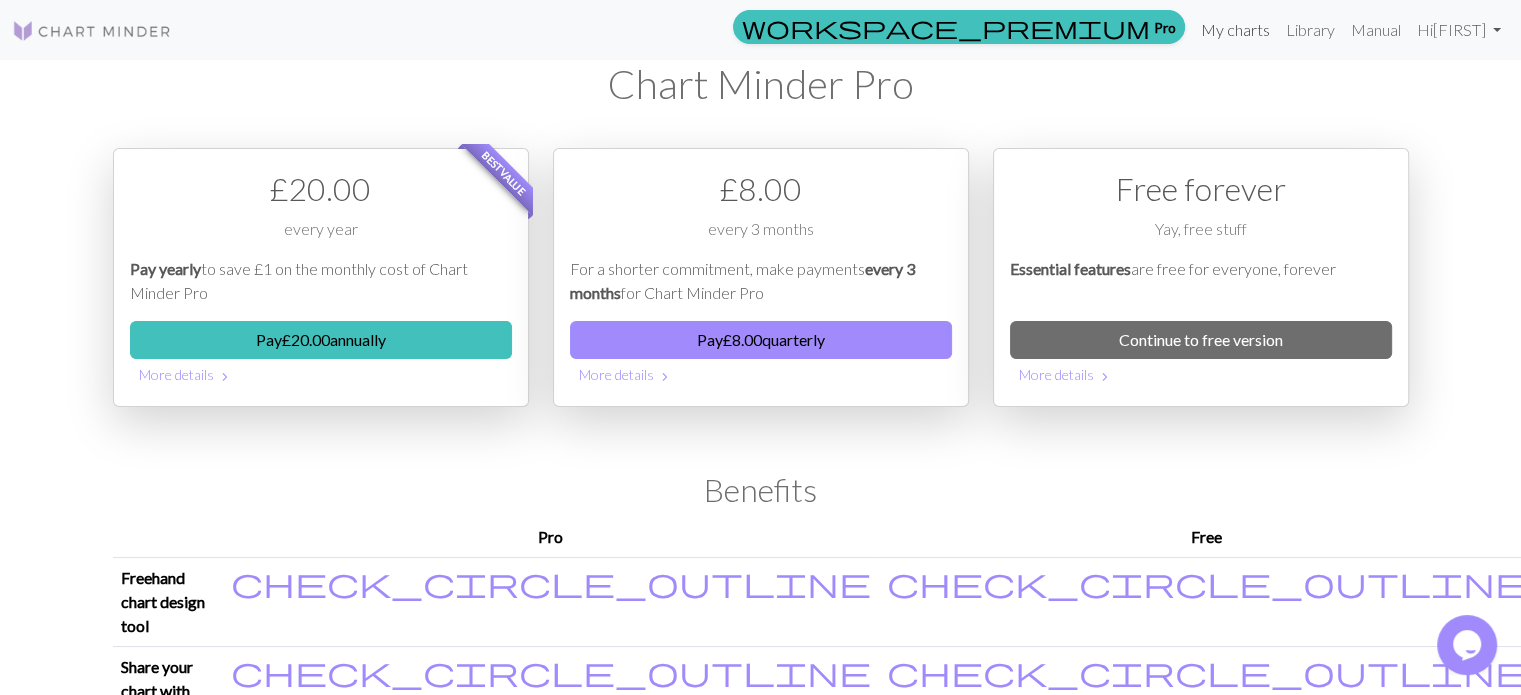 click on "My charts" at bounding box center [1235, 30] 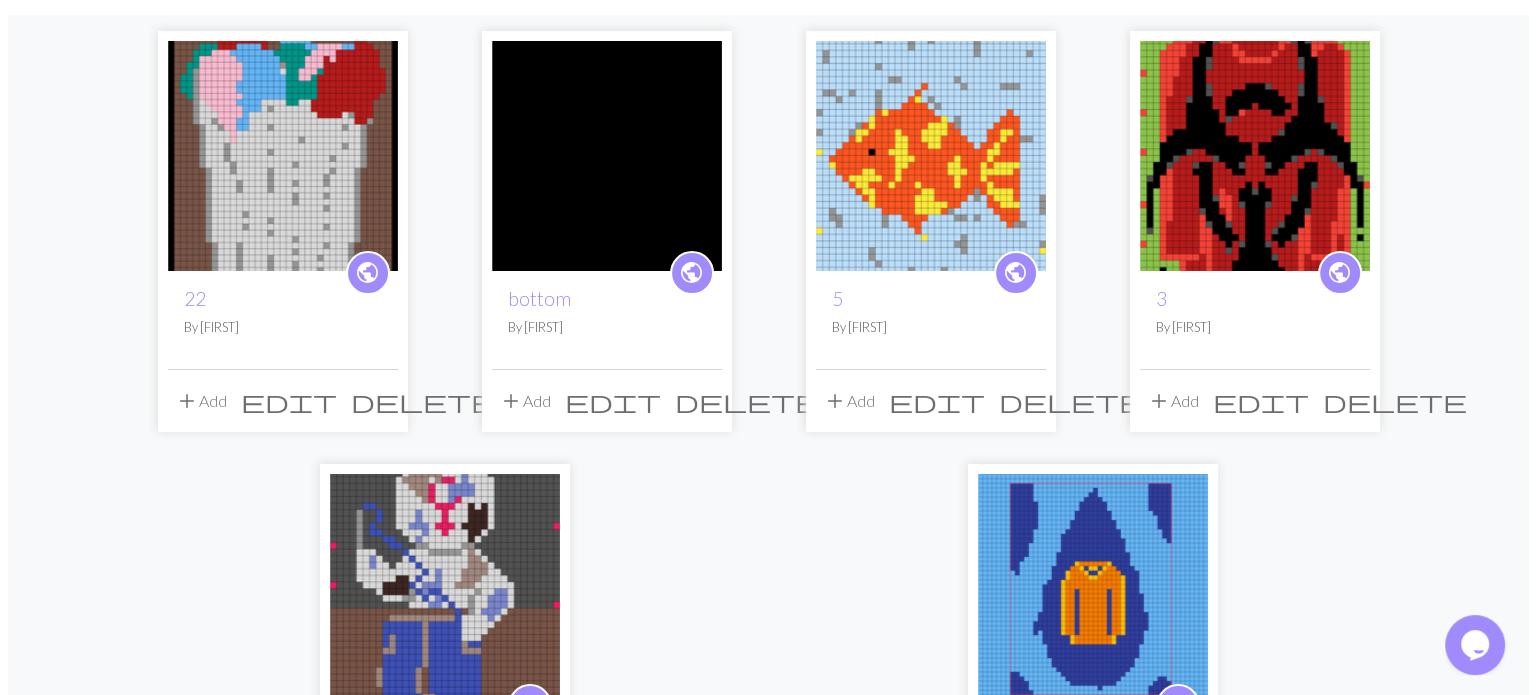 scroll, scrollTop: 0, scrollLeft: 0, axis: both 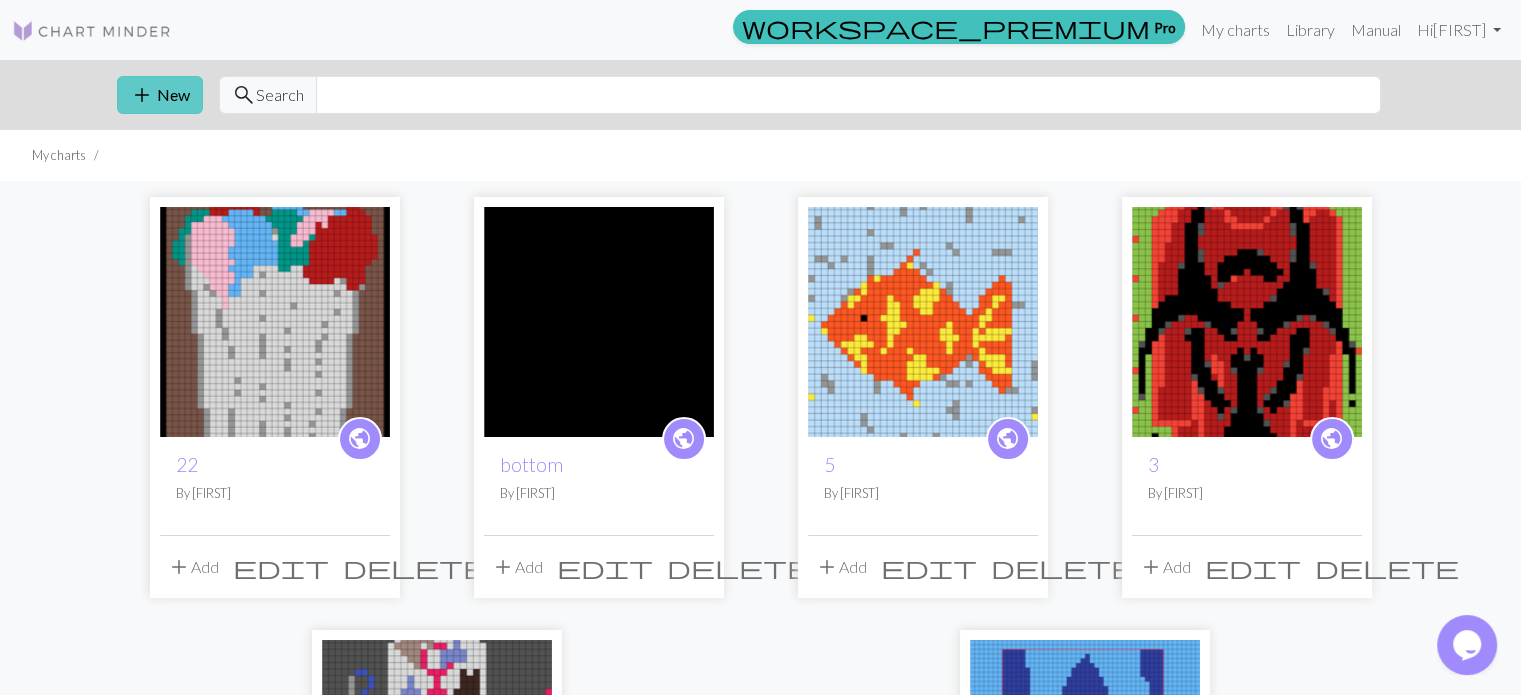 click on "add   New" at bounding box center (160, 95) 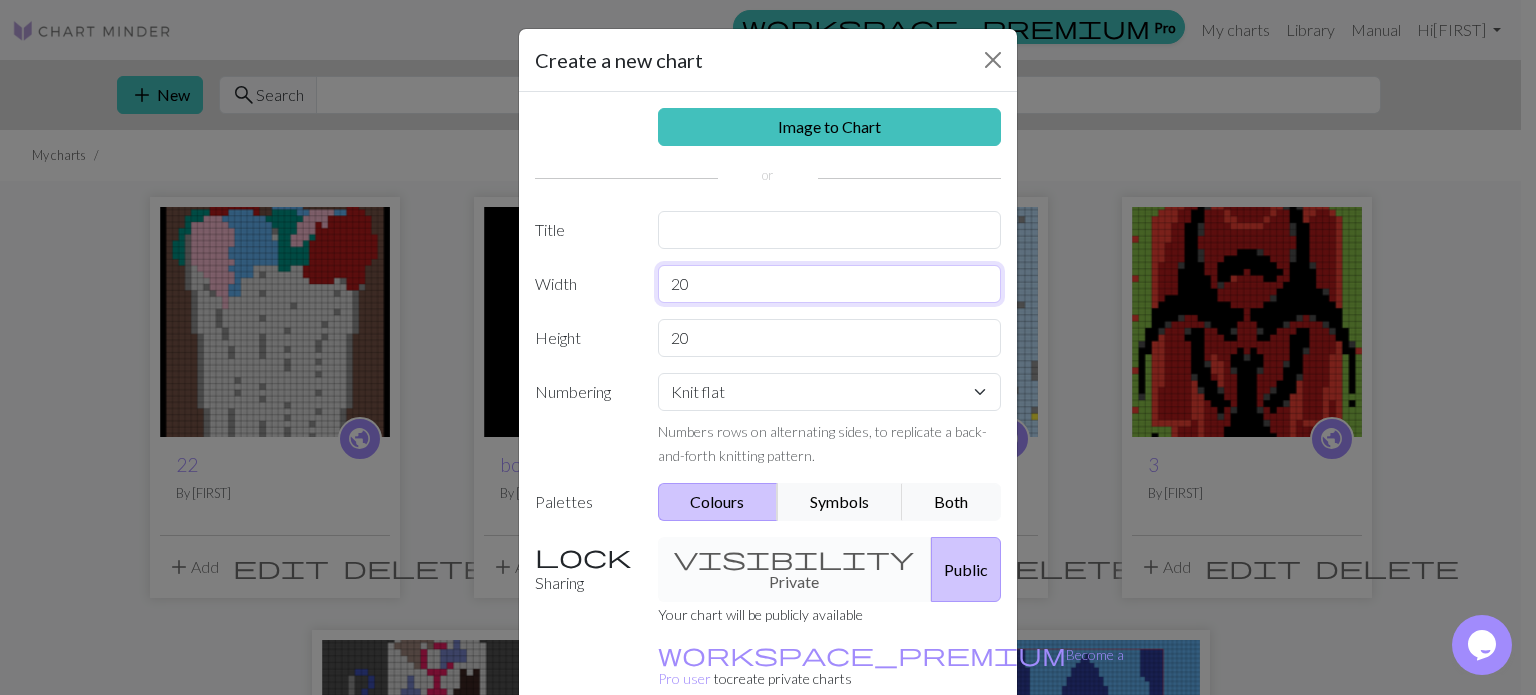 click on "20" at bounding box center [830, 284] 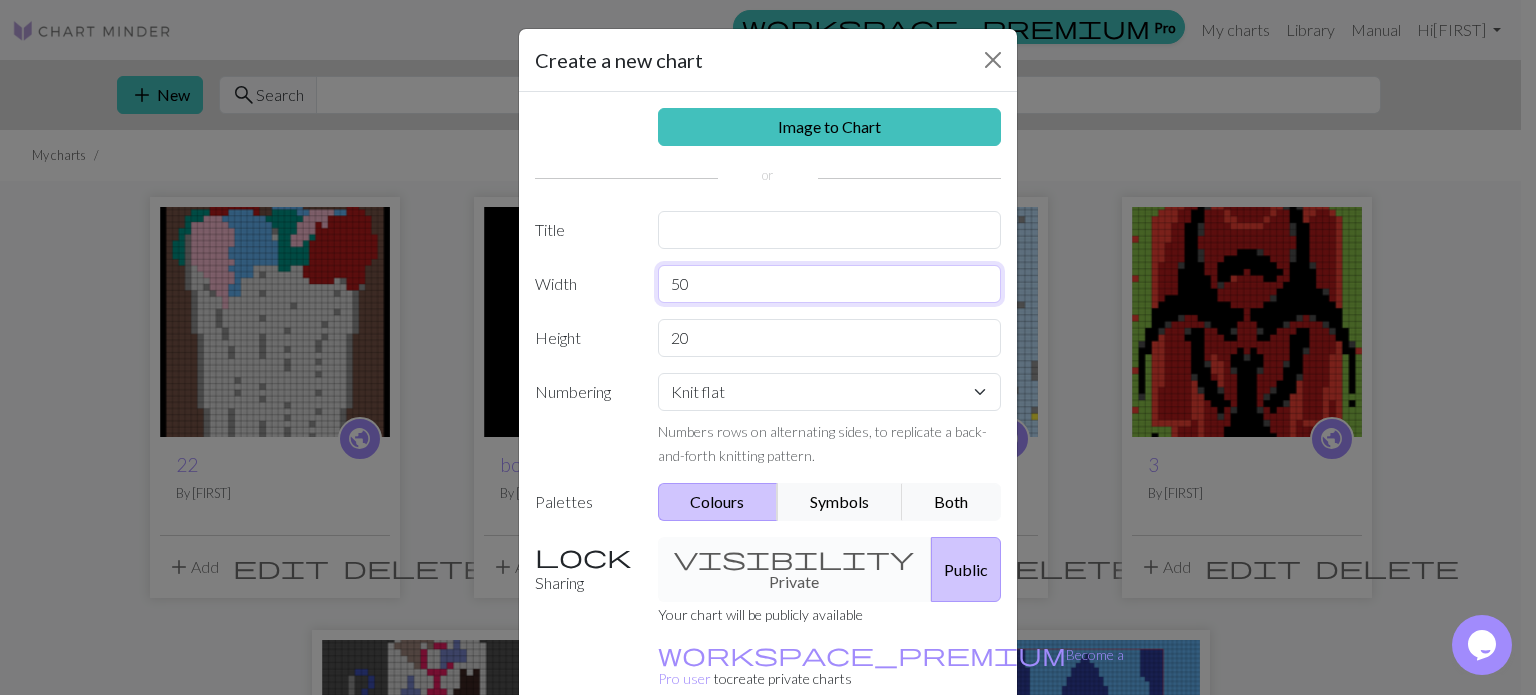 type on "50" 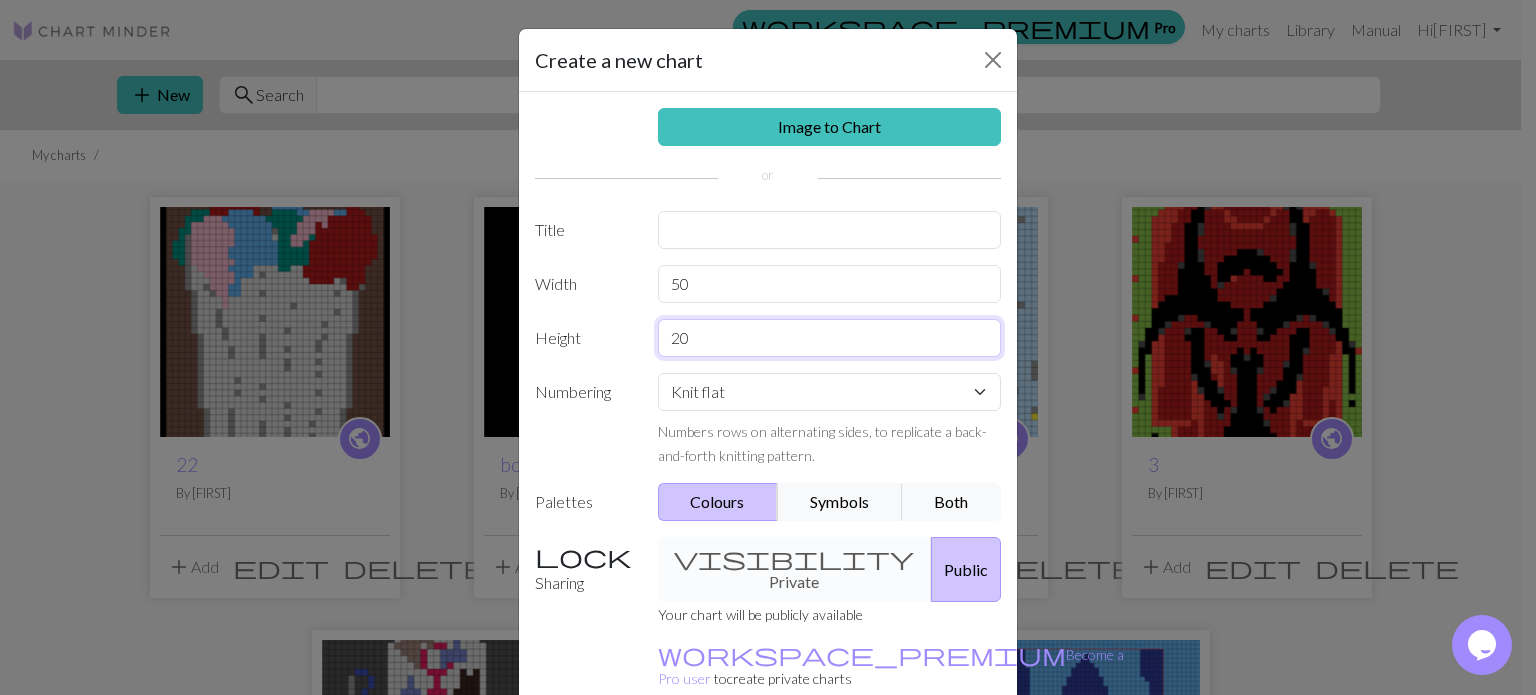click on "20" at bounding box center [830, 338] 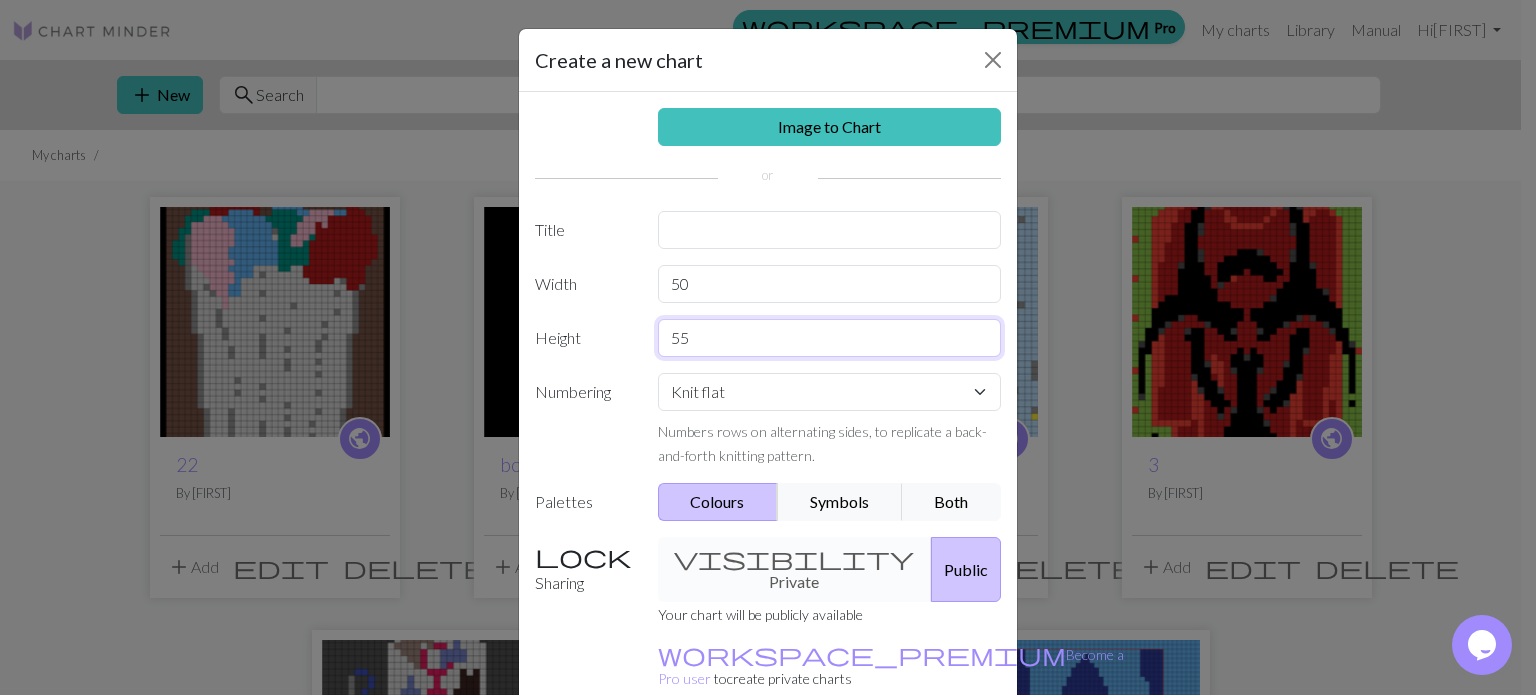 type on "55" 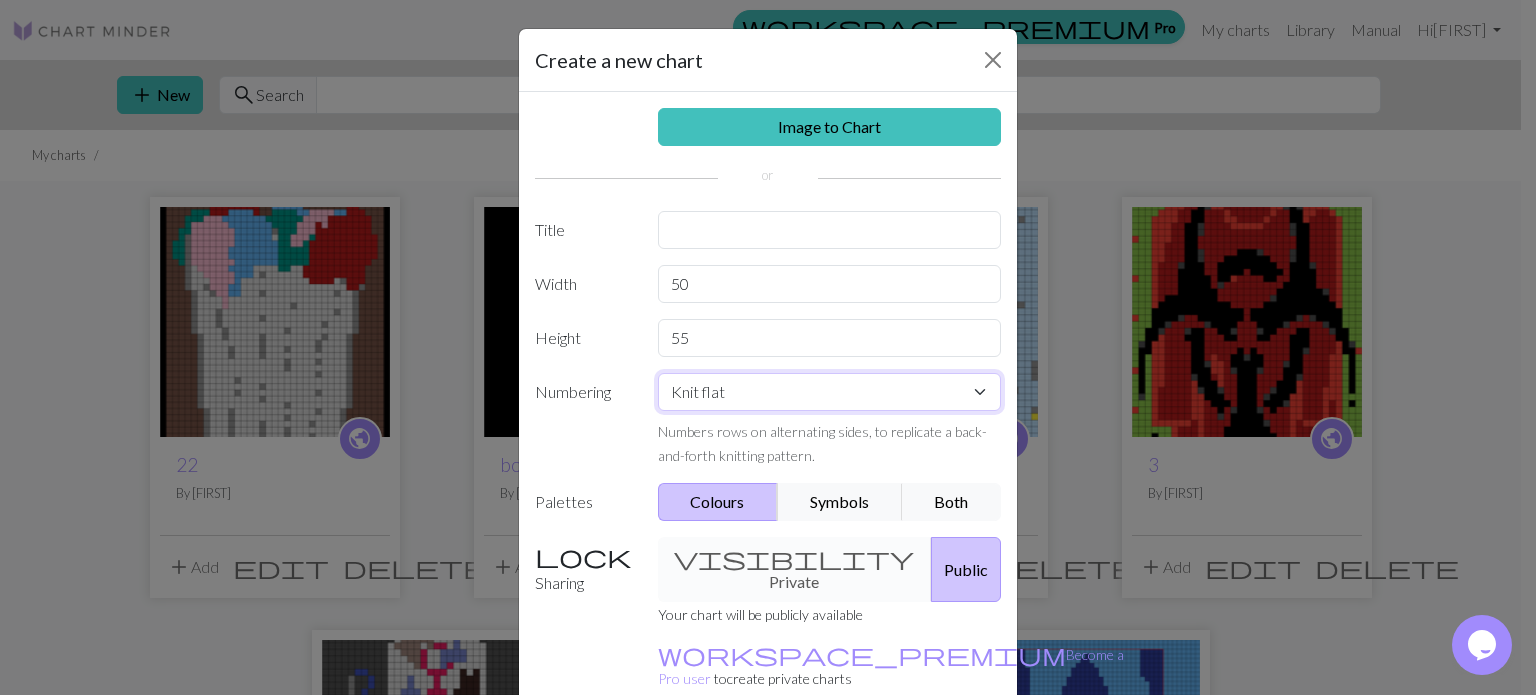 click on "Knit flat Knit in the round Lace knitting Cross stitch" at bounding box center (830, 392) 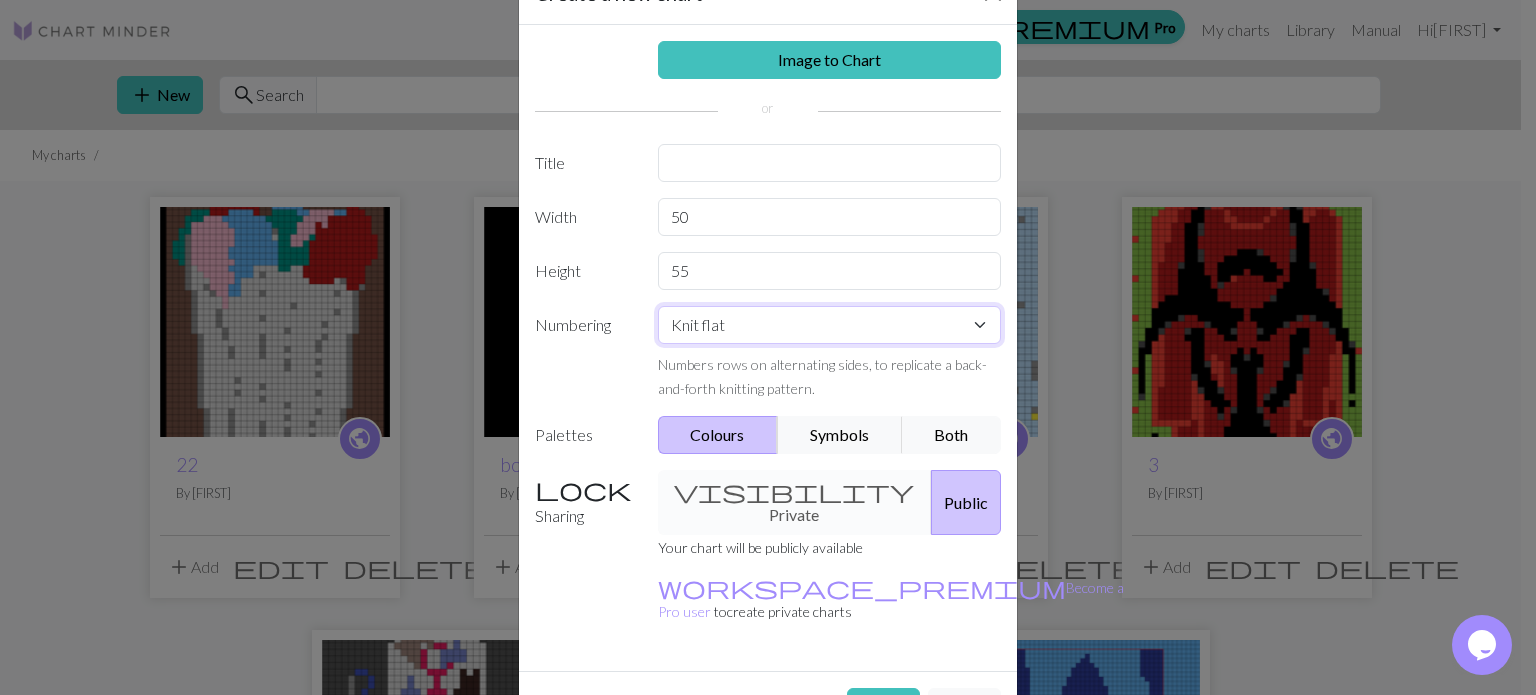 scroll, scrollTop: 92, scrollLeft: 0, axis: vertical 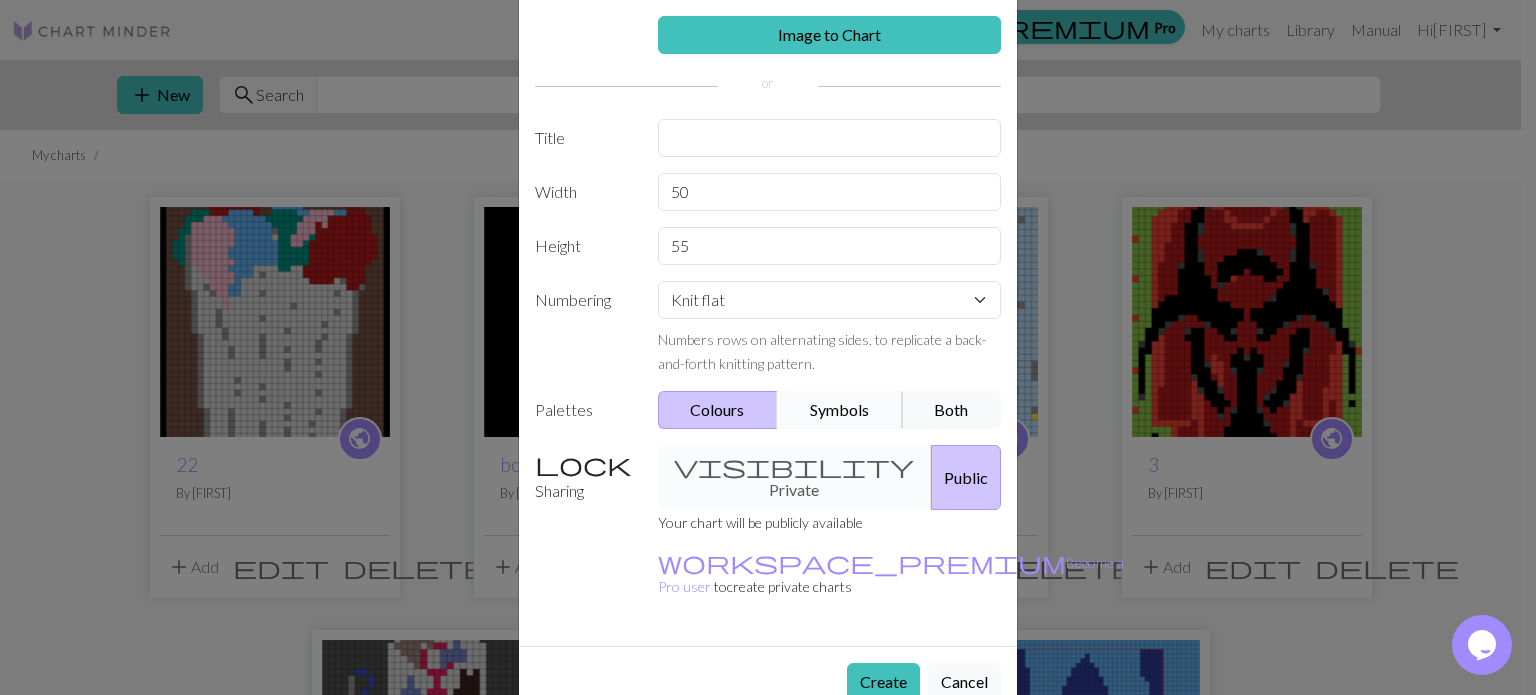 click on "Symbols" at bounding box center [840, 410] 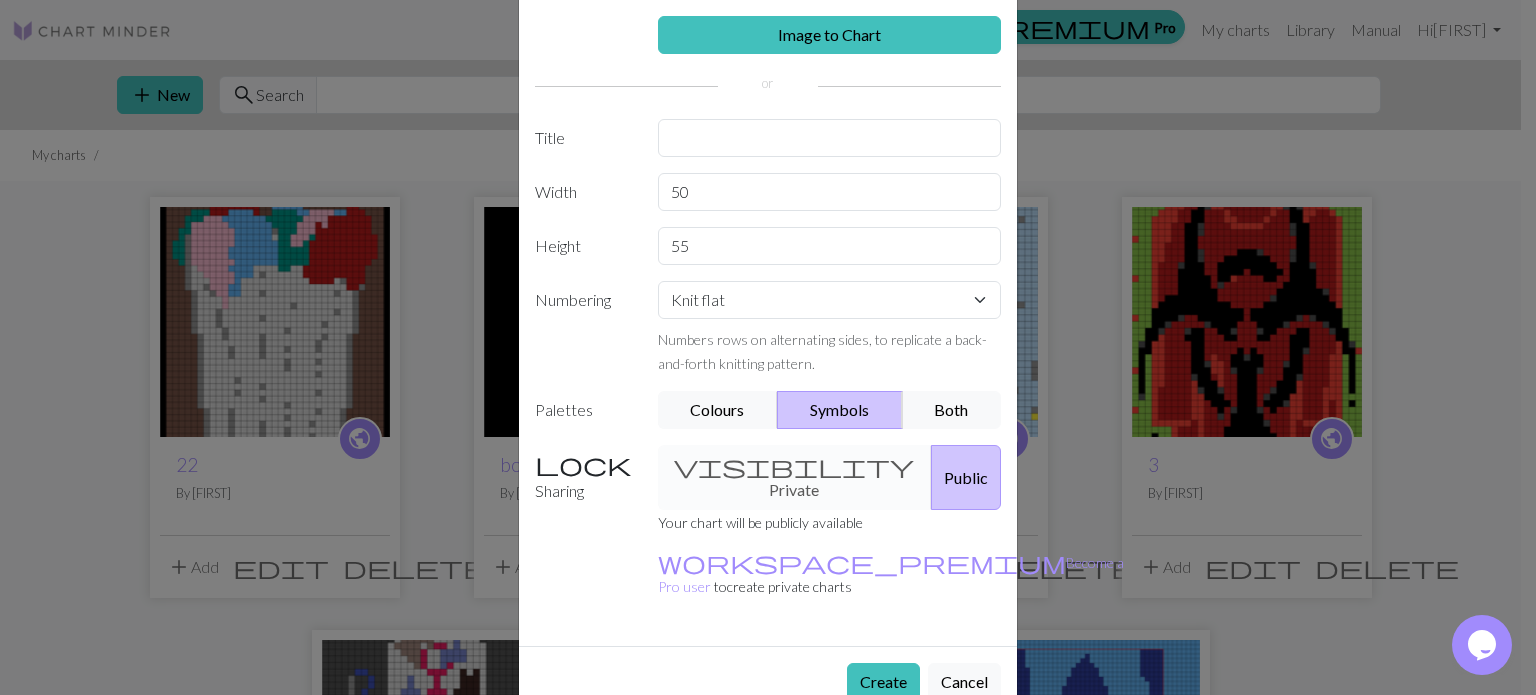 click on "visibility  Private Public" at bounding box center [830, 477] 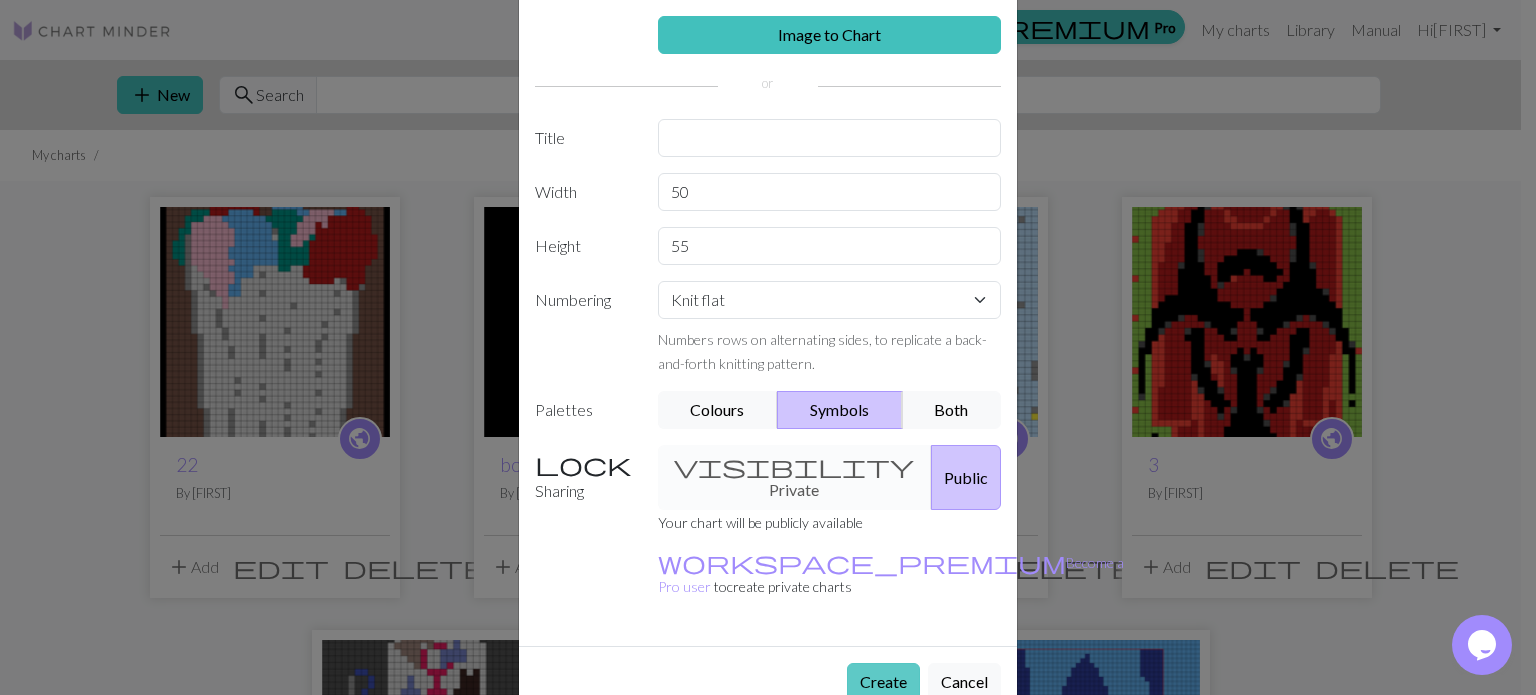 click on "Create" at bounding box center [883, 682] 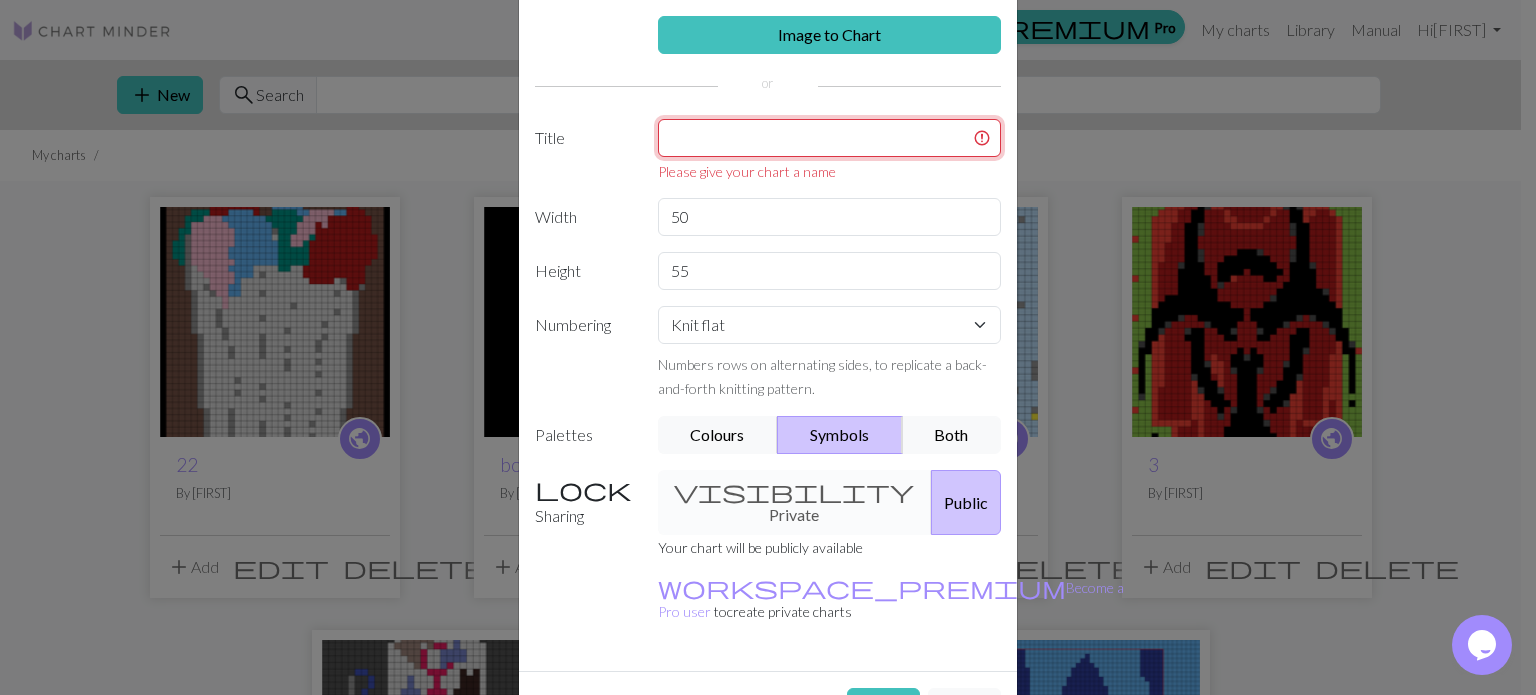 click at bounding box center [830, 138] 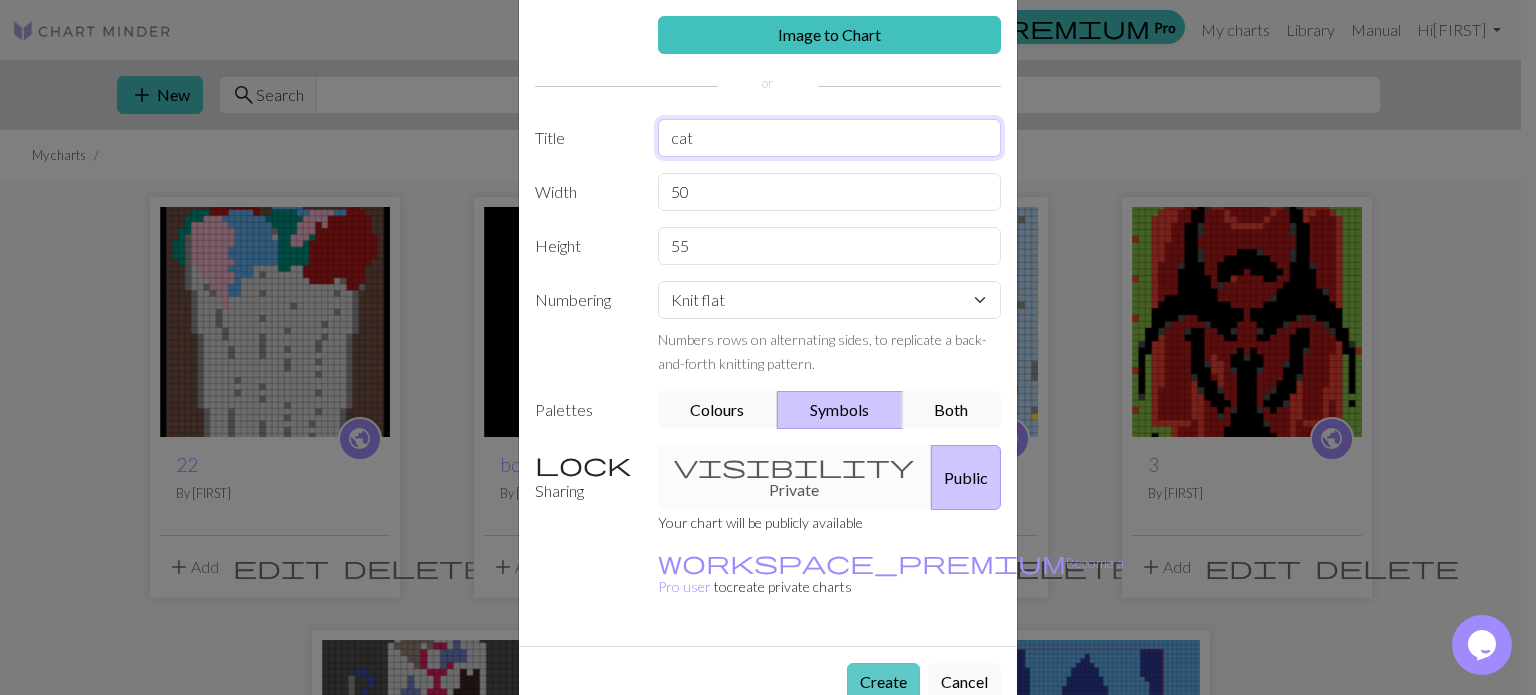type on "cat" 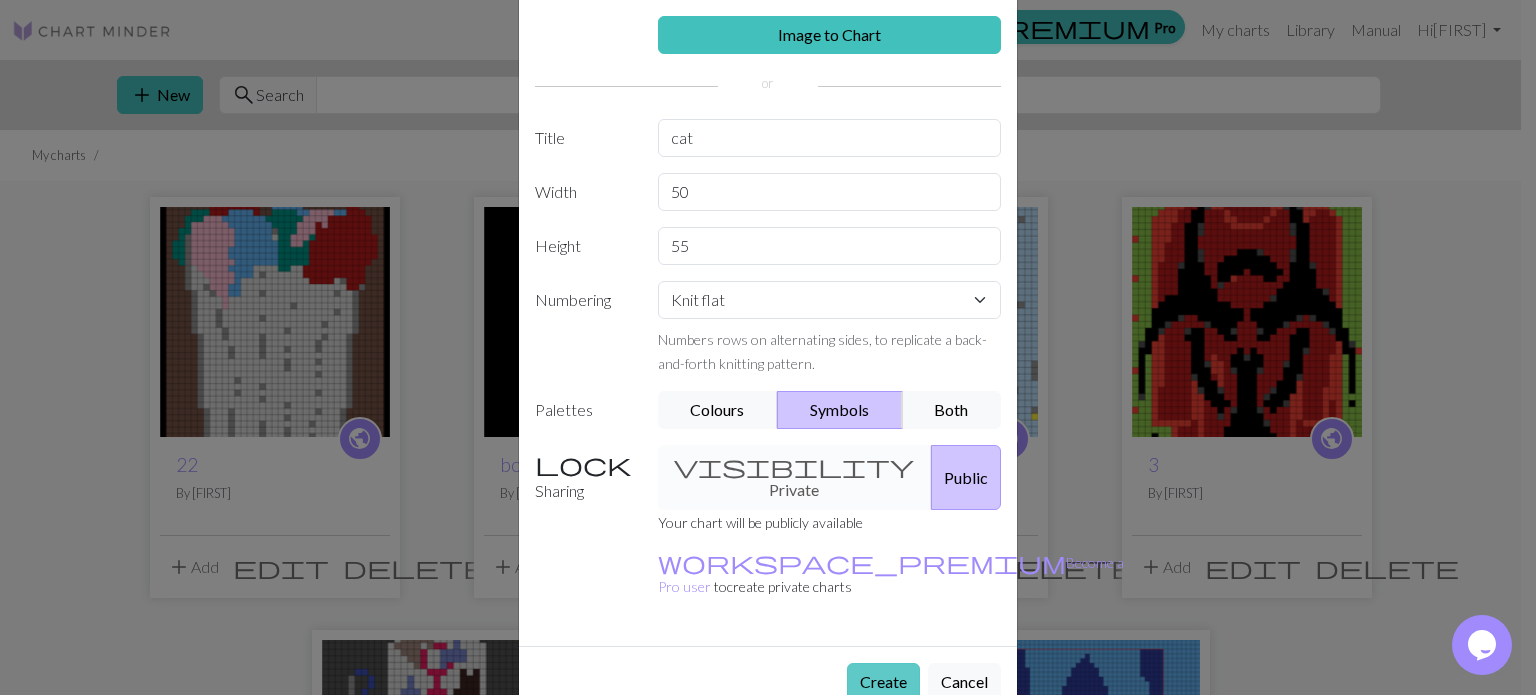 click on "Create" at bounding box center [883, 682] 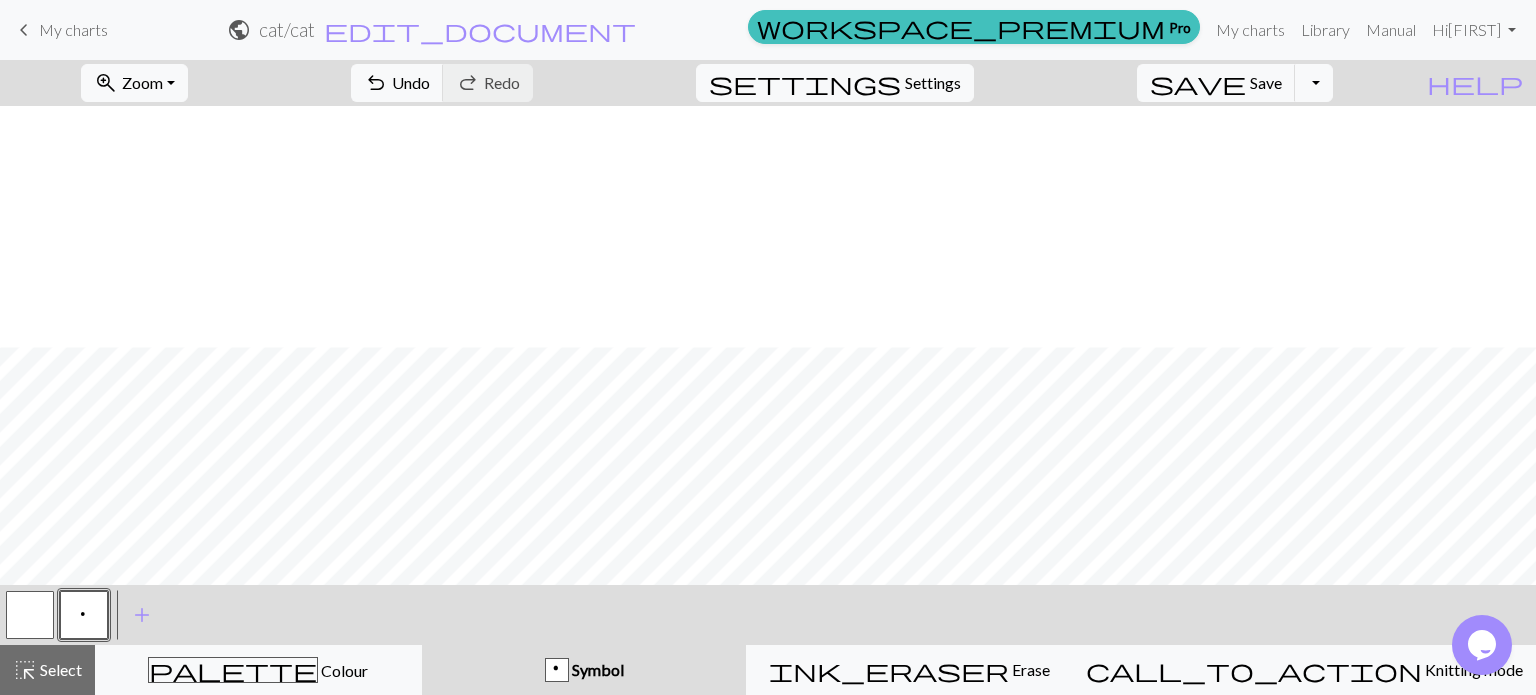 scroll, scrollTop: 725, scrollLeft: 0, axis: vertical 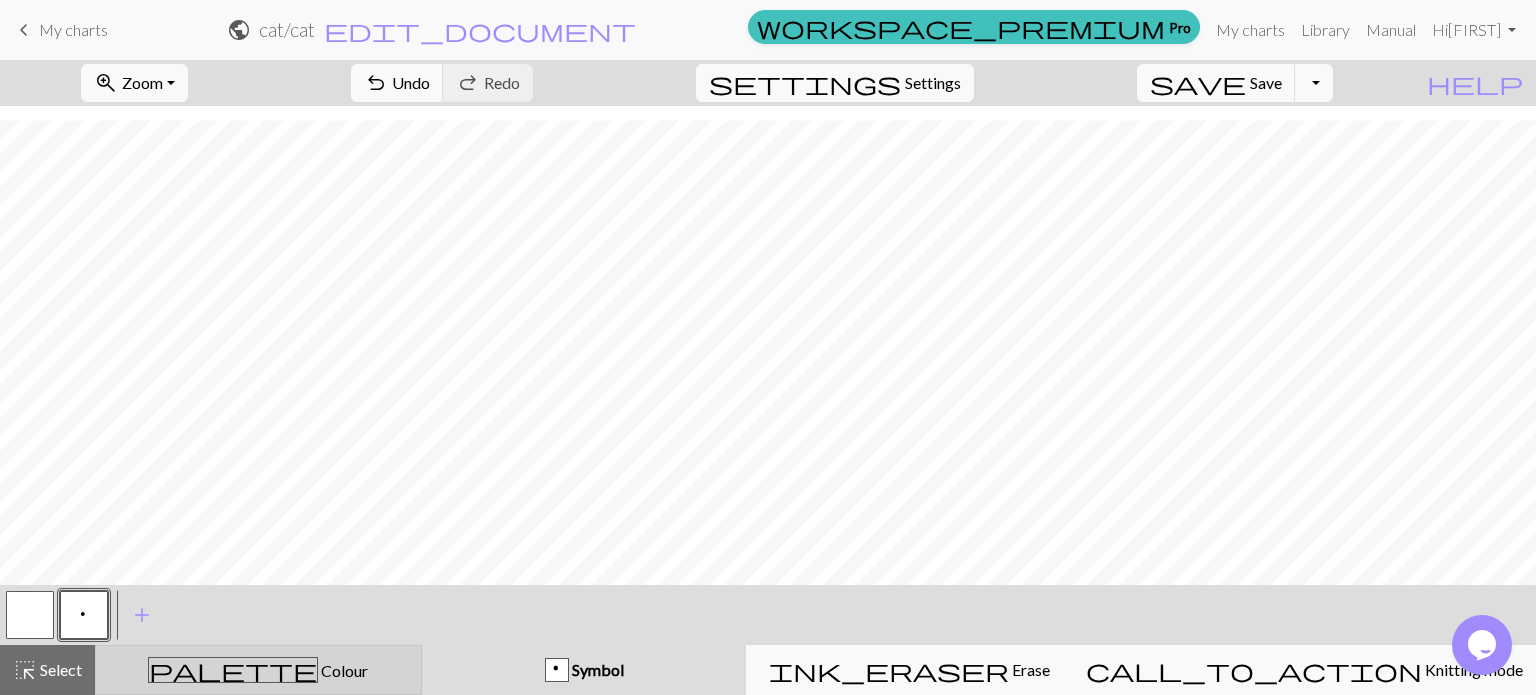 click on "Colour" at bounding box center [343, 670] 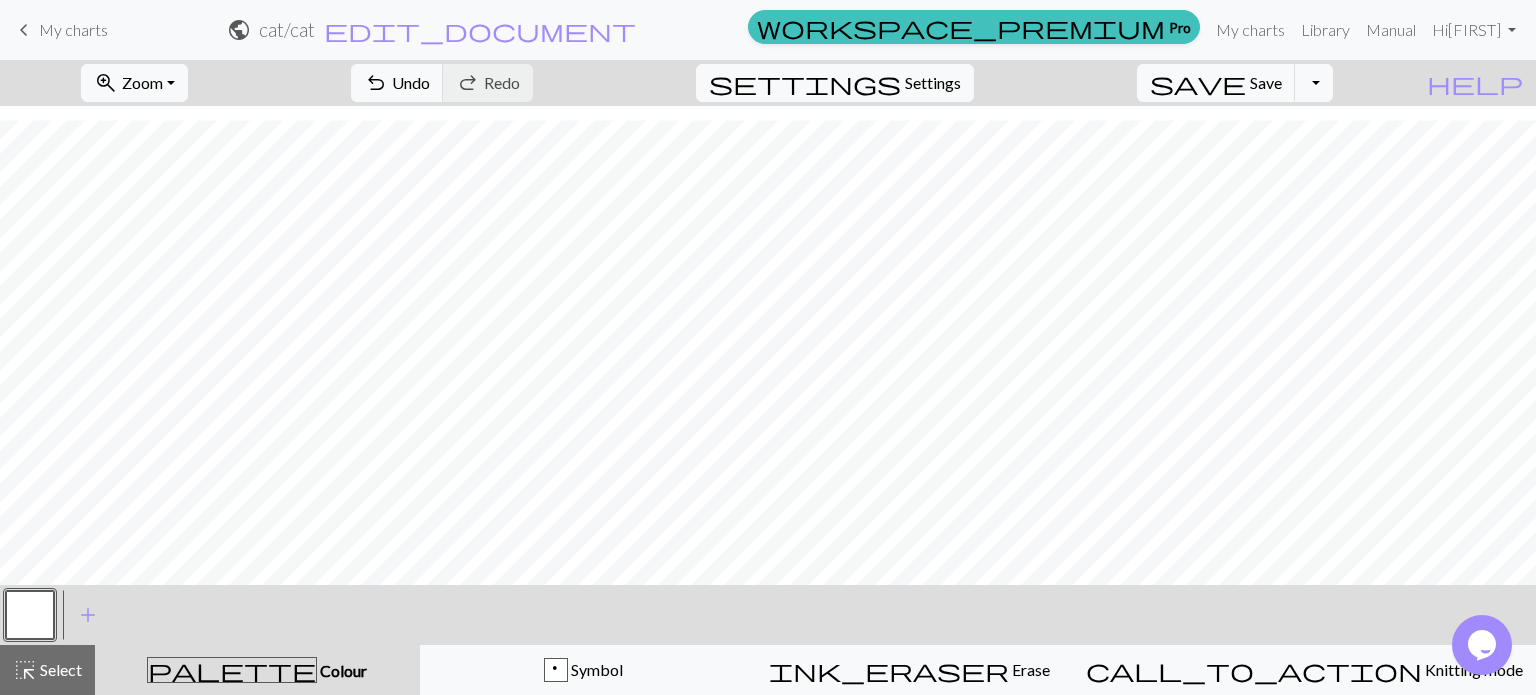 click on "Colour" at bounding box center [342, 670] 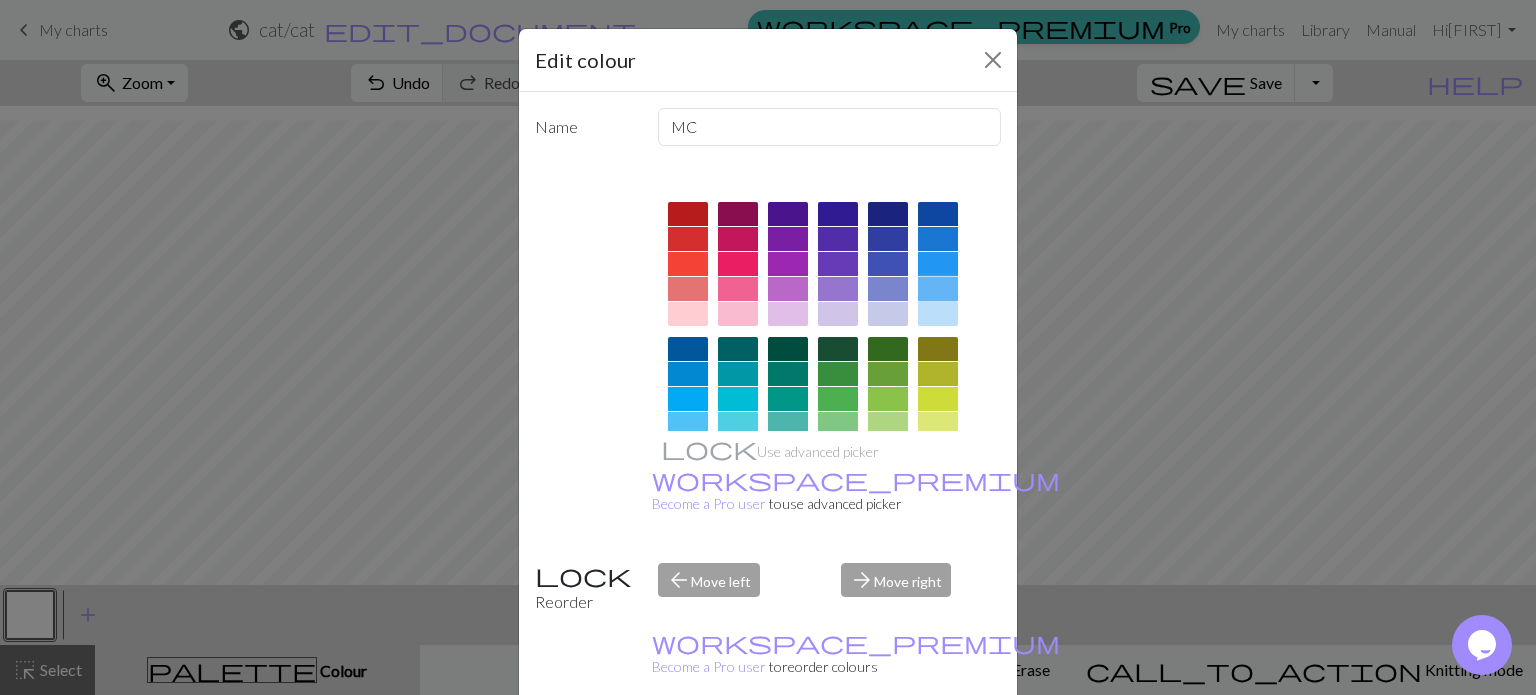 click at bounding box center [938, 289] 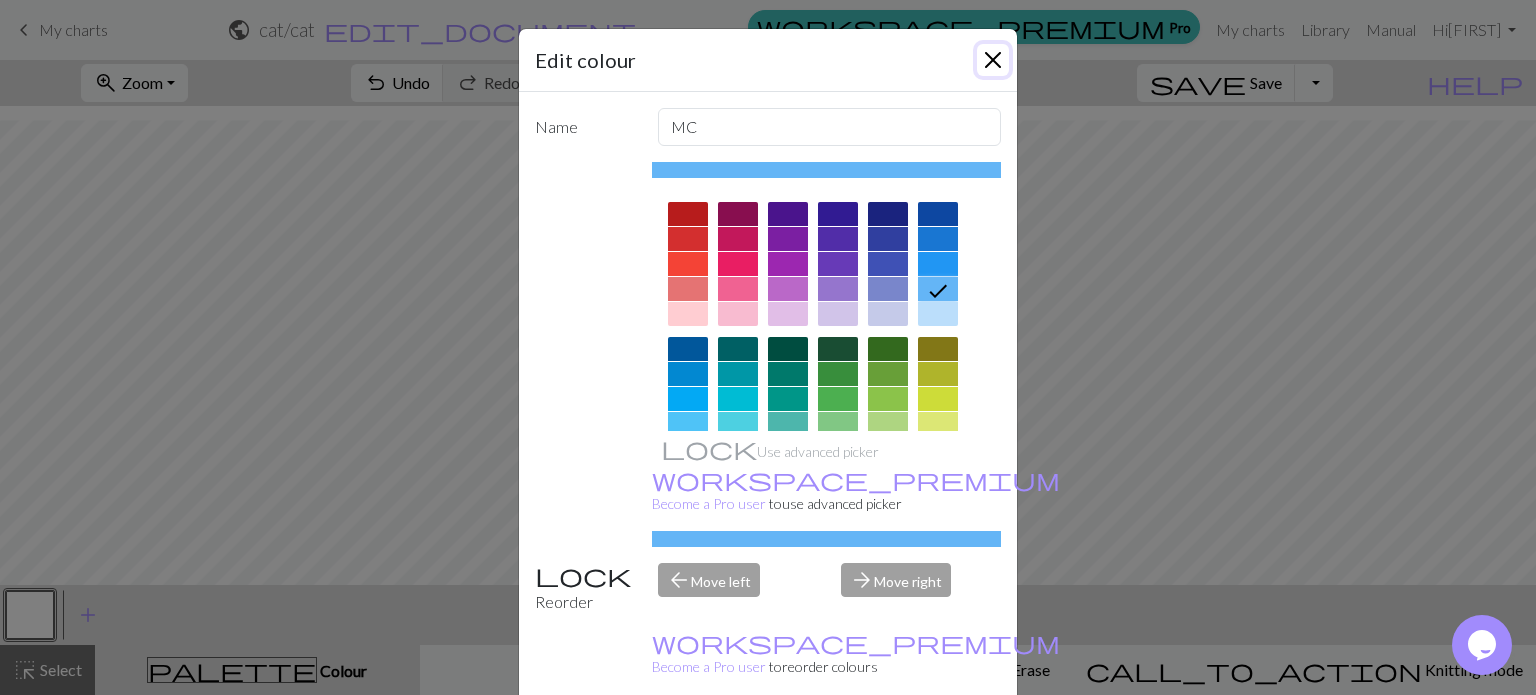 click at bounding box center [993, 60] 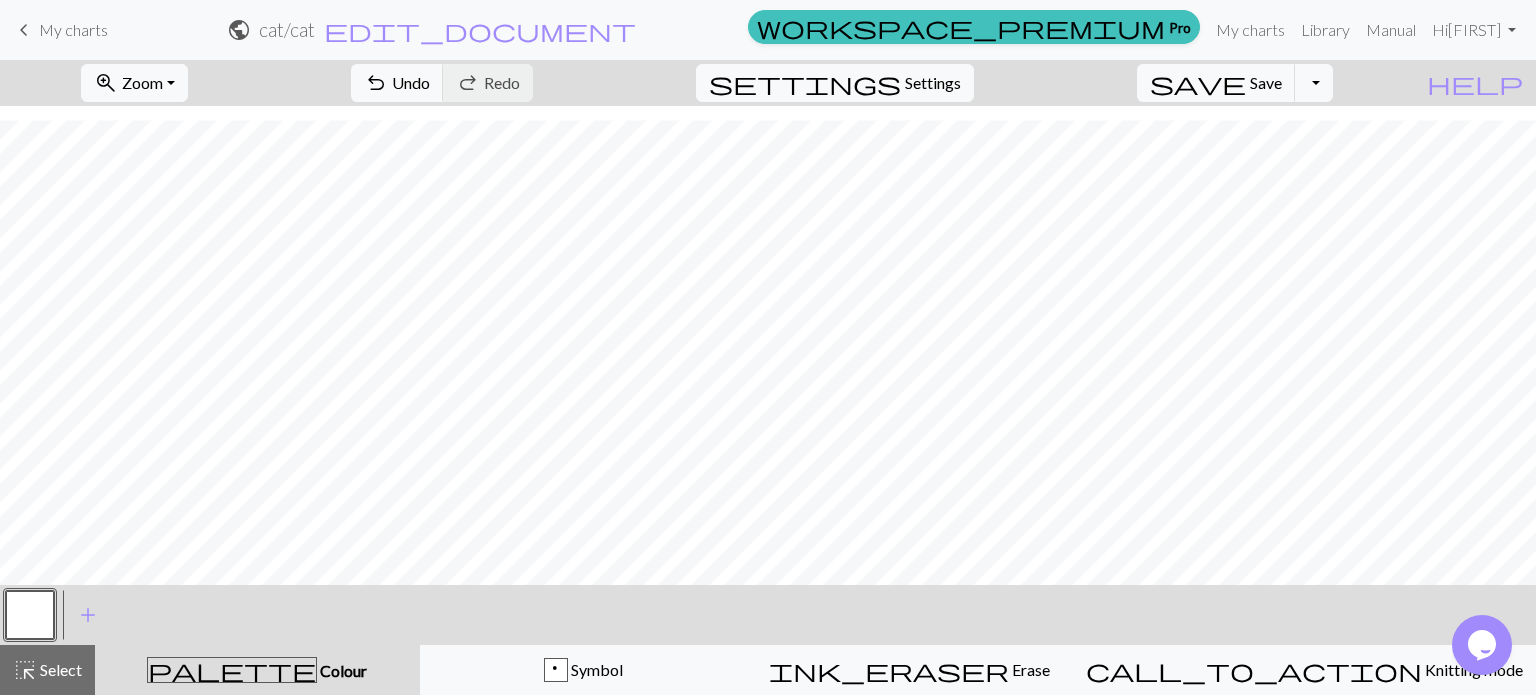 click at bounding box center (30, 615) 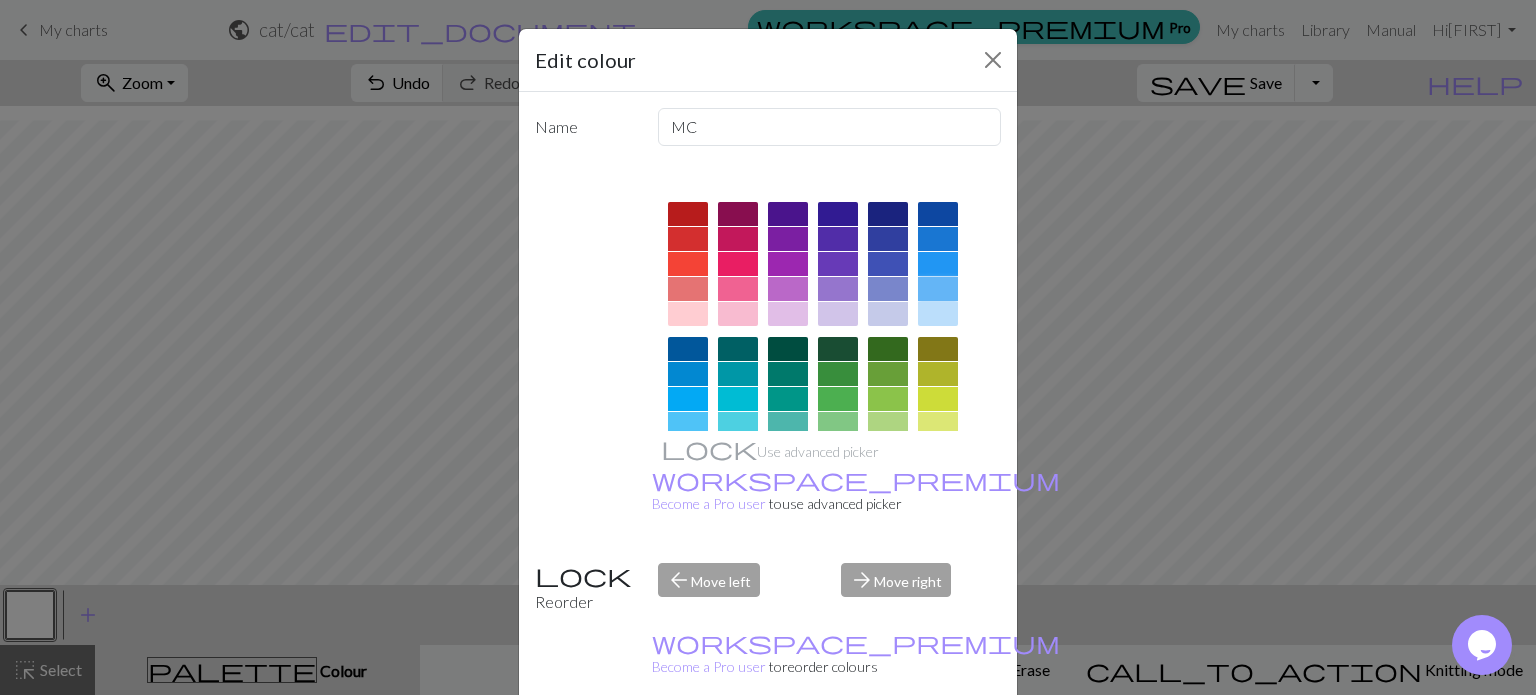 click at bounding box center [938, 289] 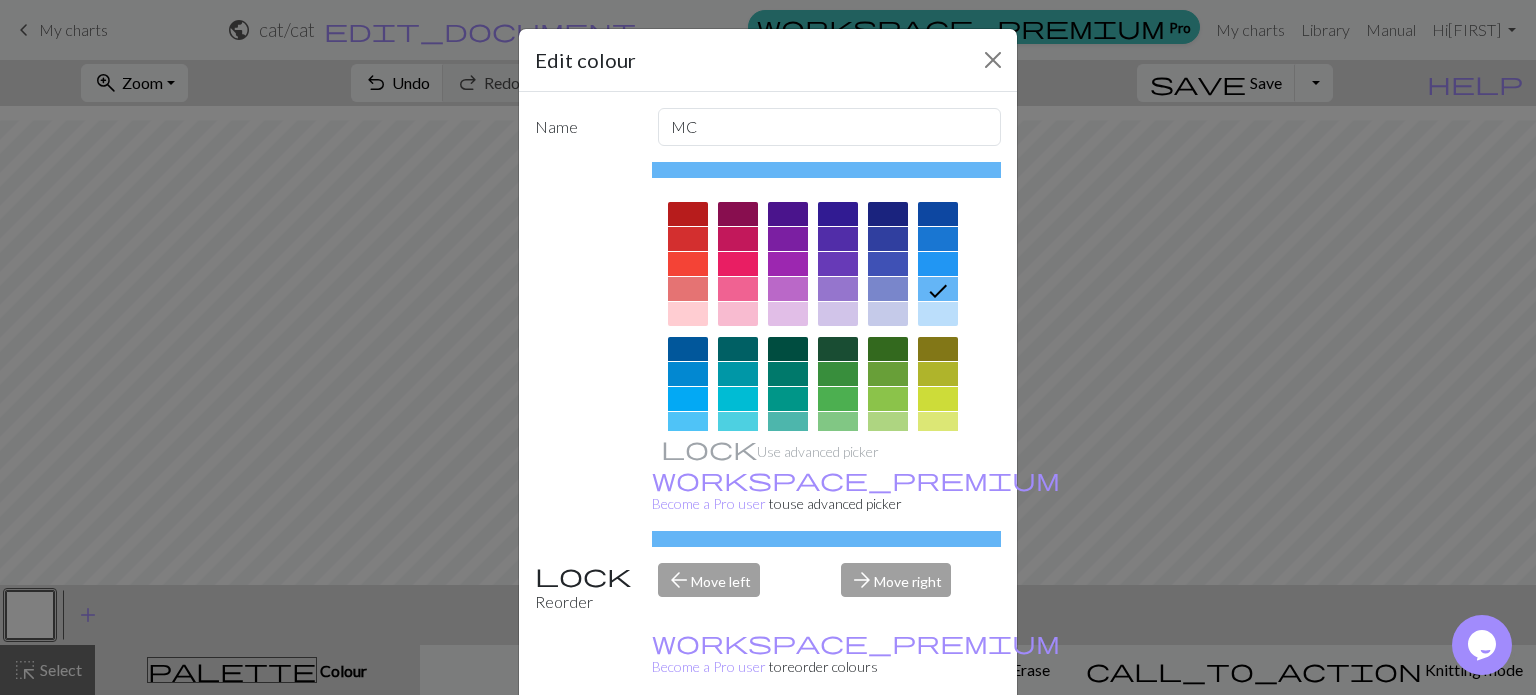 click on "Done" at bounding box center (888, 746) 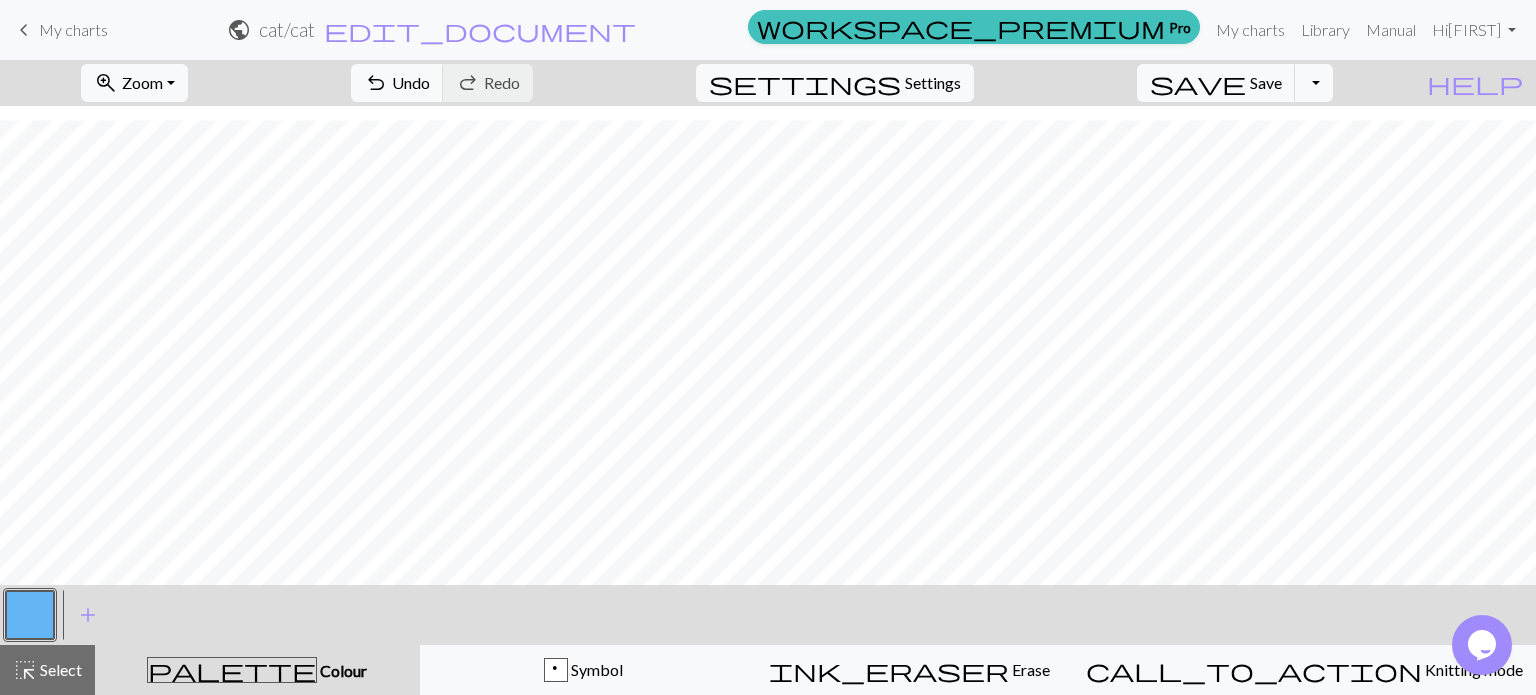 click at bounding box center (30, 615) 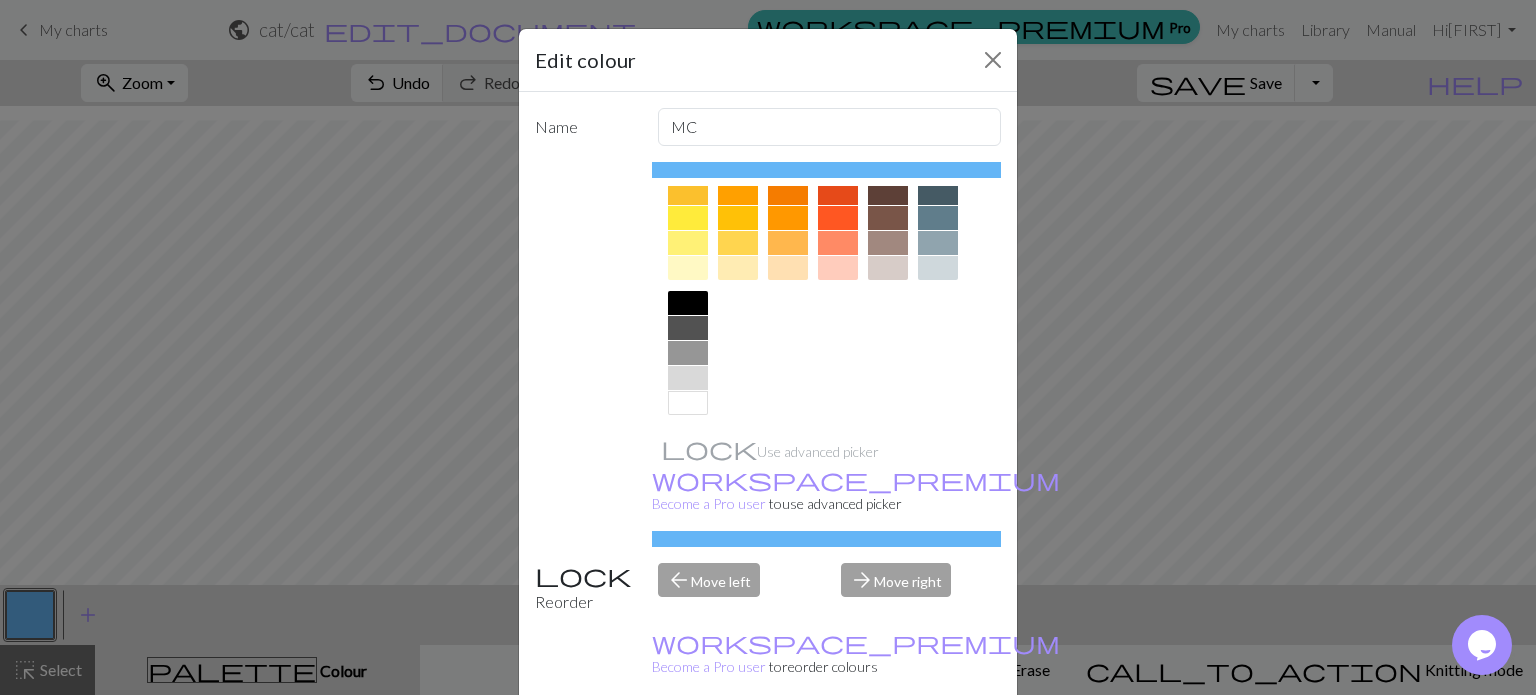 scroll, scrollTop: 322, scrollLeft: 0, axis: vertical 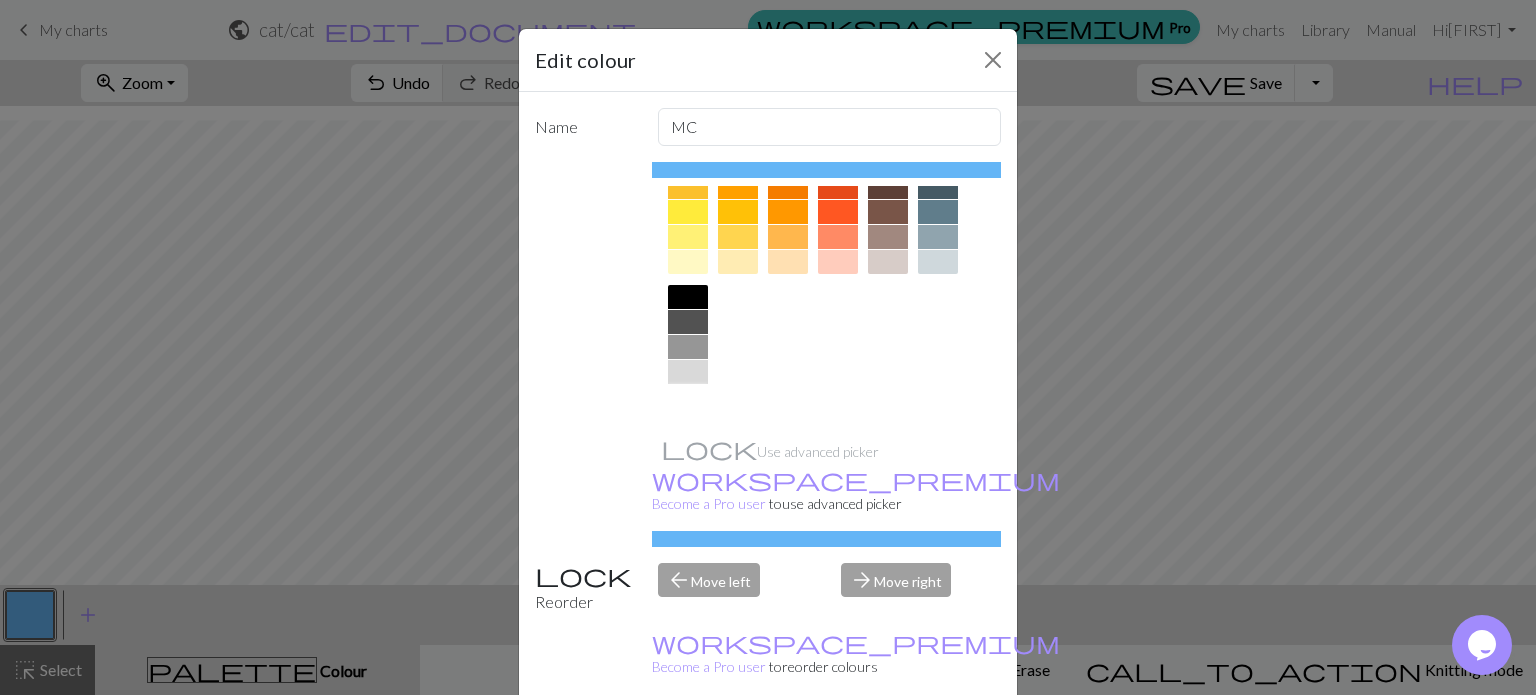 click at bounding box center [688, 397] 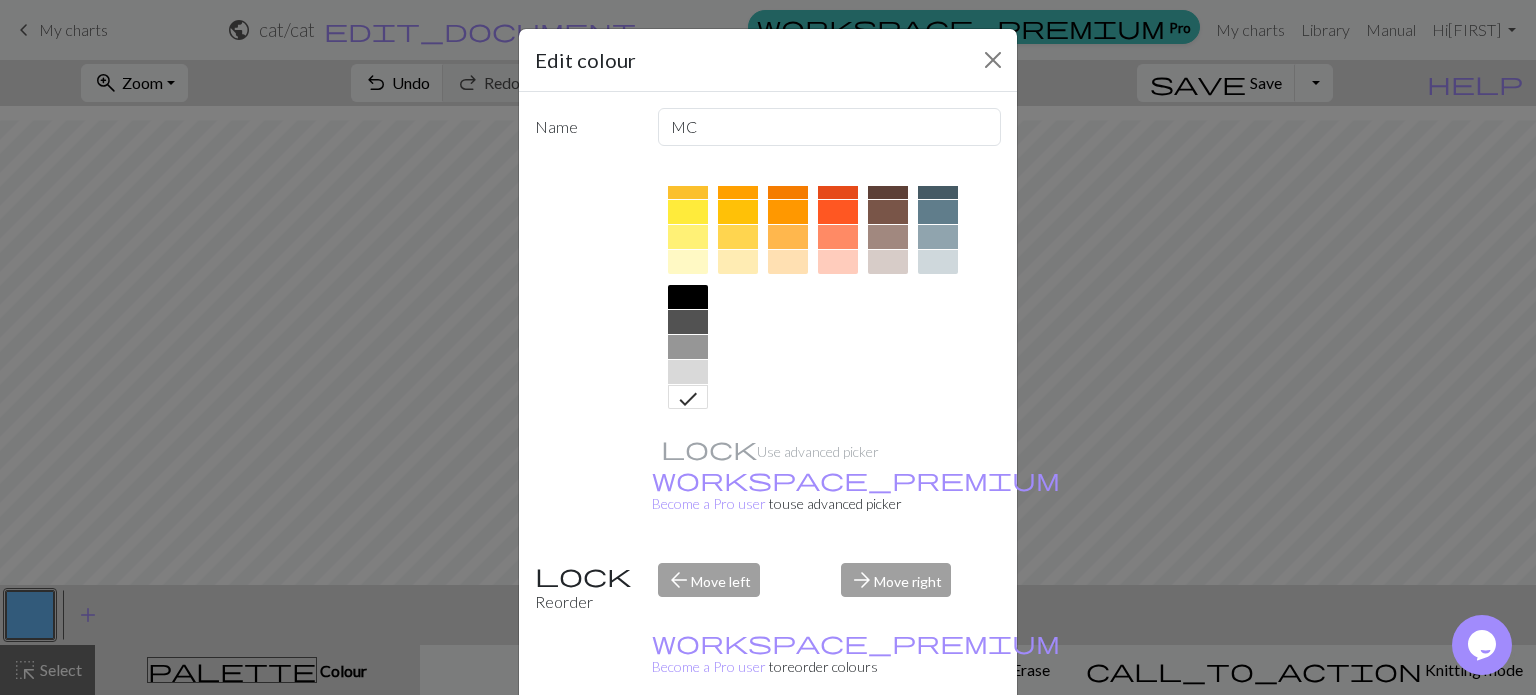 click on "Done" at bounding box center [888, 746] 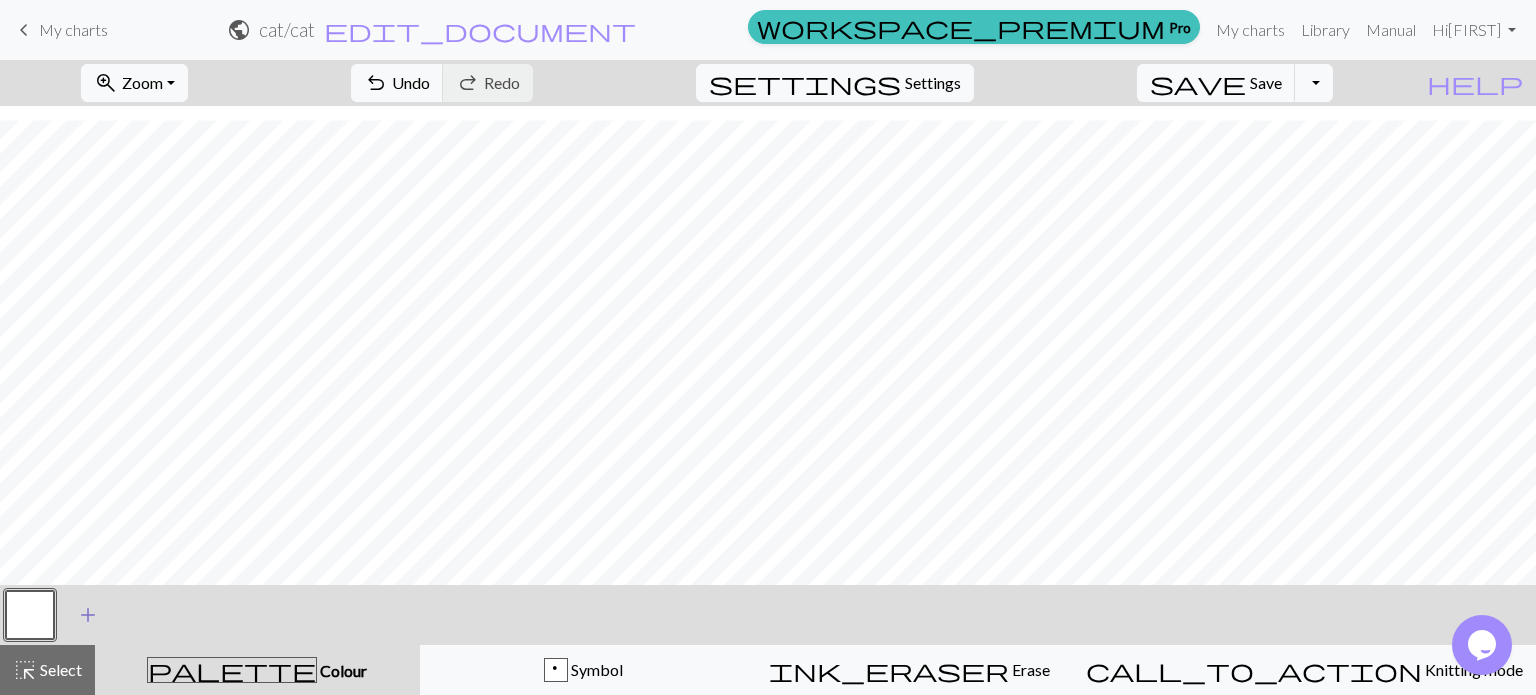 click on "add" at bounding box center (88, 615) 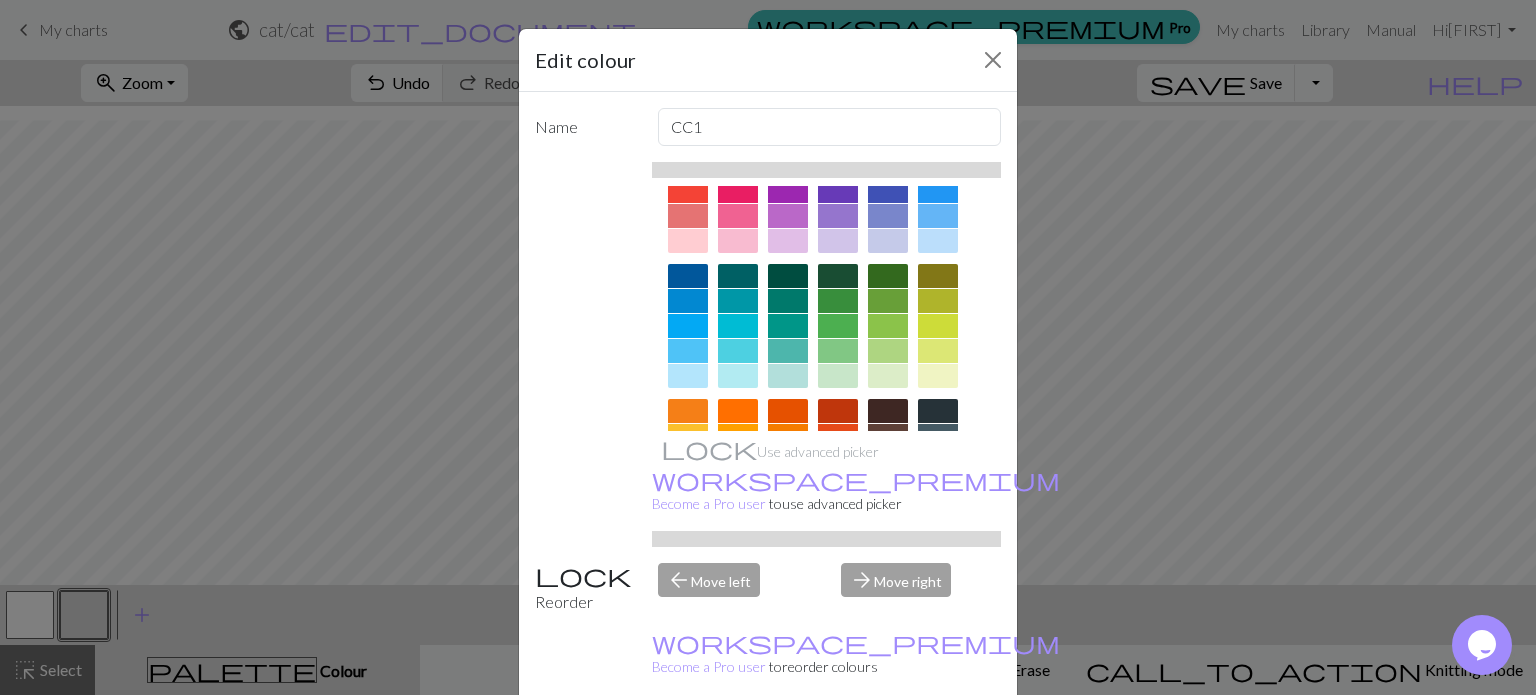 scroll, scrollTop: 72, scrollLeft: 0, axis: vertical 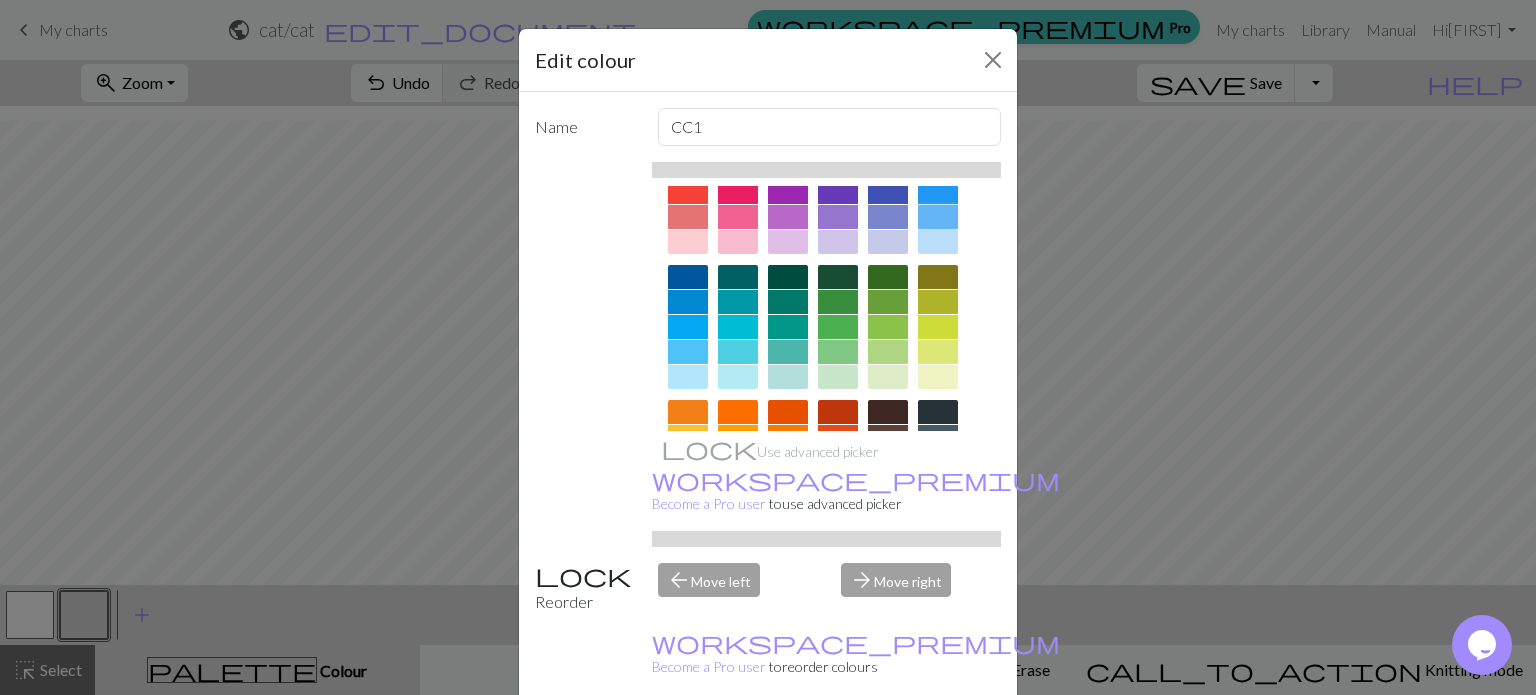 click at bounding box center [938, 217] 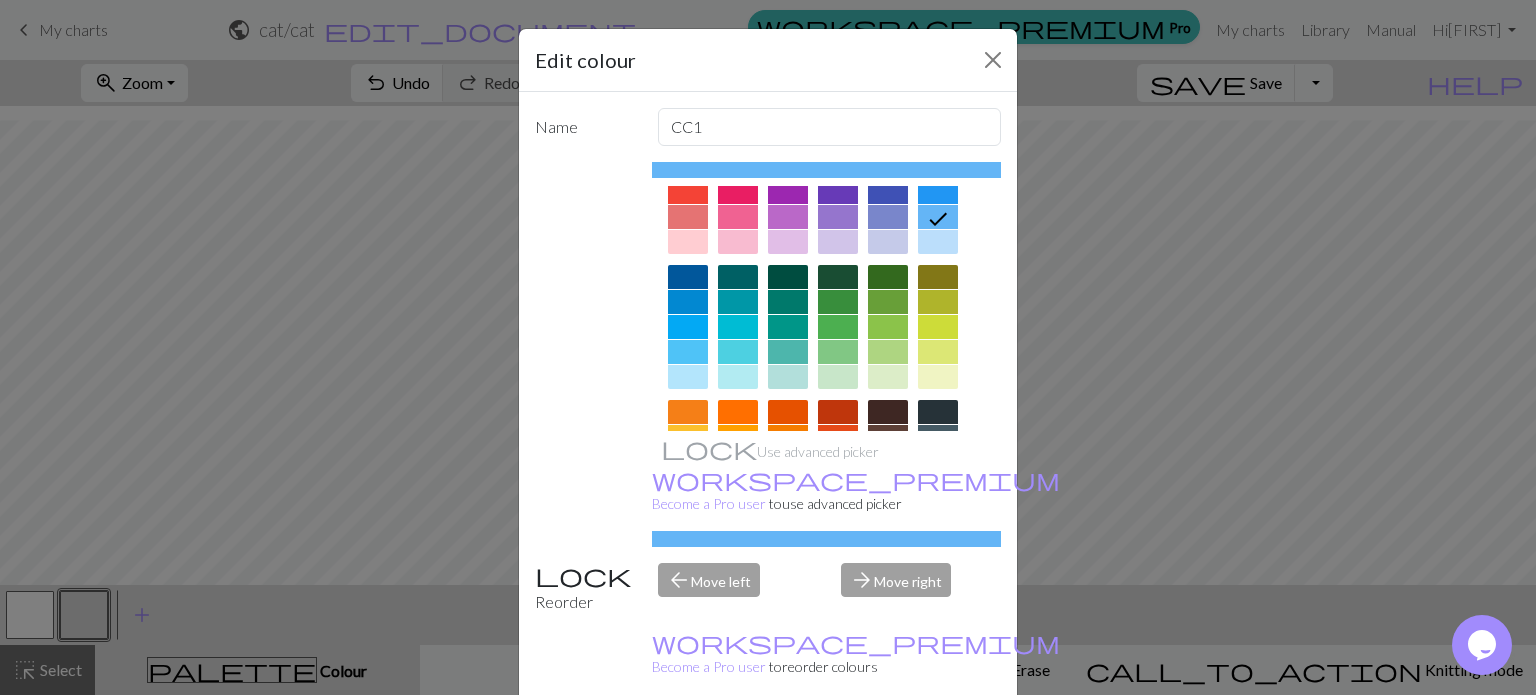 click on "Done" at bounding box center [888, 746] 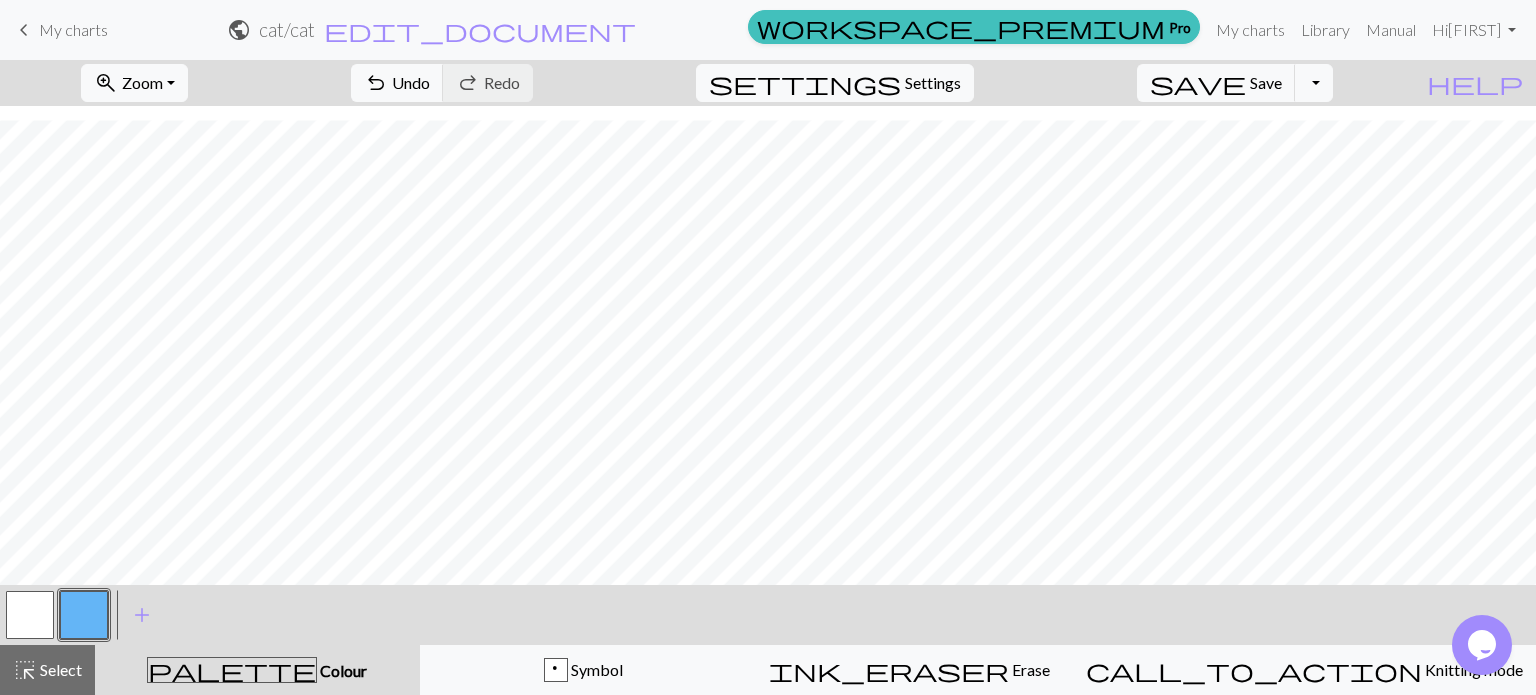 click at bounding box center (30, 615) 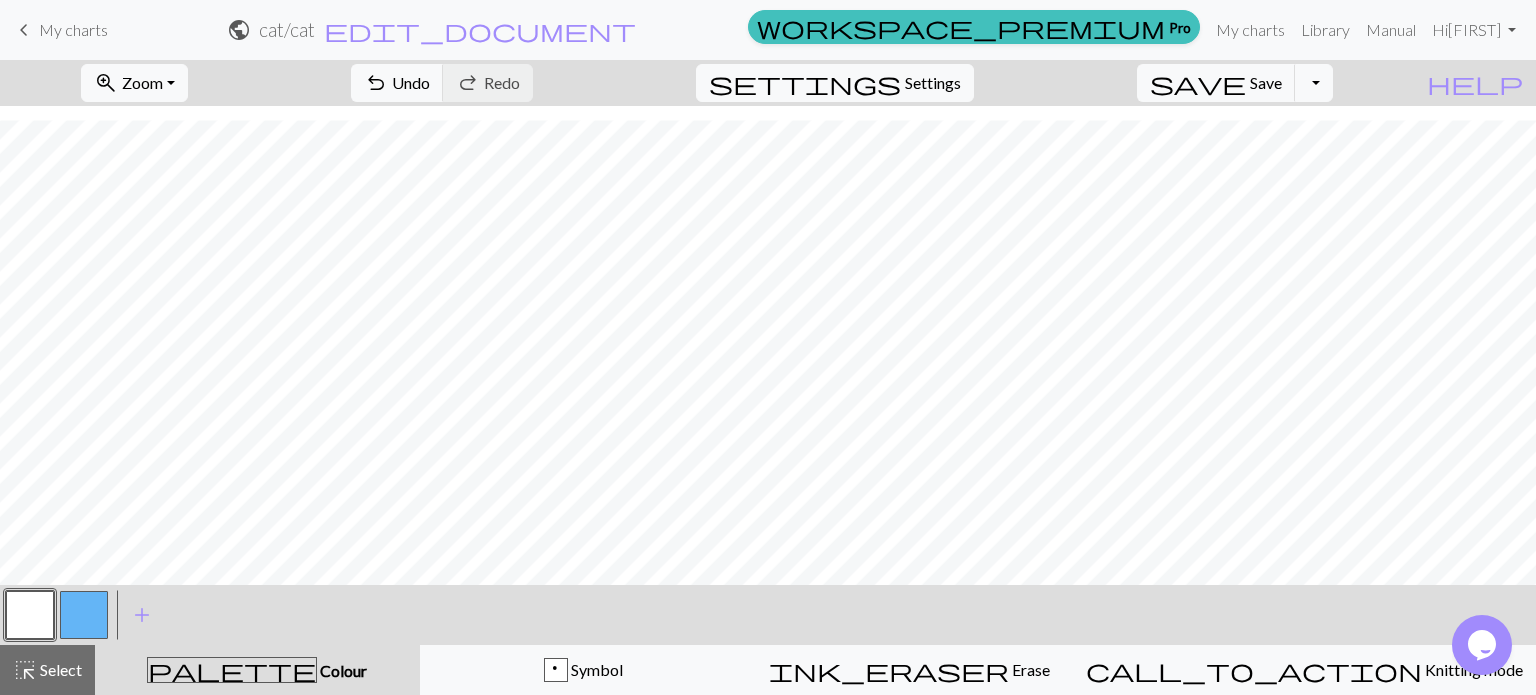 click at bounding box center [84, 615] 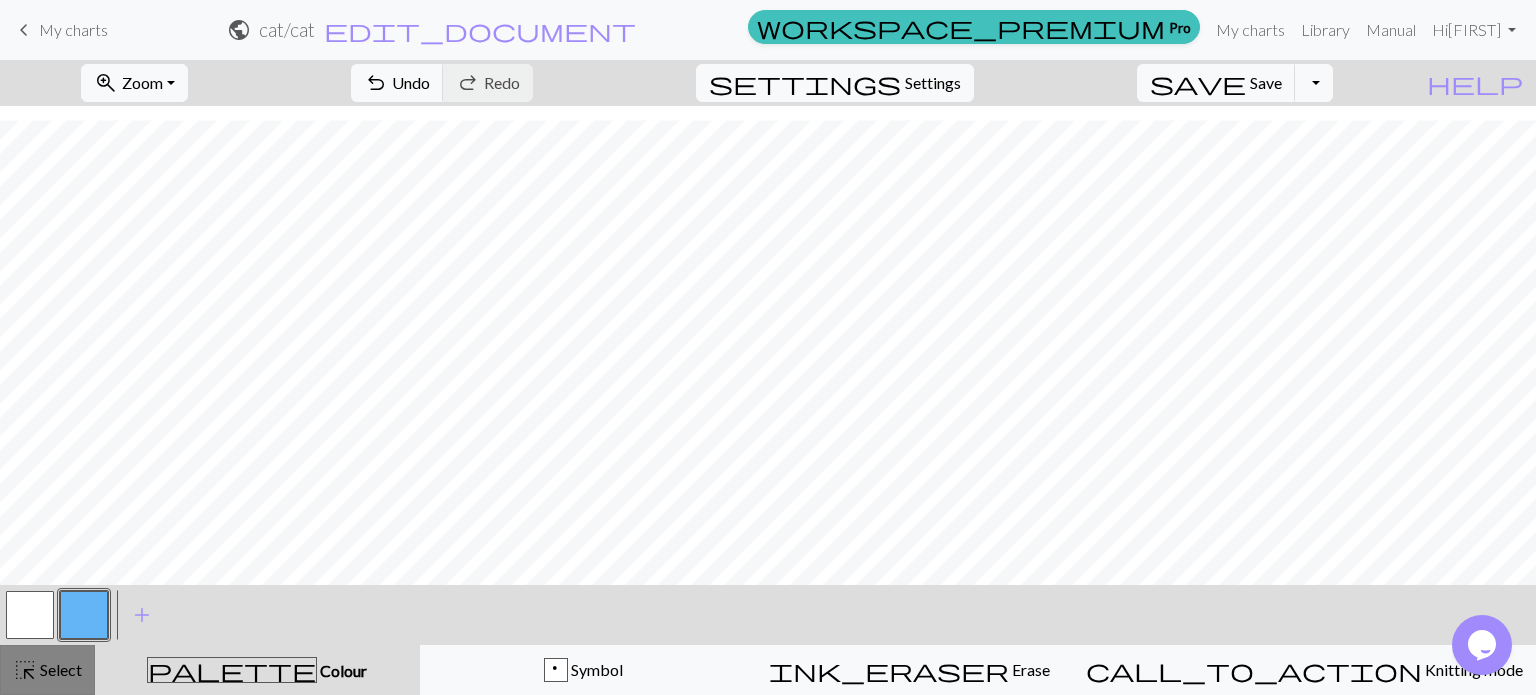 click on "Select" at bounding box center [59, 669] 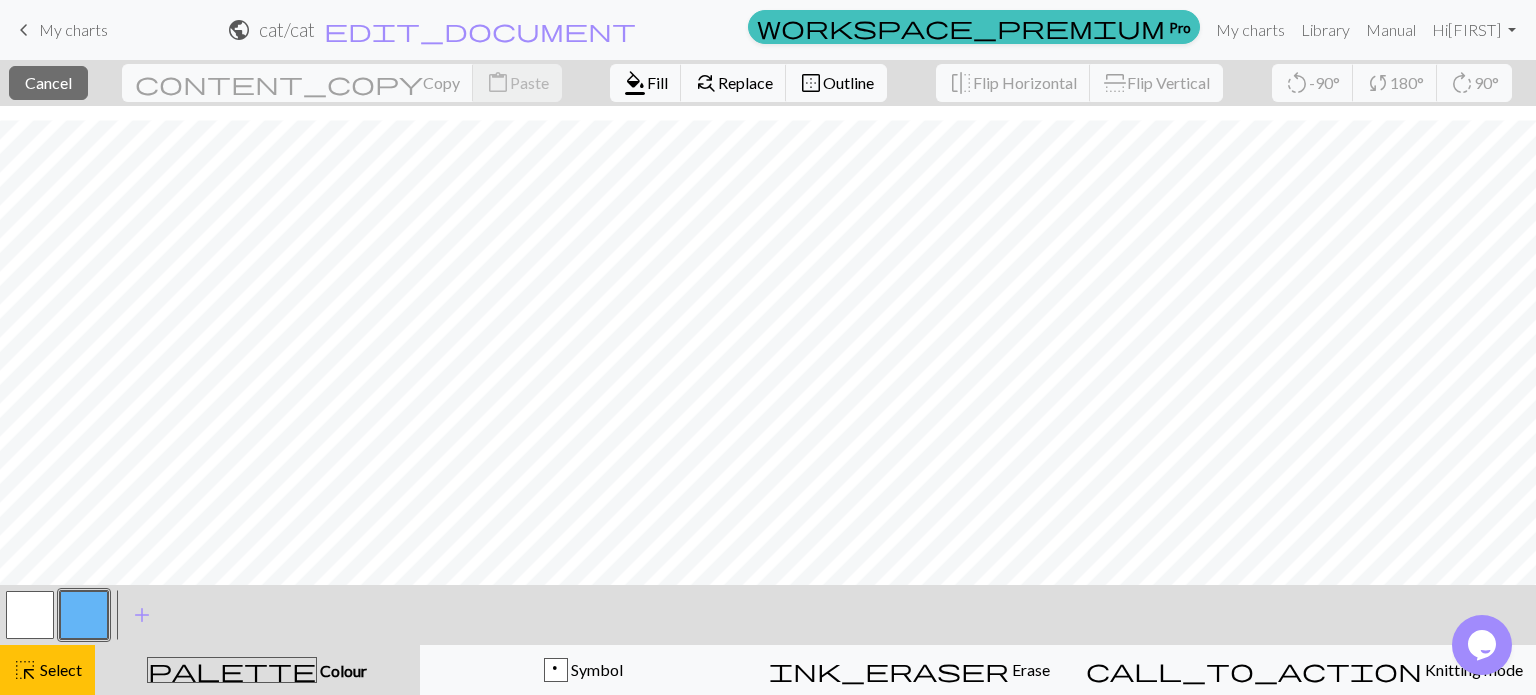 click at bounding box center [84, 615] 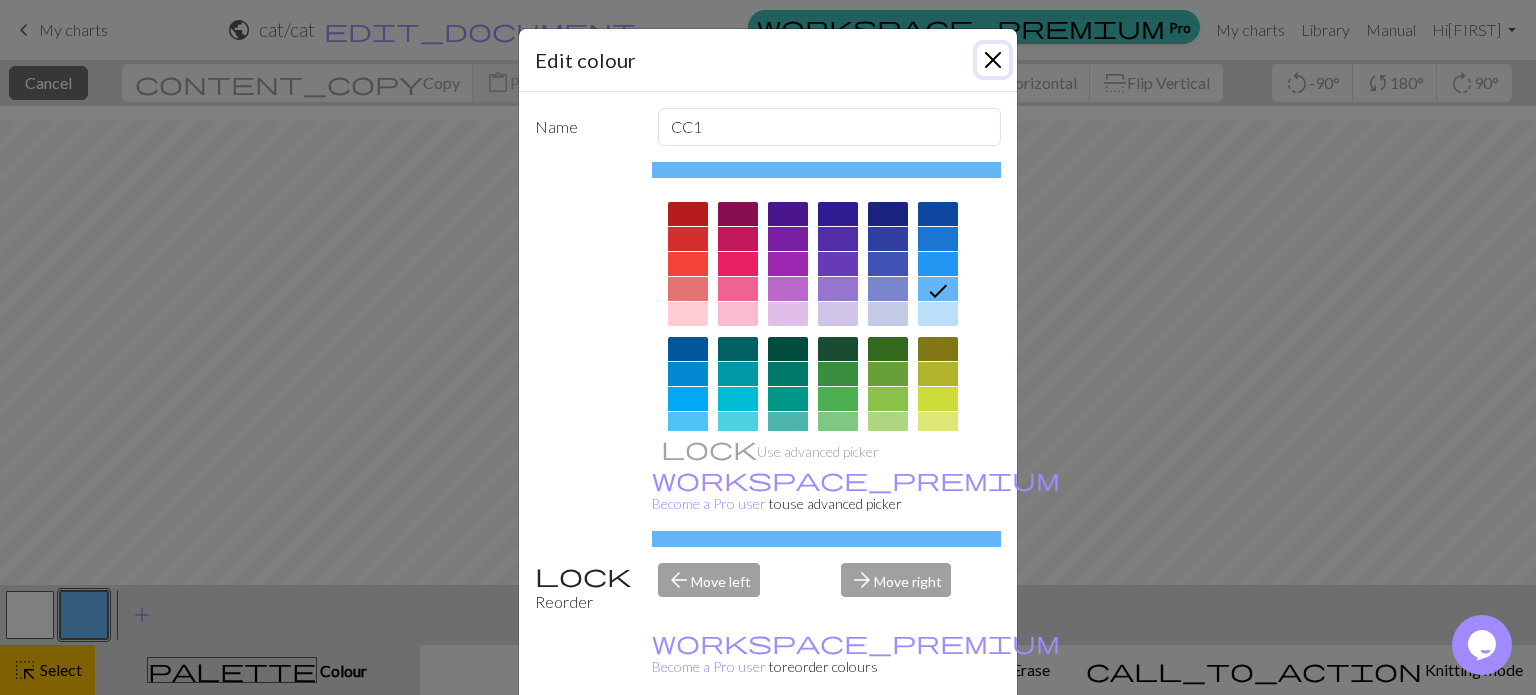 click at bounding box center [993, 60] 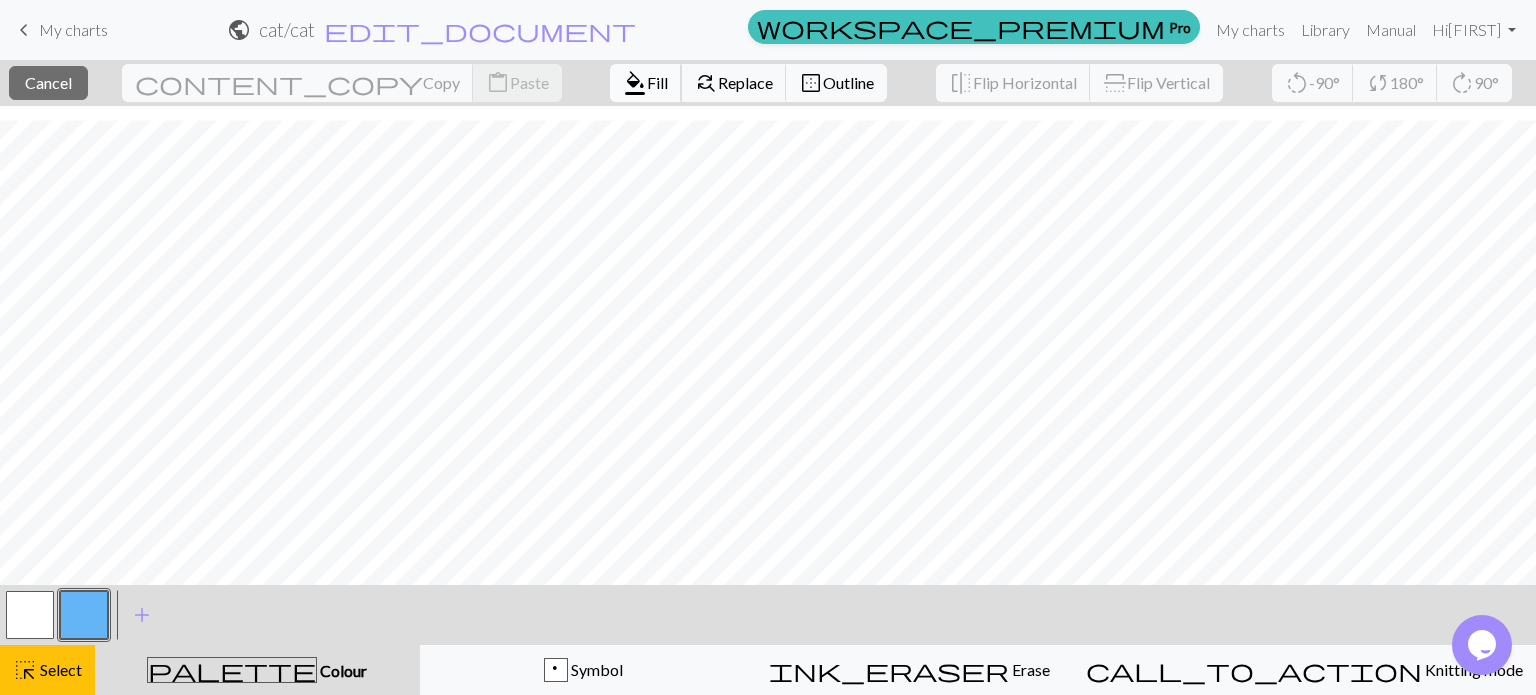 click on "Fill" at bounding box center (657, 82) 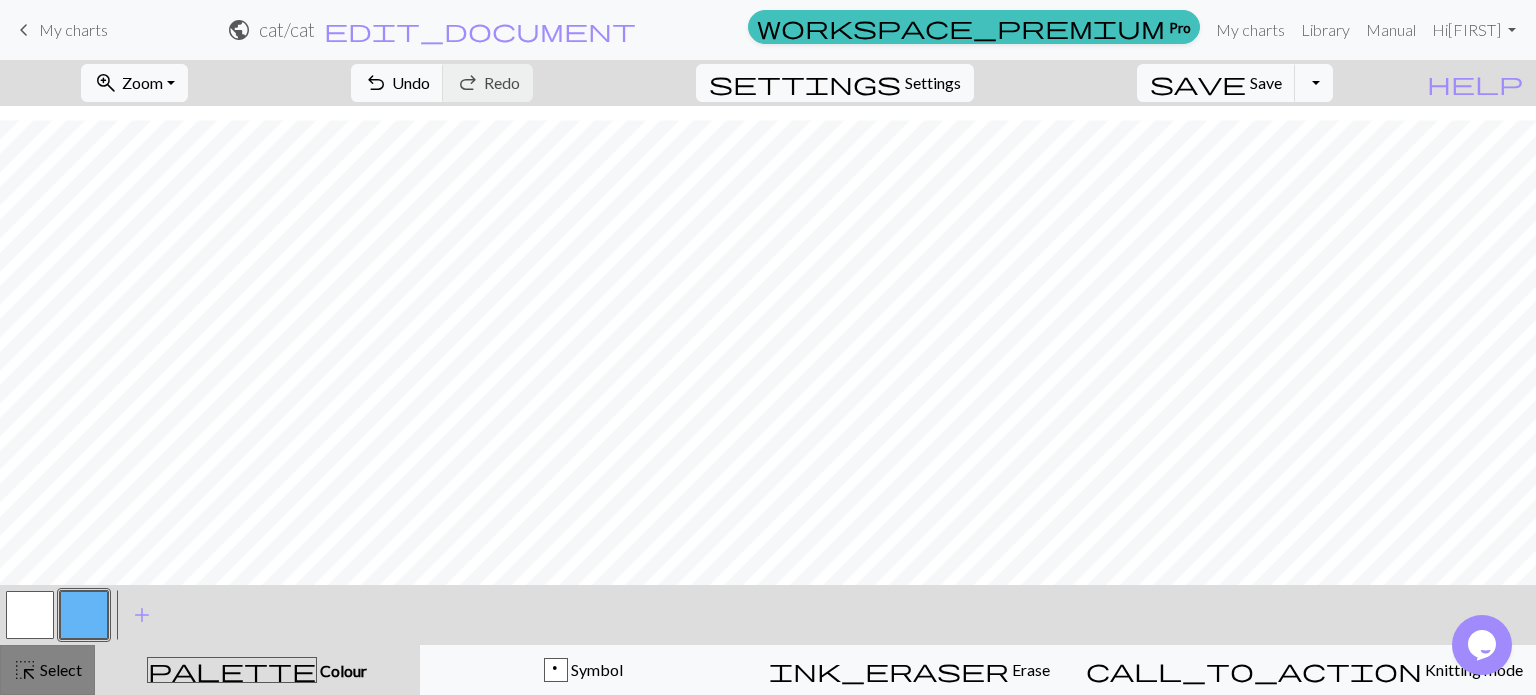 click on "Select" at bounding box center (59, 669) 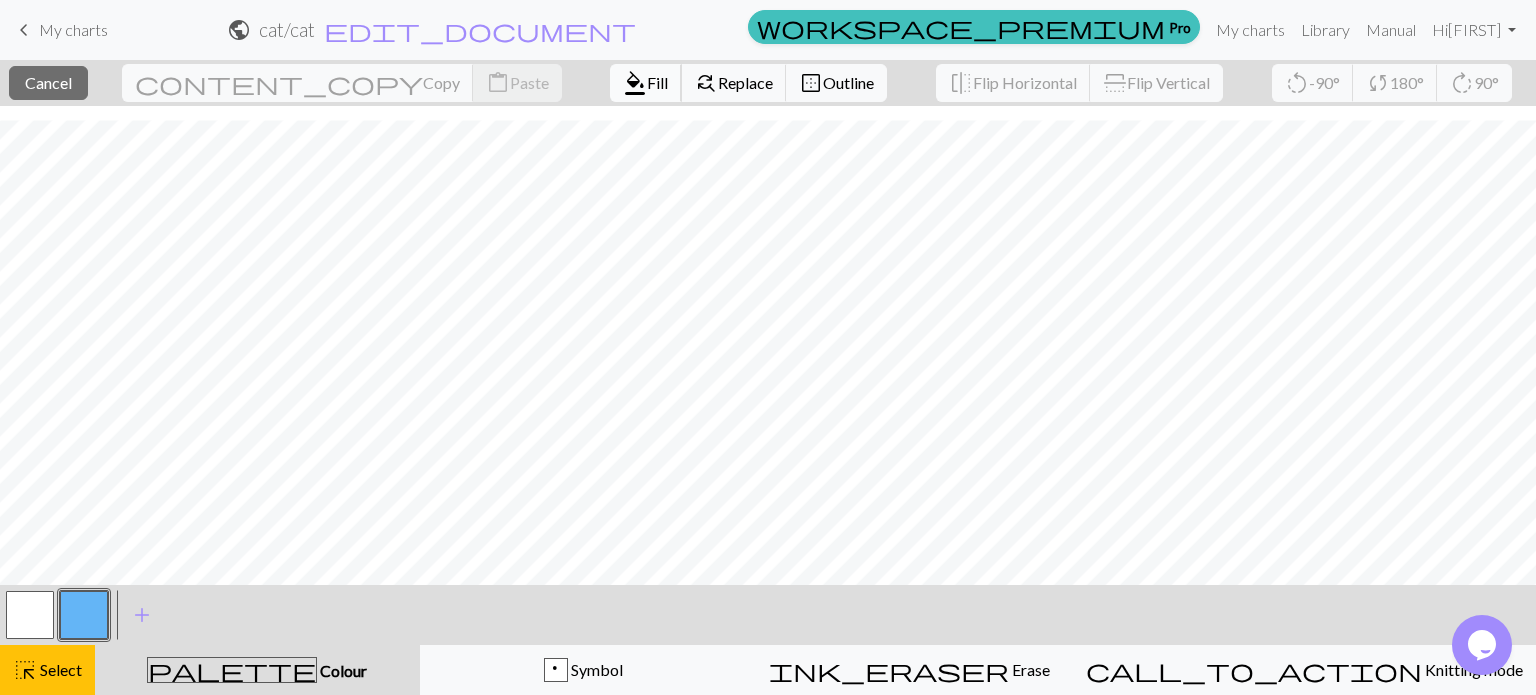 click on "format_color_fill" at bounding box center [635, 83] 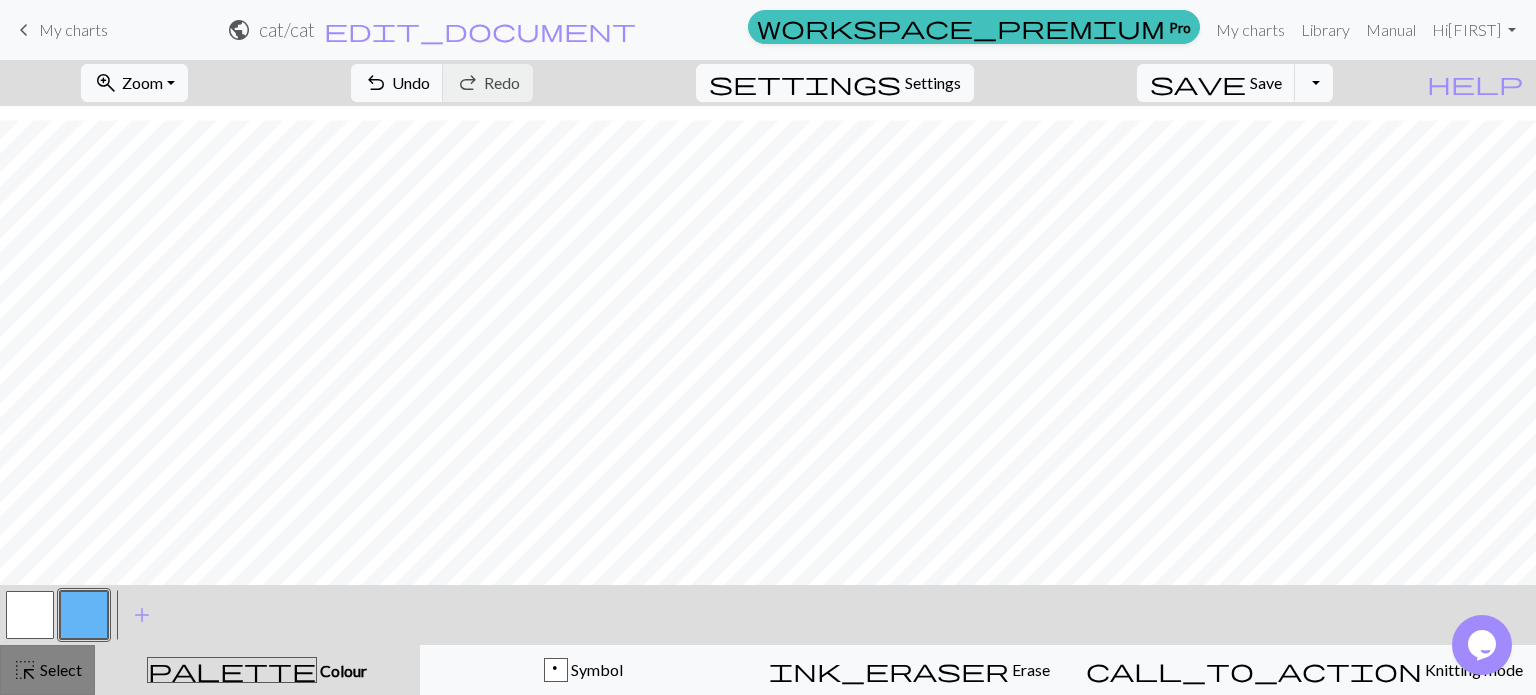 click on "Select" at bounding box center (59, 669) 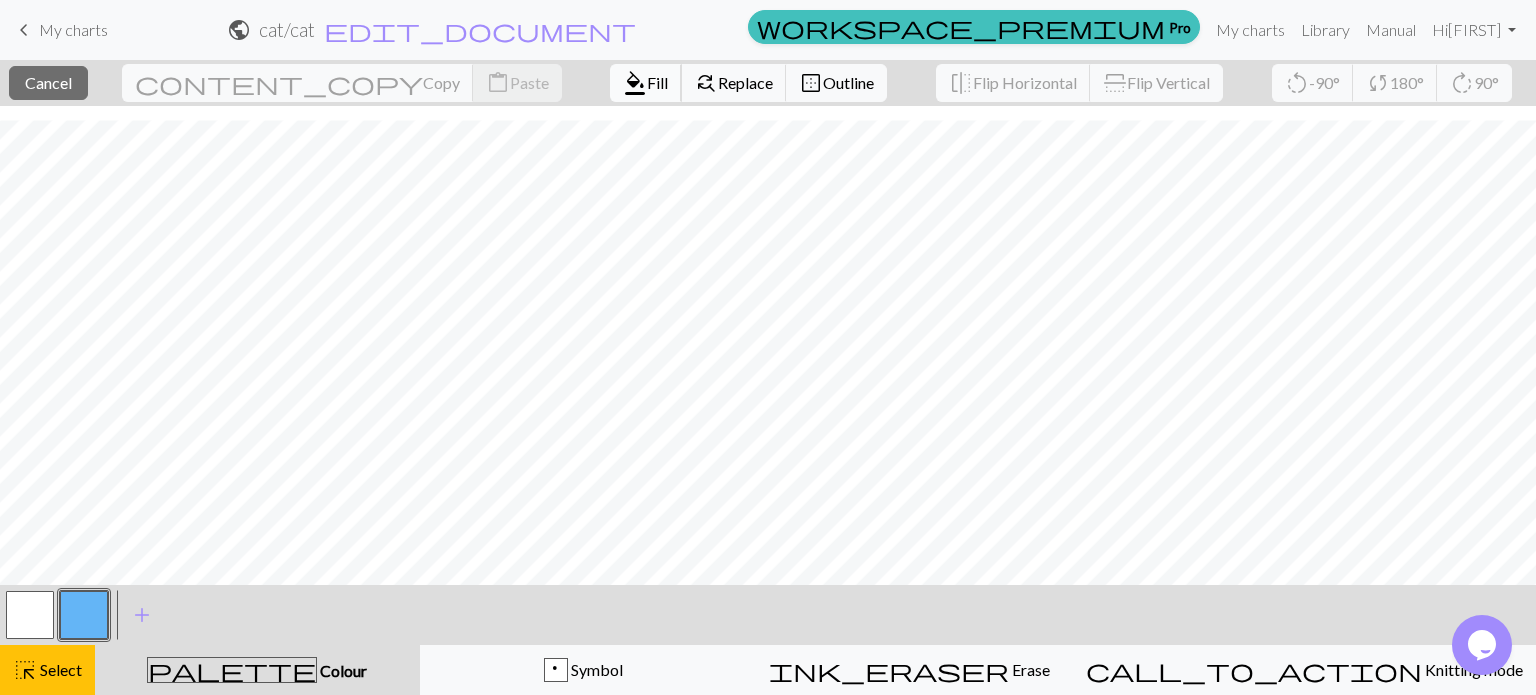 click on "format_color_fill" at bounding box center (635, 83) 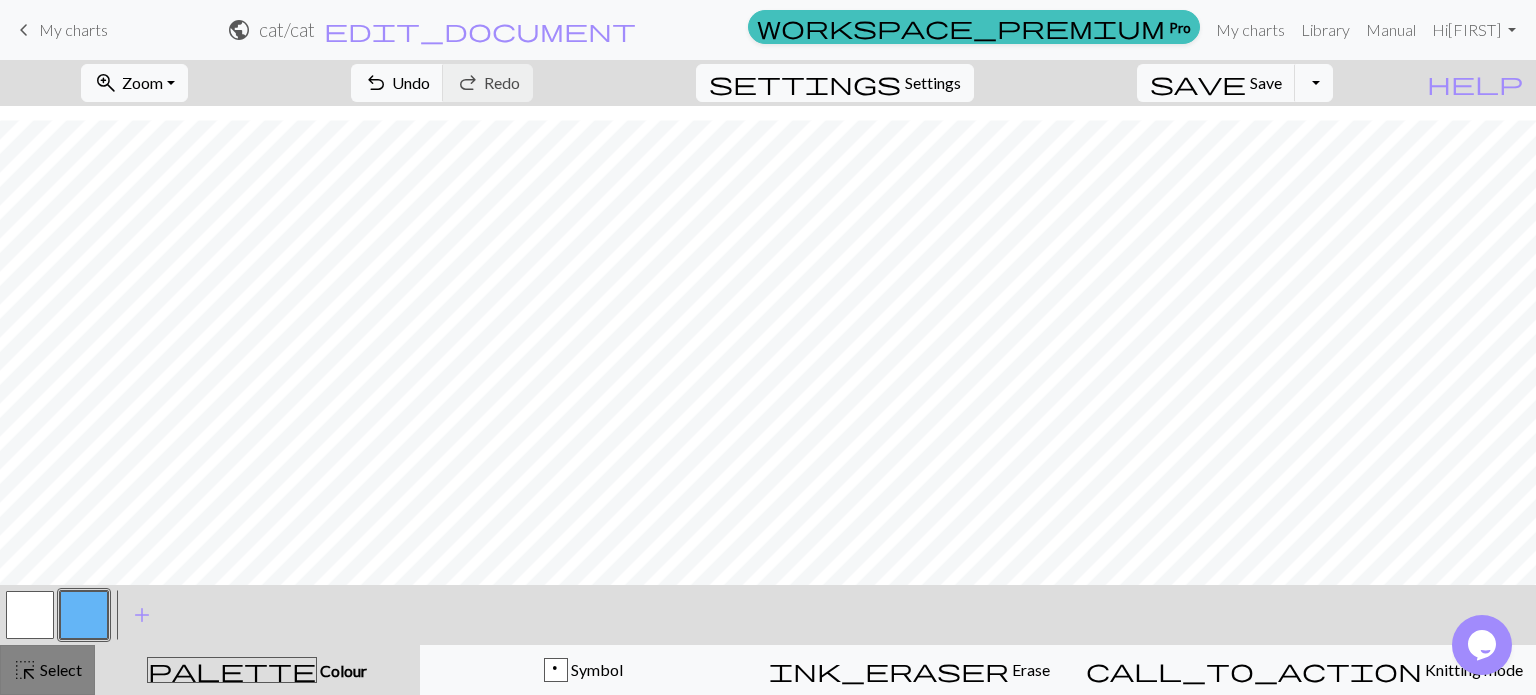 click on "Select" at bounding box center [59, 669] 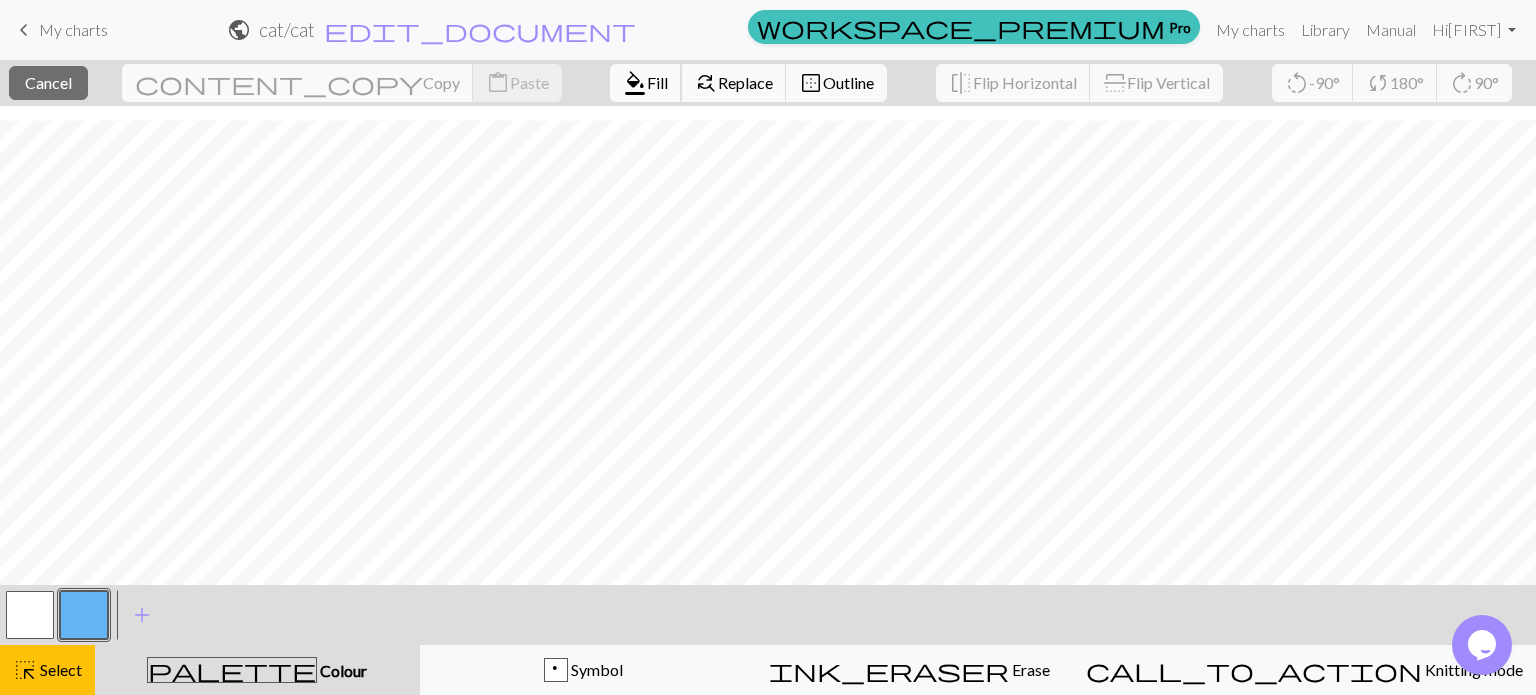 click on "Fill" at bounding box center (657, 82) 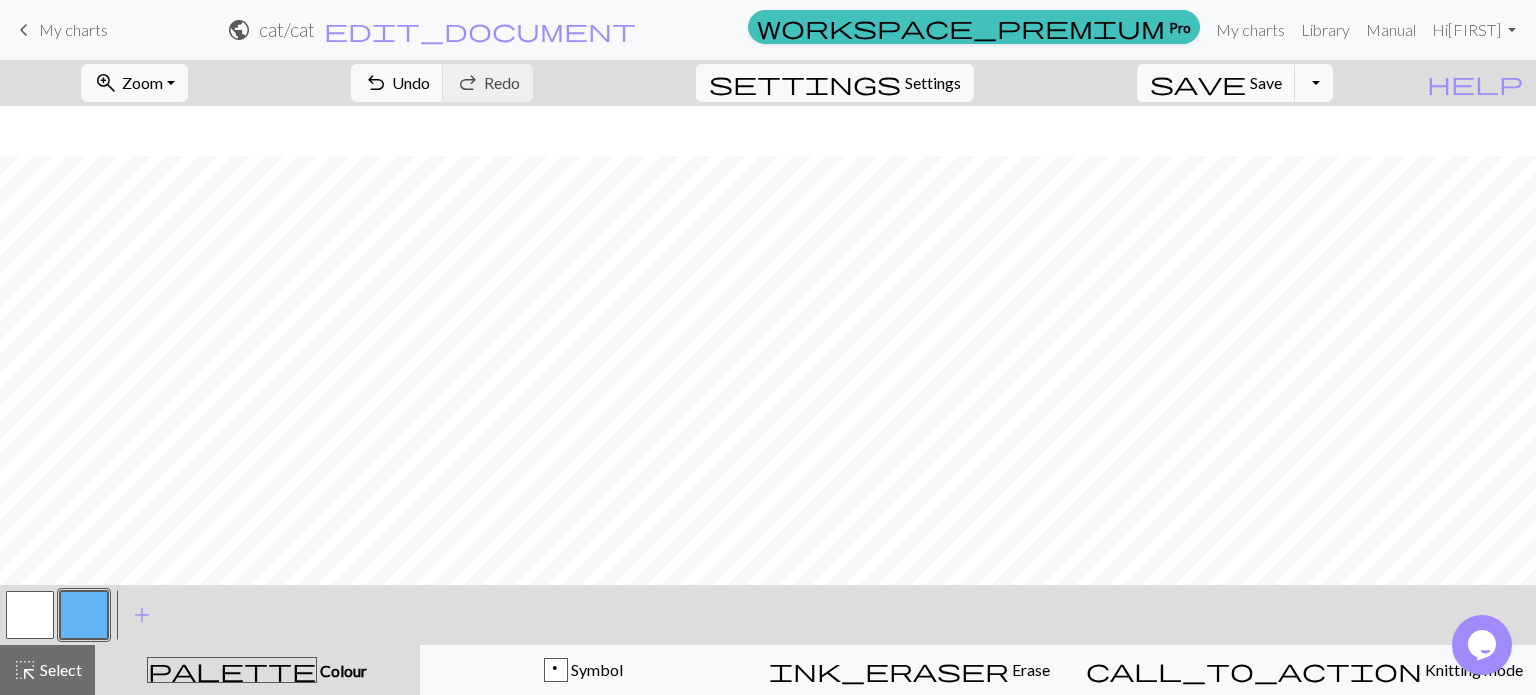 scroll, scrollTop: 725, scrollLeft: 0, axis: vertical 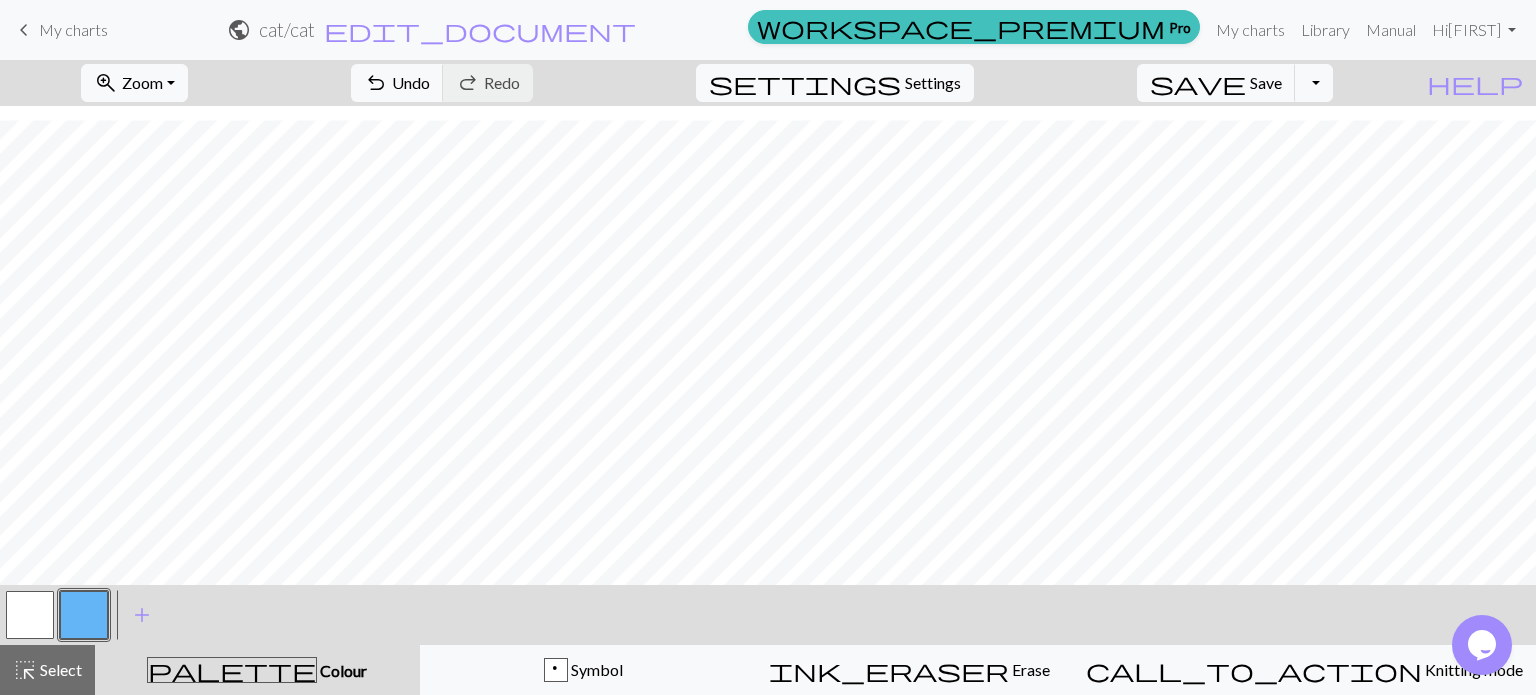 click at bounding box center (30, 615) 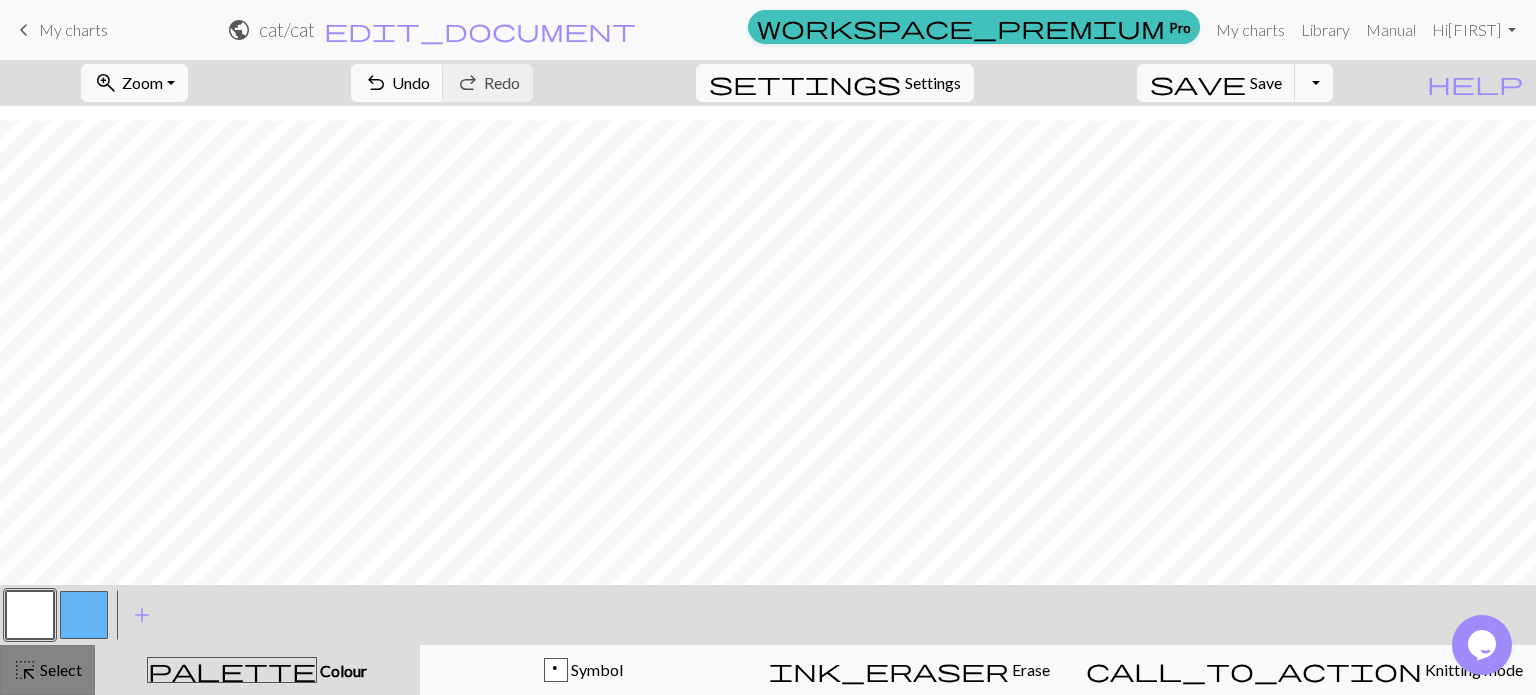 click on "Select" at bounding box center (59, 669) 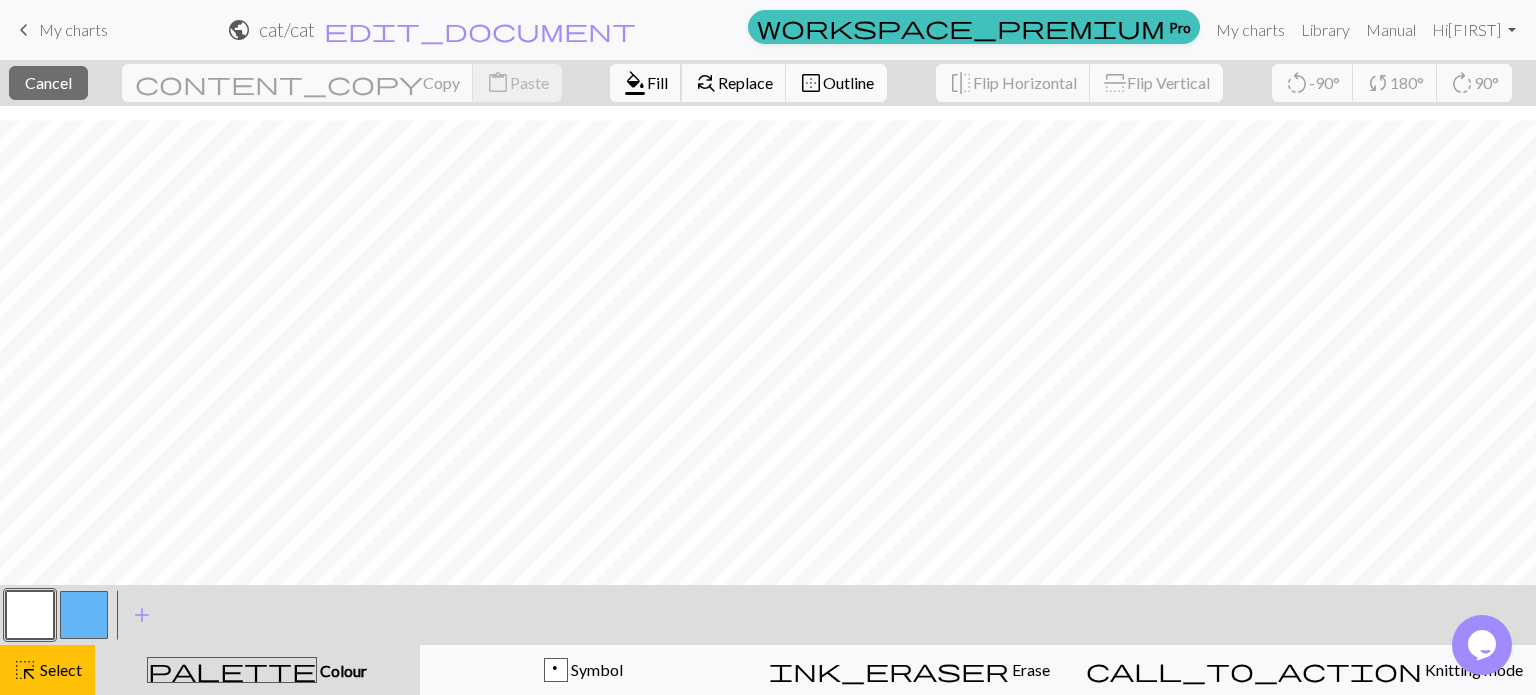 click on "Fill" at bounding box center (657, 82) 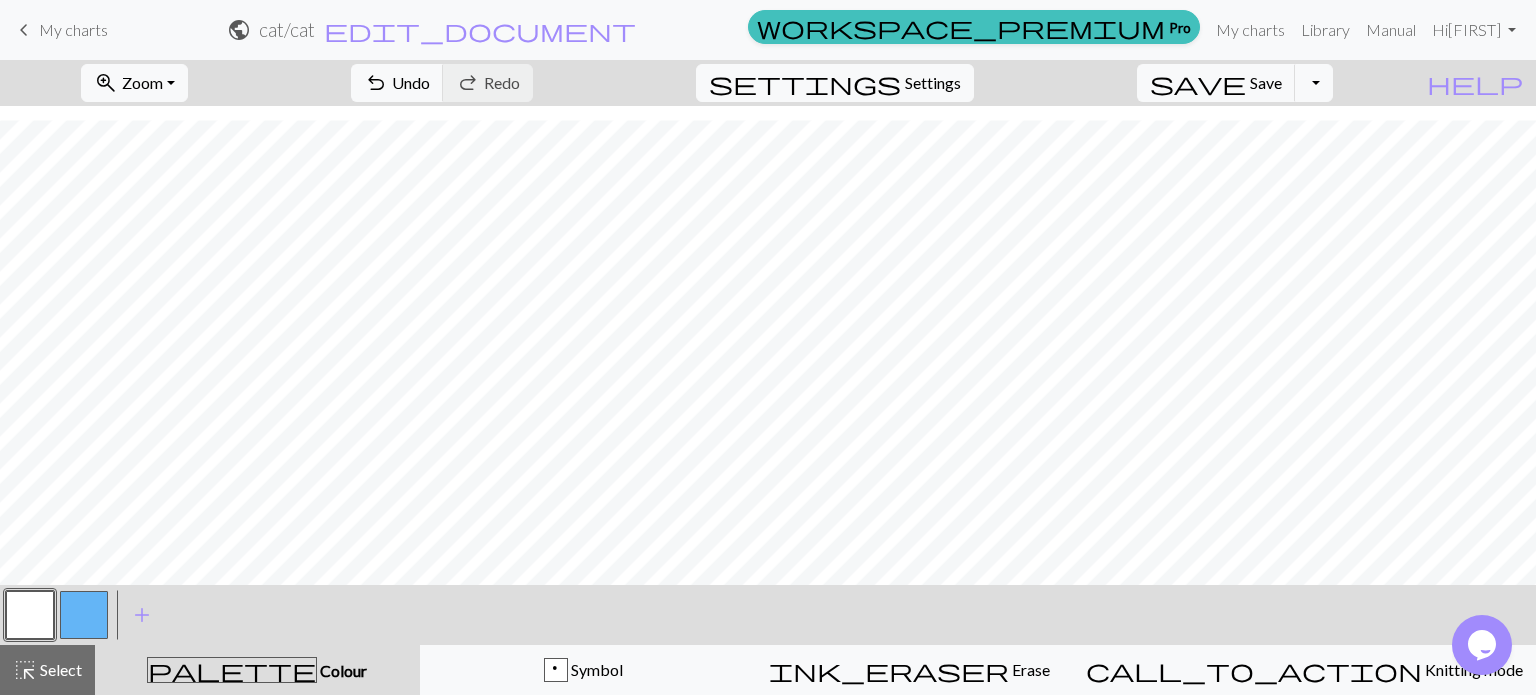 click at bounding box center (84, 615) 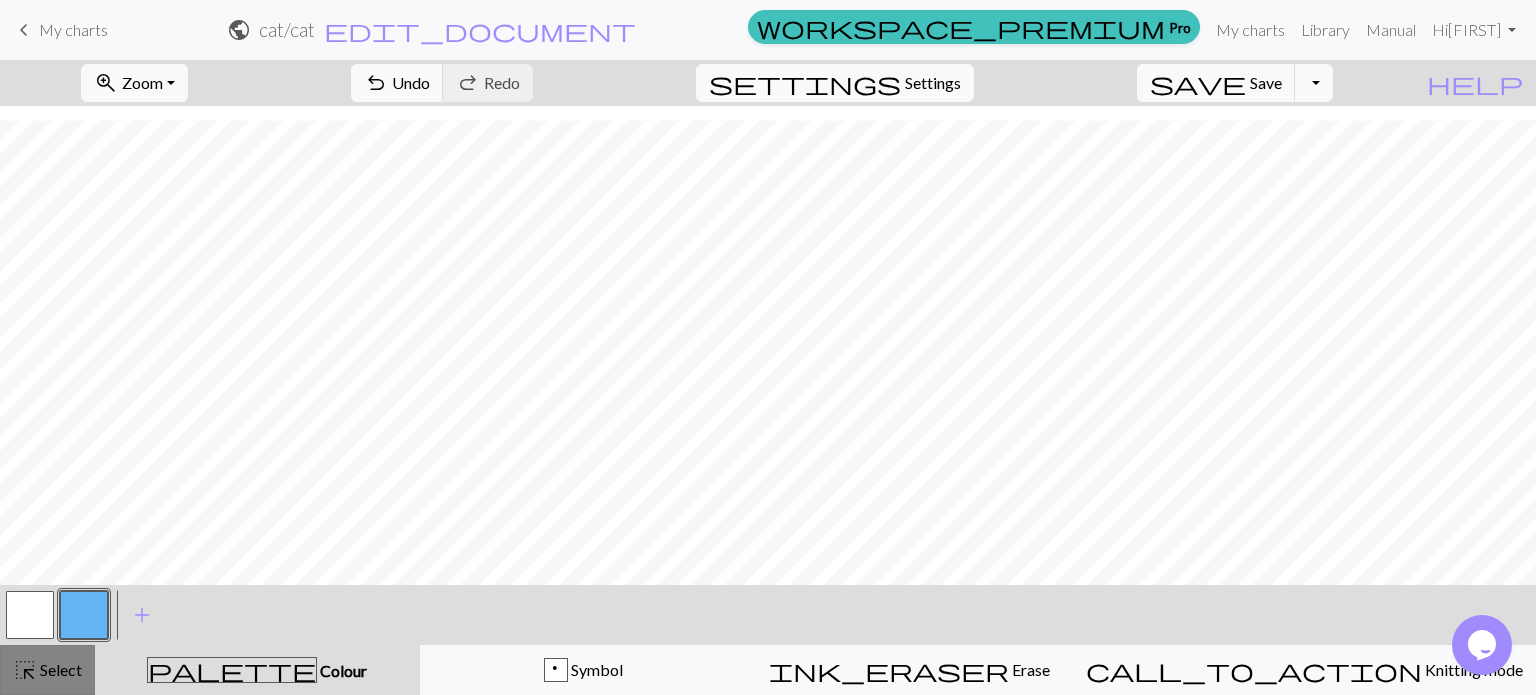 click on "highlight_alt   Select   Select" at bounding box center [47, 670] 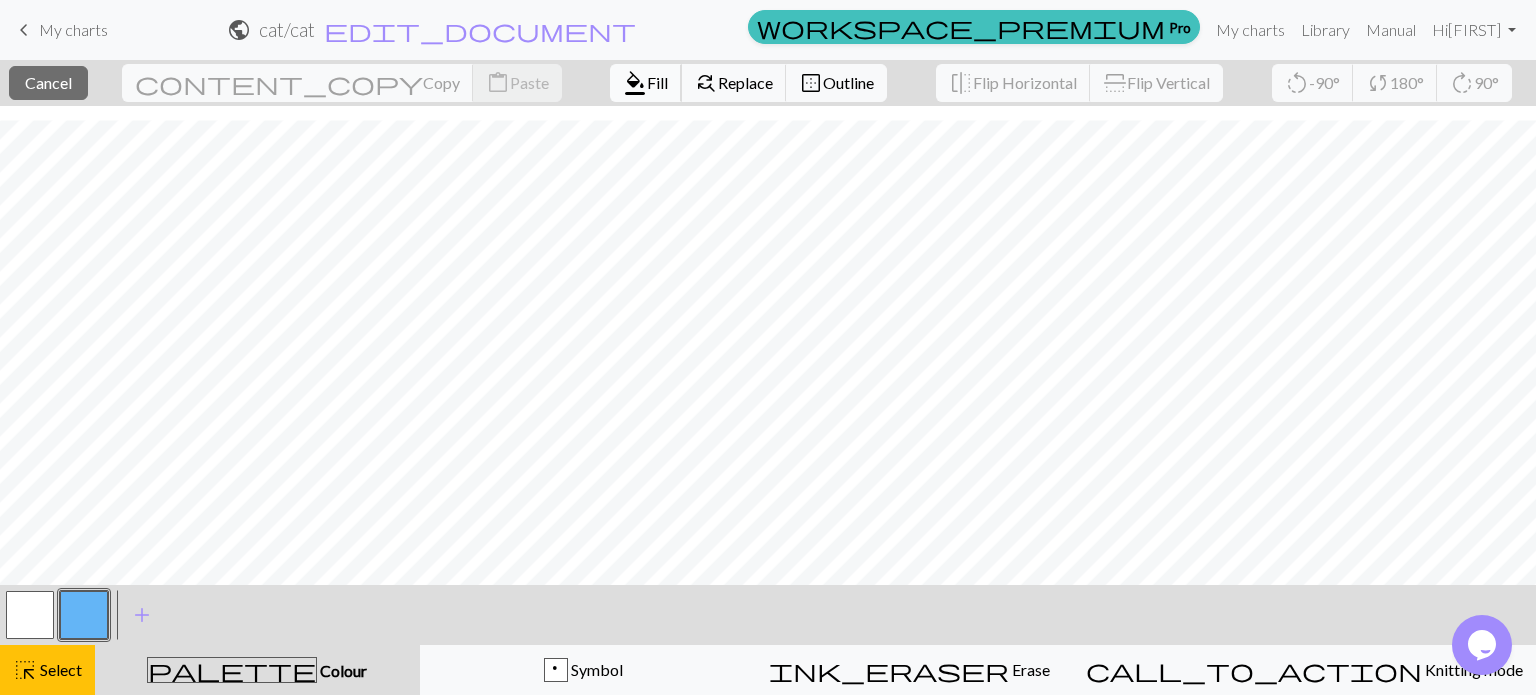 click on "Fill" at bounding box center (657, 82) 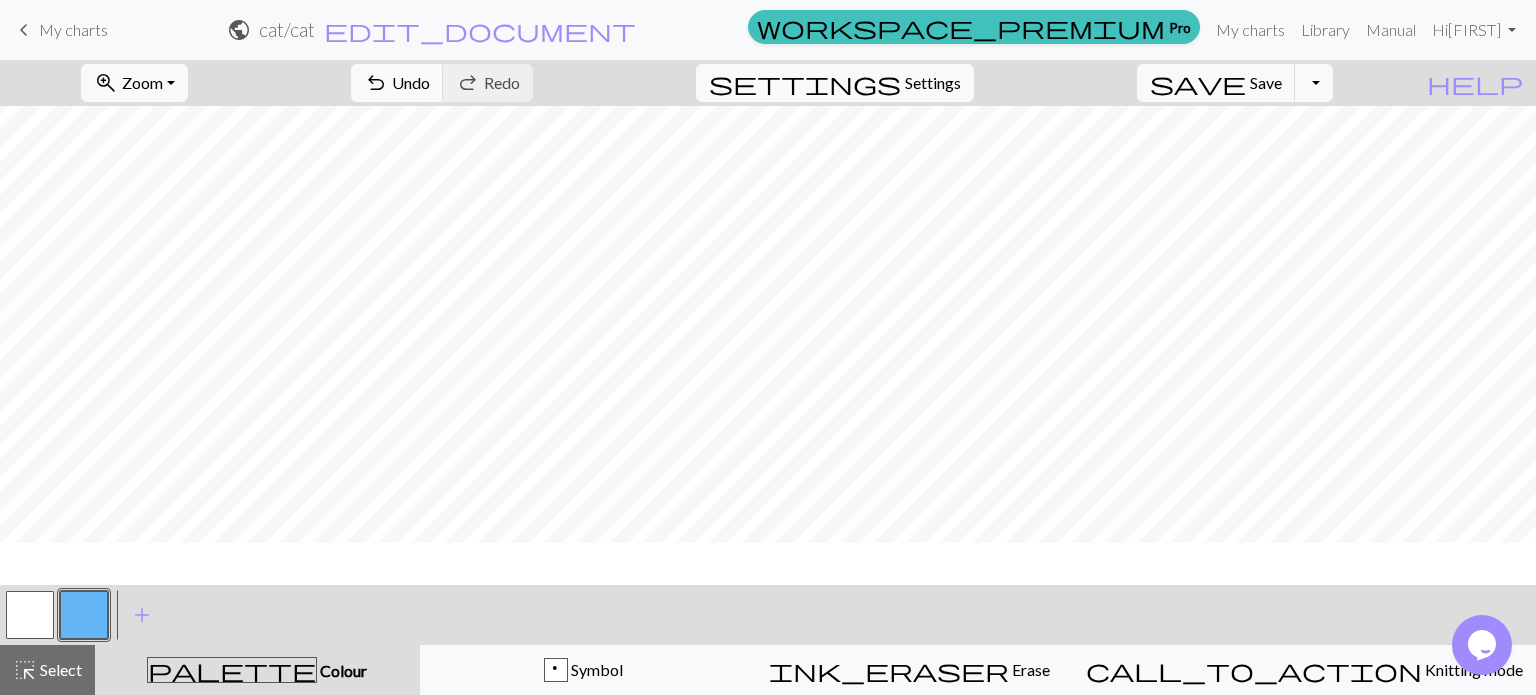 scroll, scrollTop: 576, scrollLeft: 0, axis: vertical 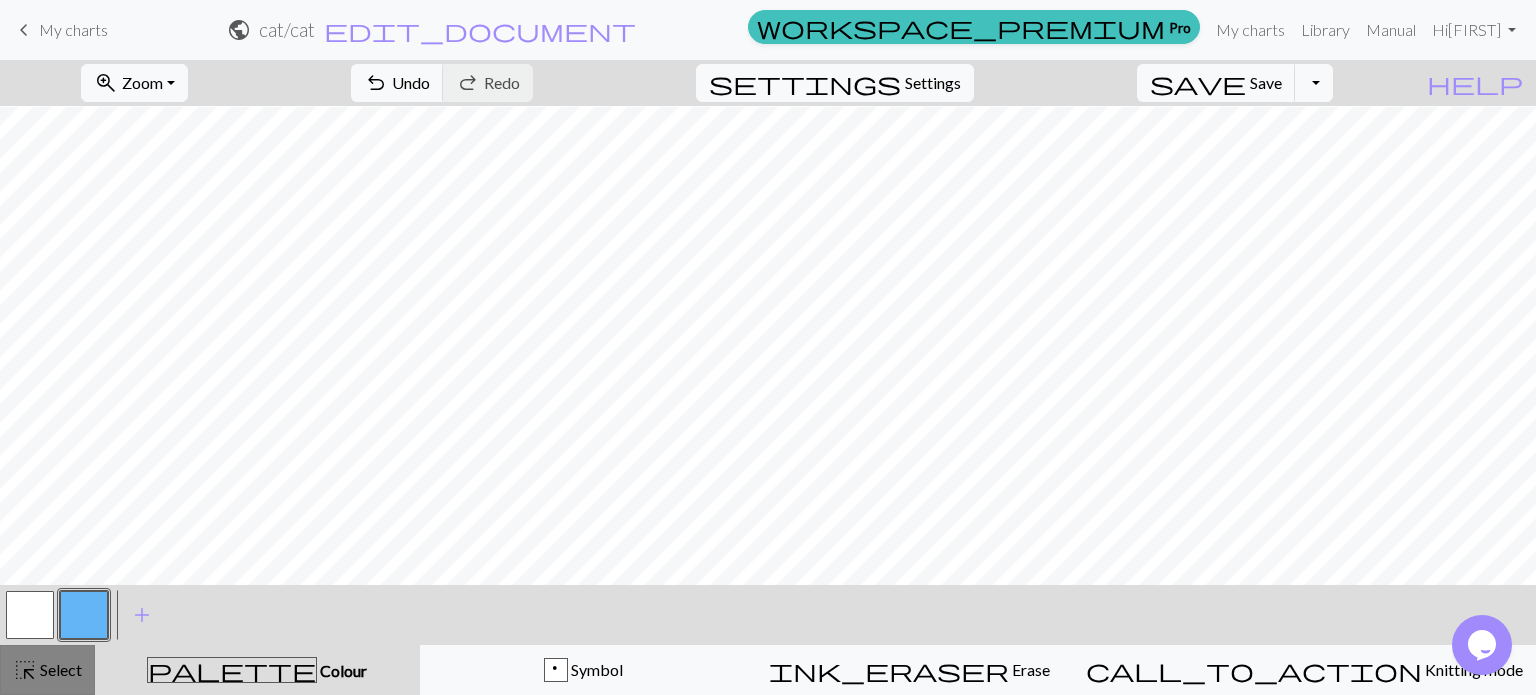 click on "Select" at bounding box center [59, 669] 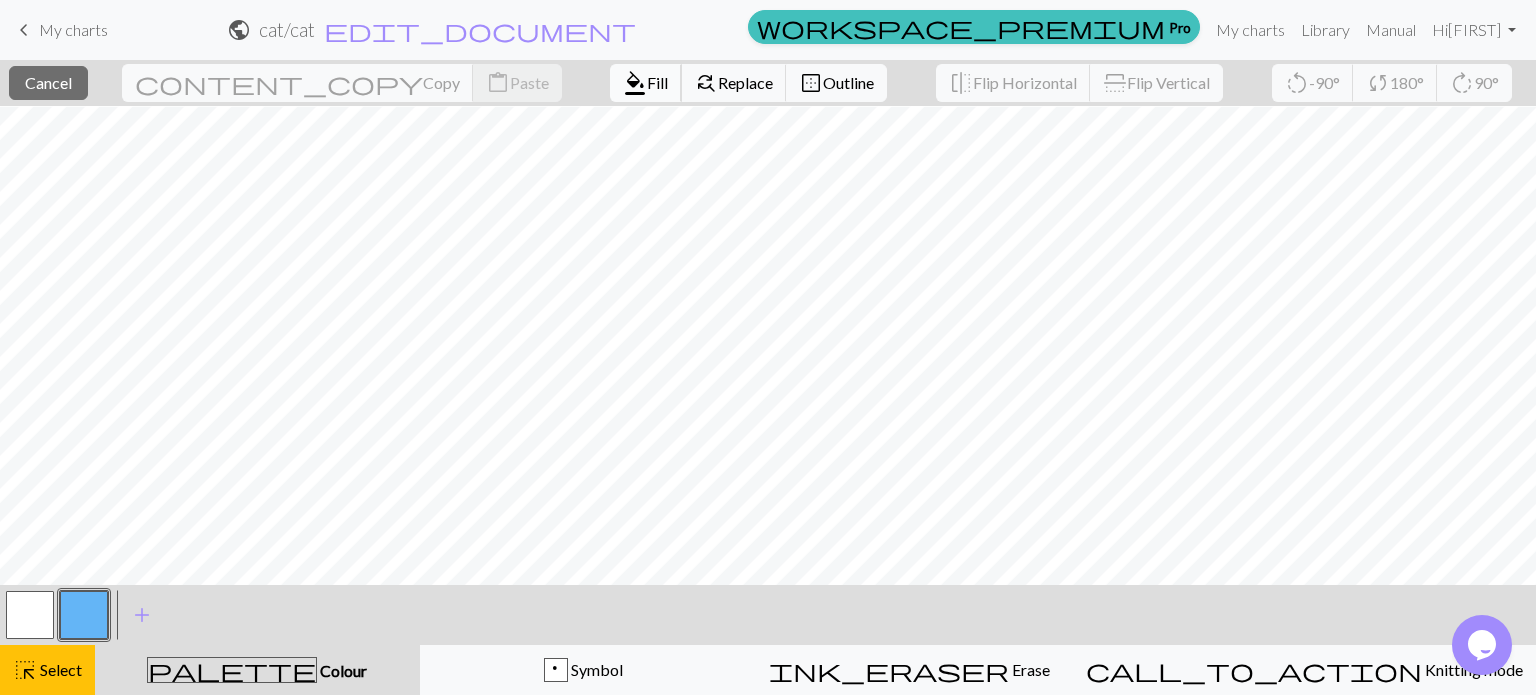 click on "format_color_fill  Fill" at bounding box center (646, 83) 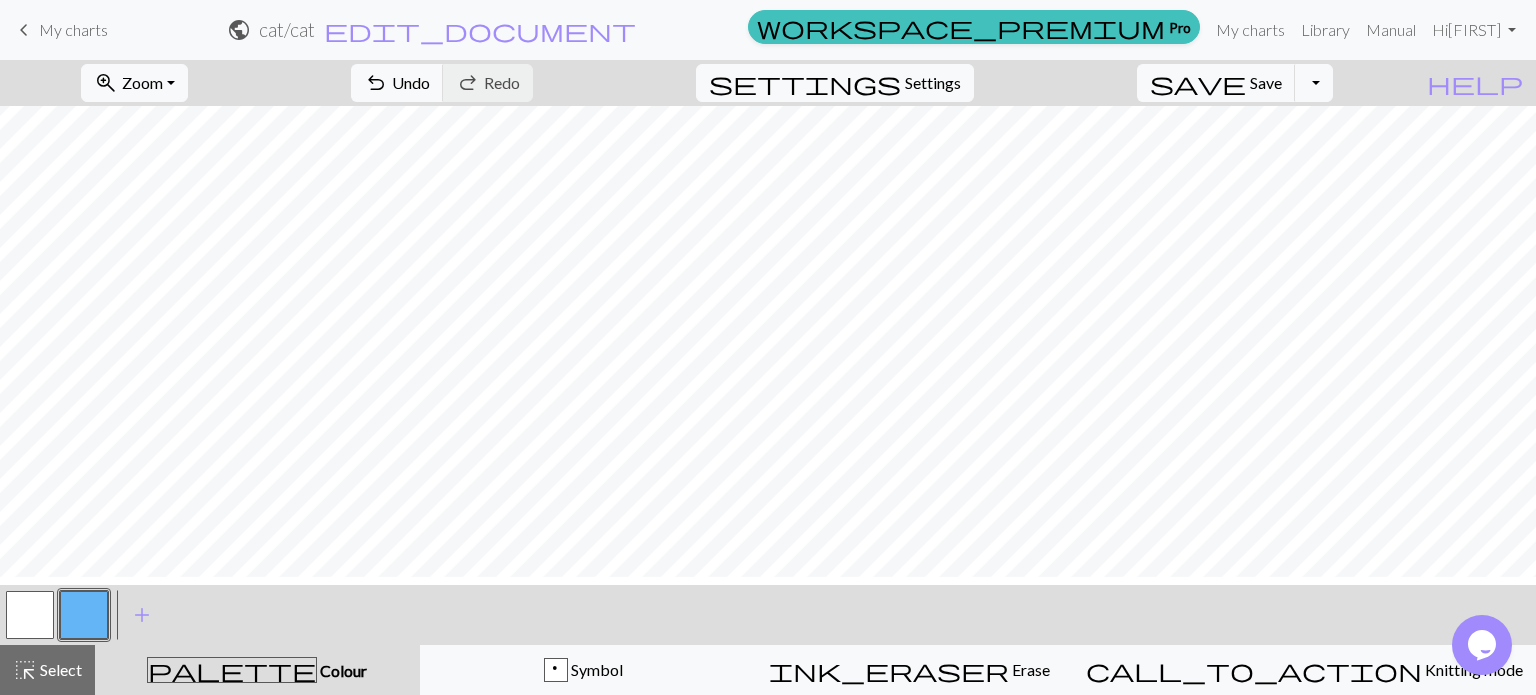 scroll, scrollTop: 508, scrollLeft: 0, axis: vertical 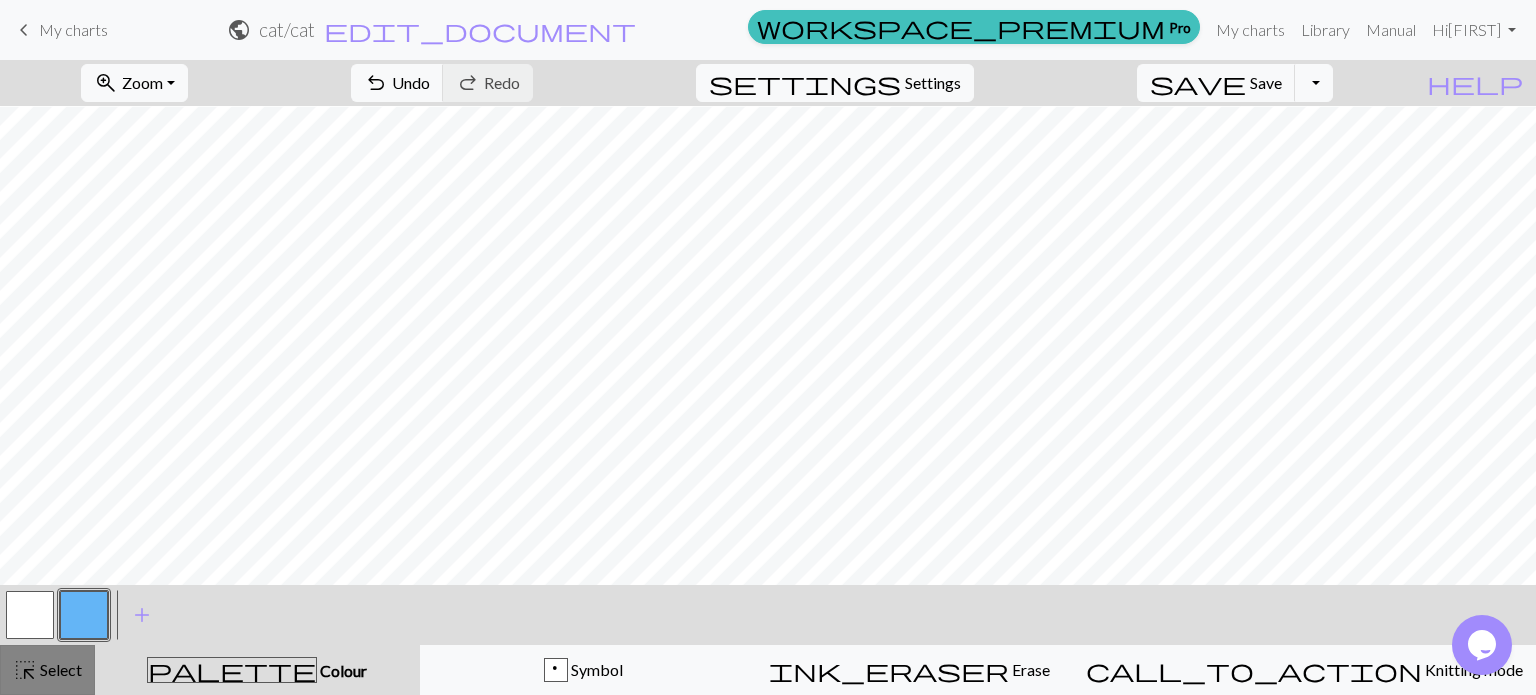 click on "highlight_alt" at bounding box center (25, 670) 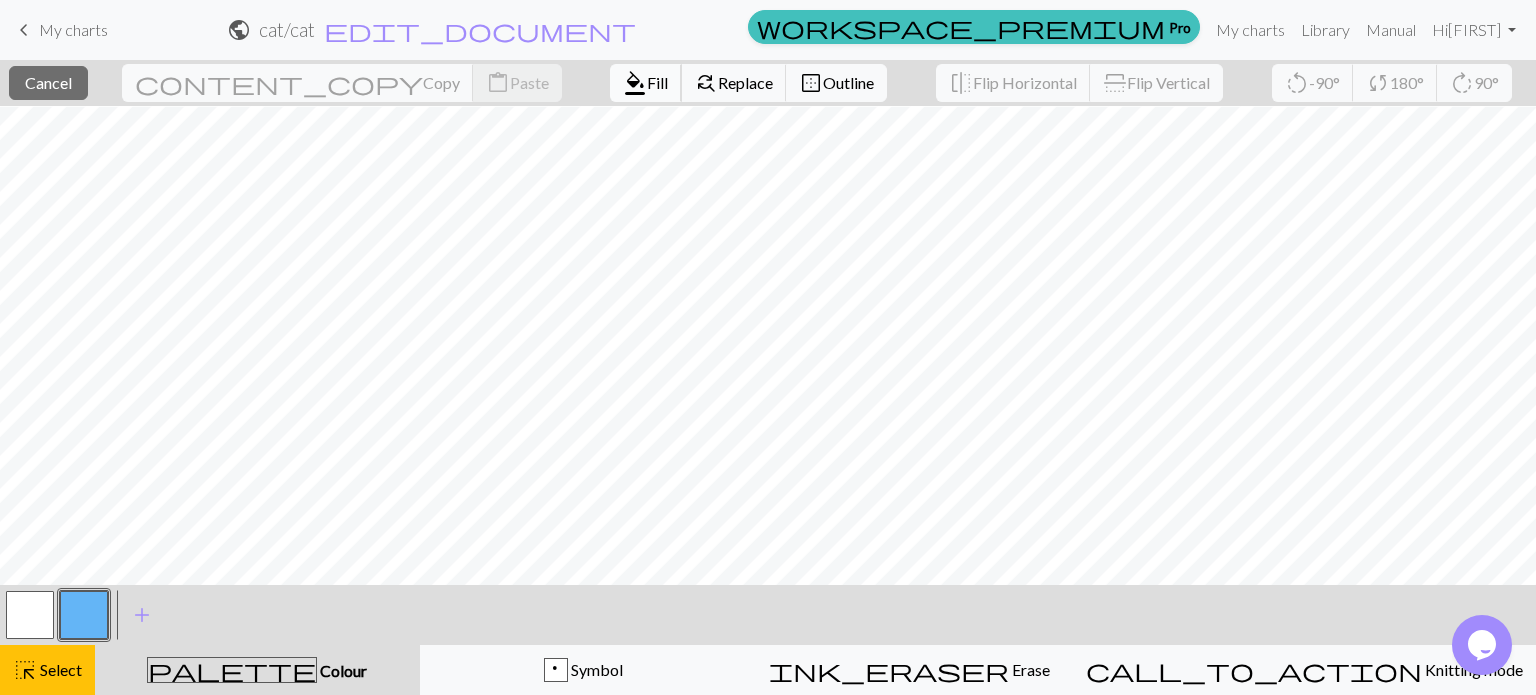 click on "format_color_fill  Fill" at bounding box center [646, 83] 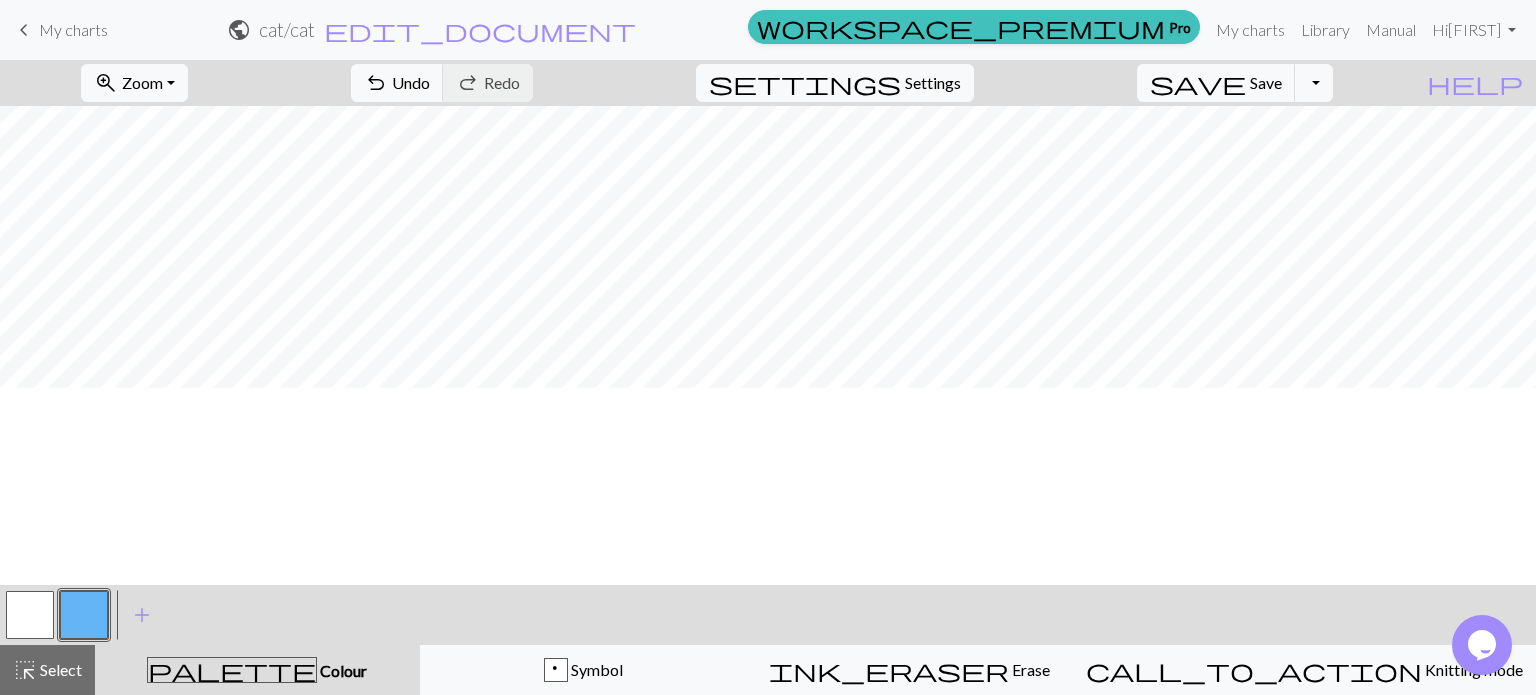 scroll, scrollTop: 505, scrollLeft: 0, axis: vertical 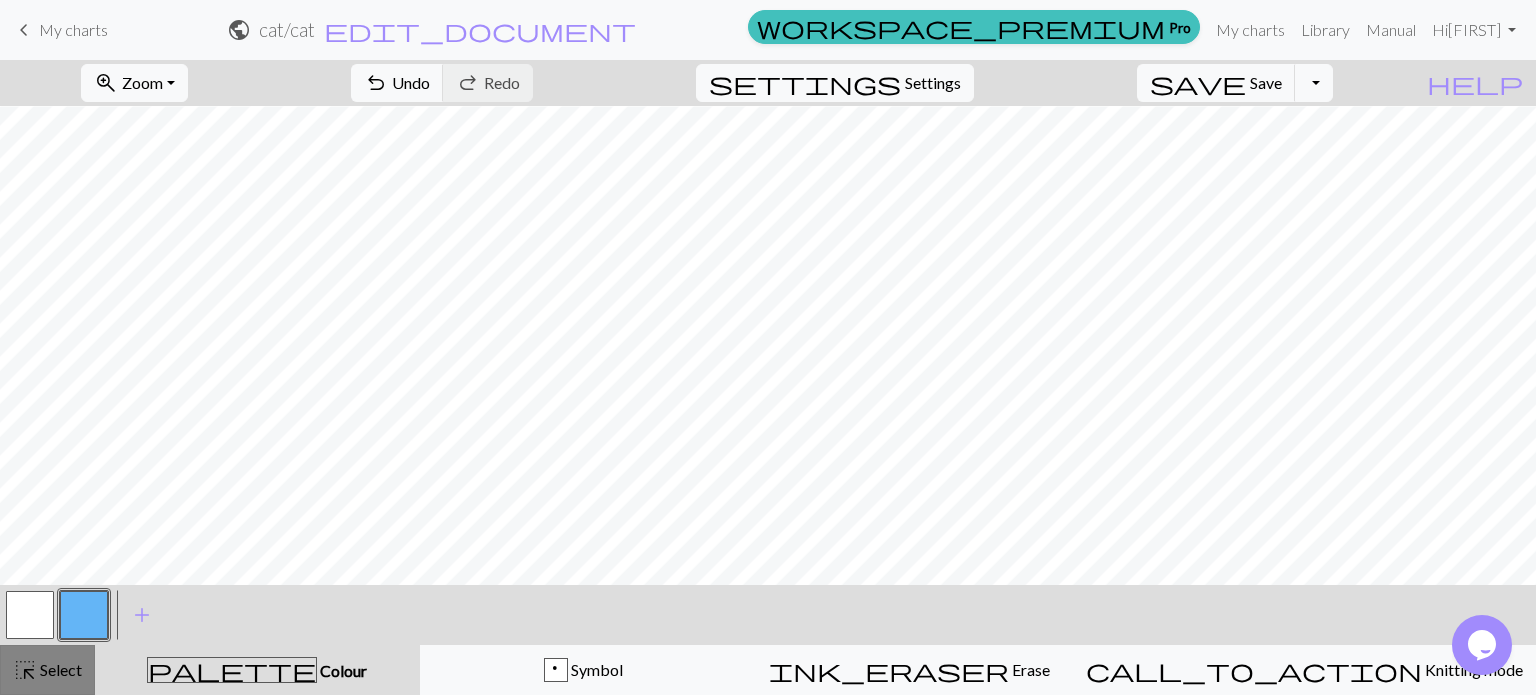 click on "Select" at bounding box center (59, 669) 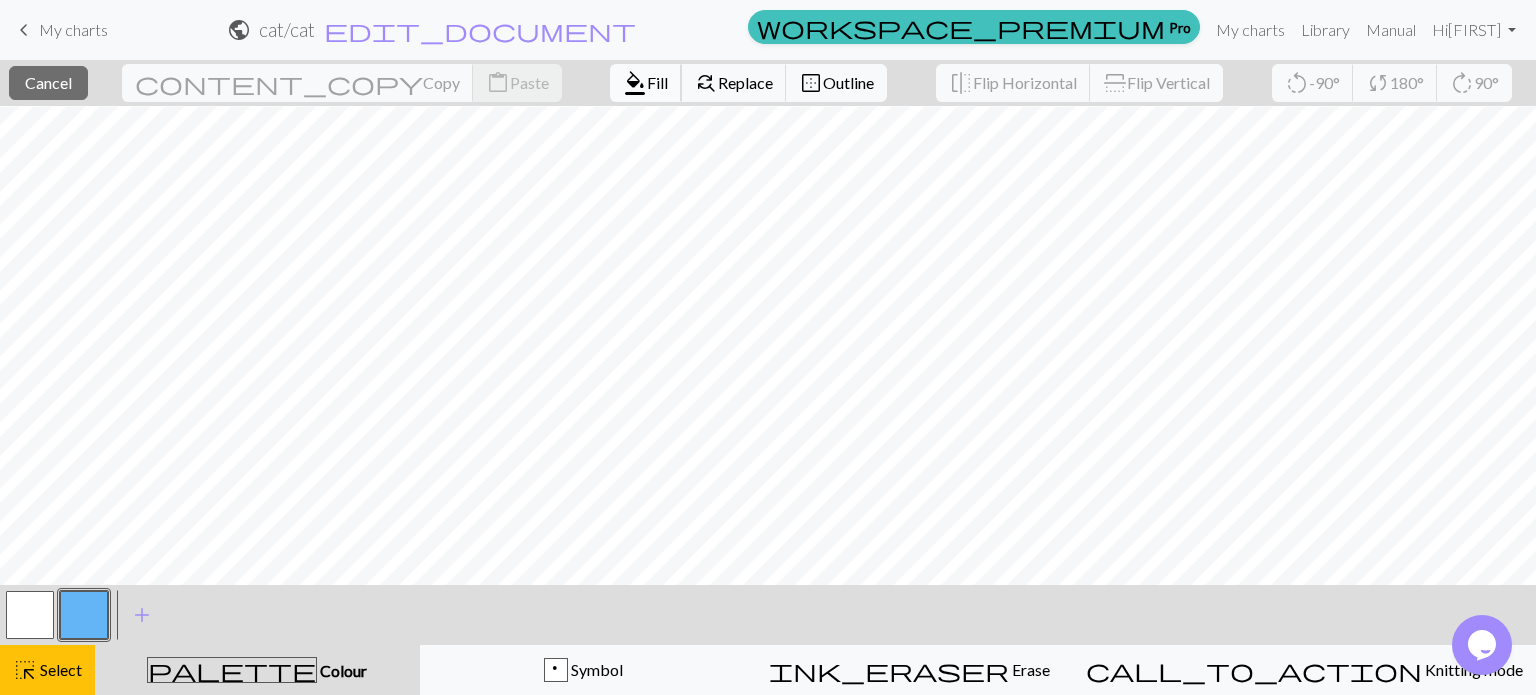 click on "format_color_fill" at bounding box center [635, 83] 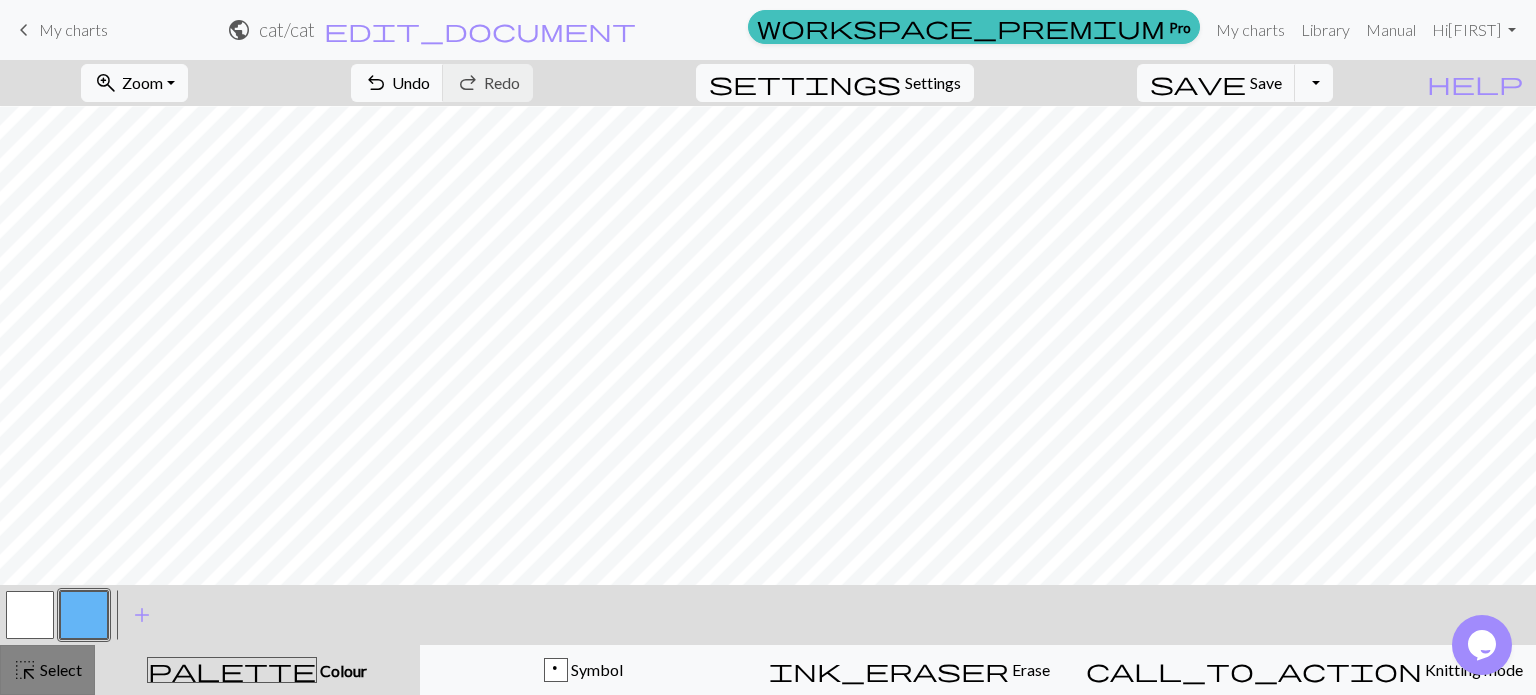 click on "Select" at bounding box center [59, 669] 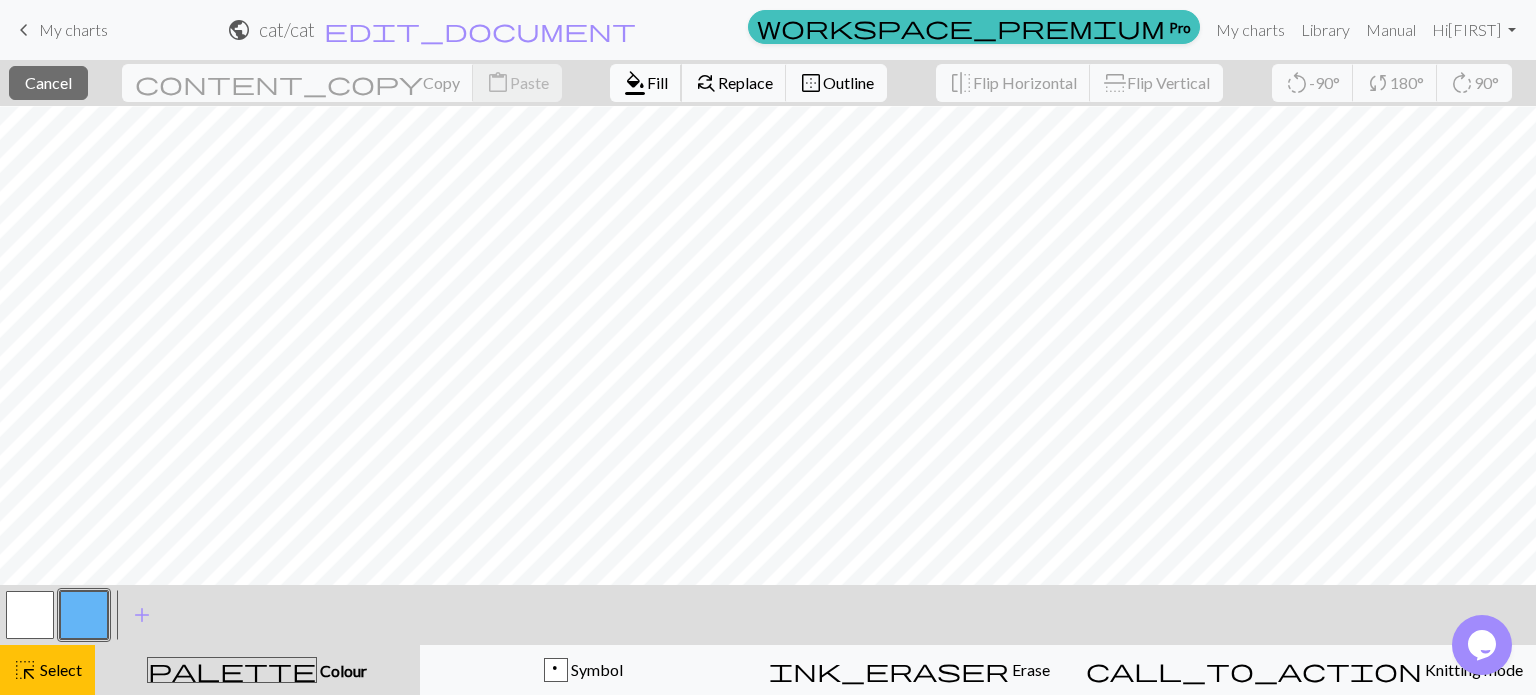 click on "Fill" at bounding box center [657, 82] 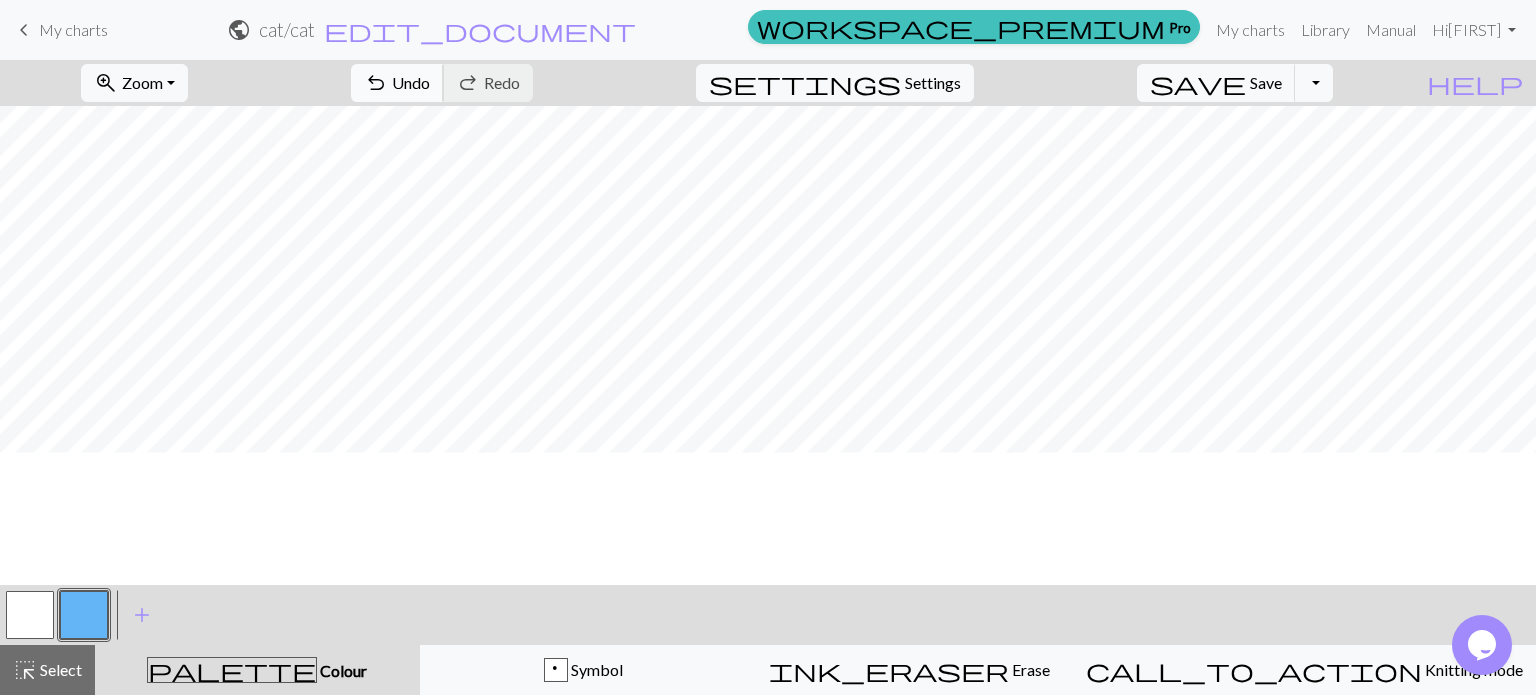 scroll, scrollTop: 333, scrollLeft: 0, axis: vertical 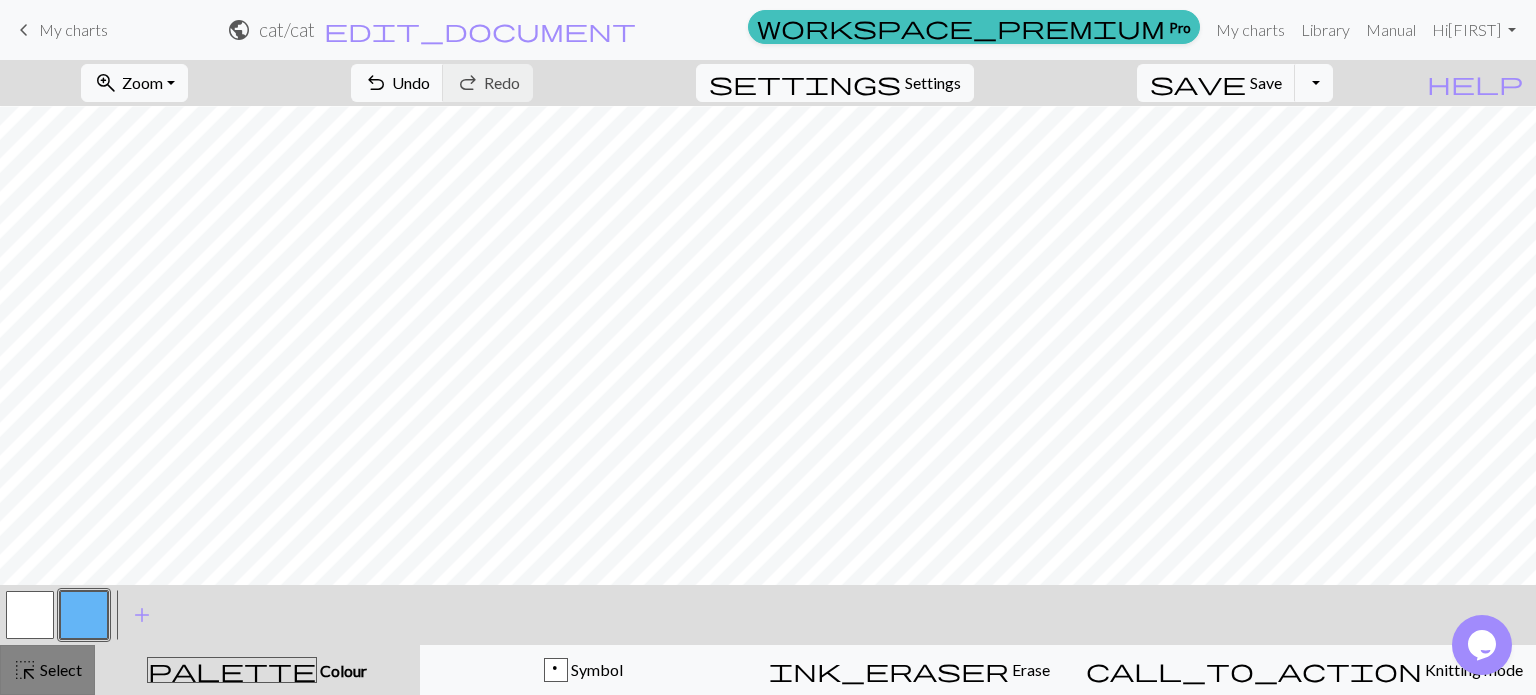 click on "highlight_alt   Select   Select" at bounding box center (47, 670) 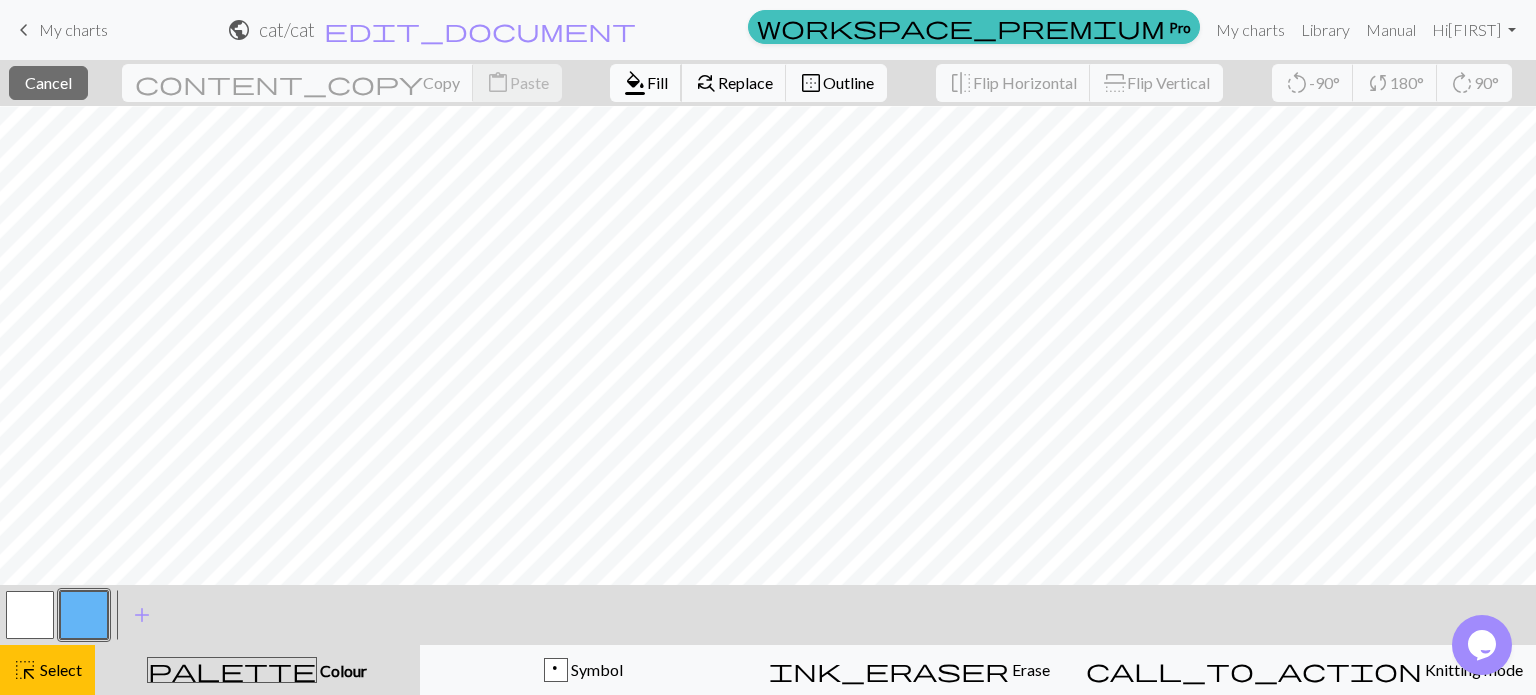click on "format_color_fill" at bounding box center [635, 83] 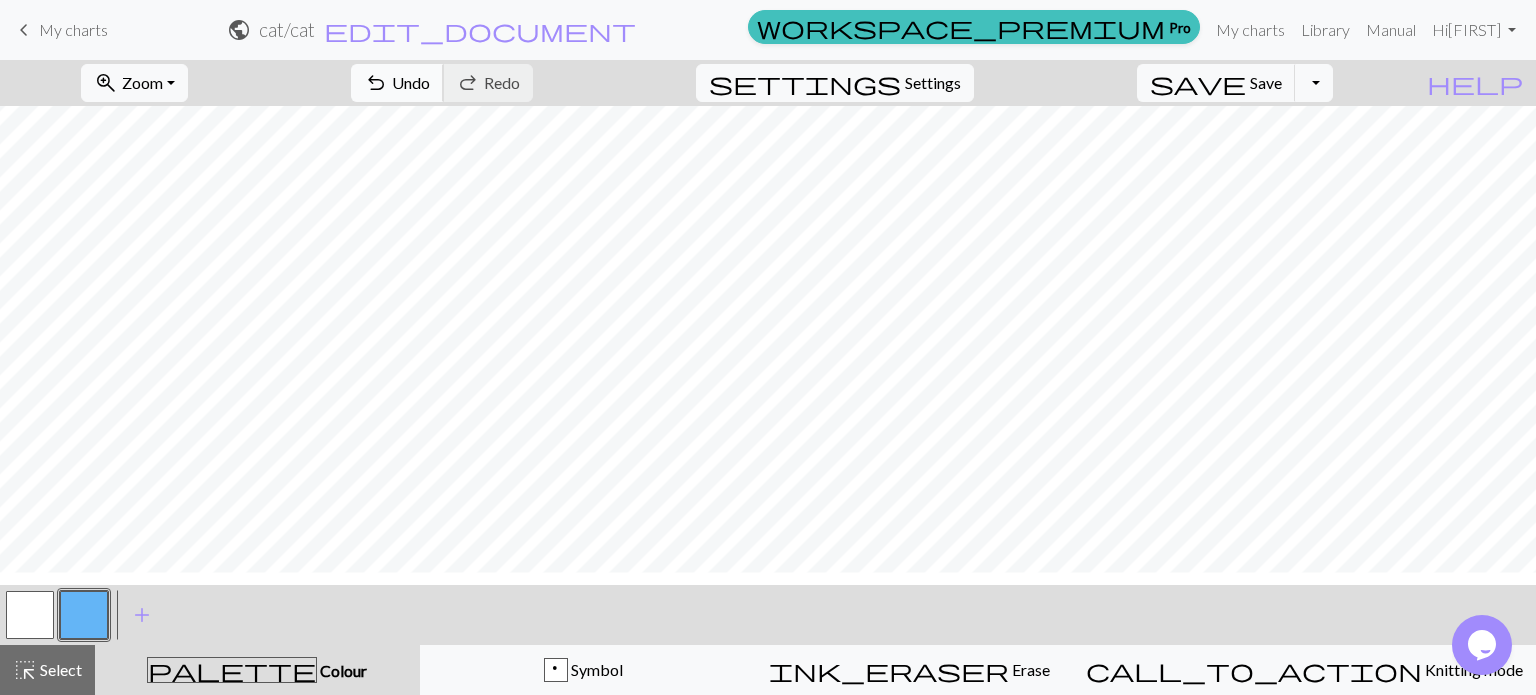 scroll, scrollTop: 510, scrollLeft: 0, axis: vertical 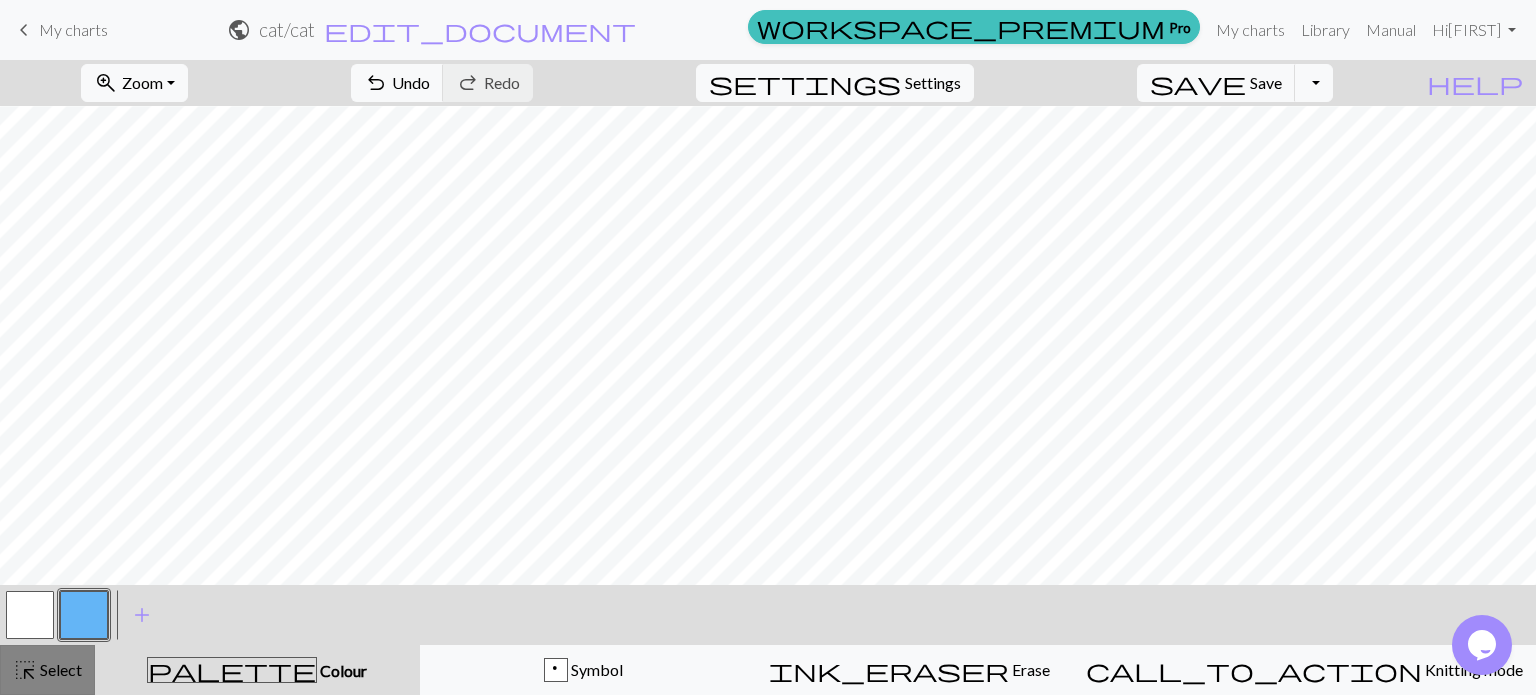 click on "Select" at bounding box center (59, 669) 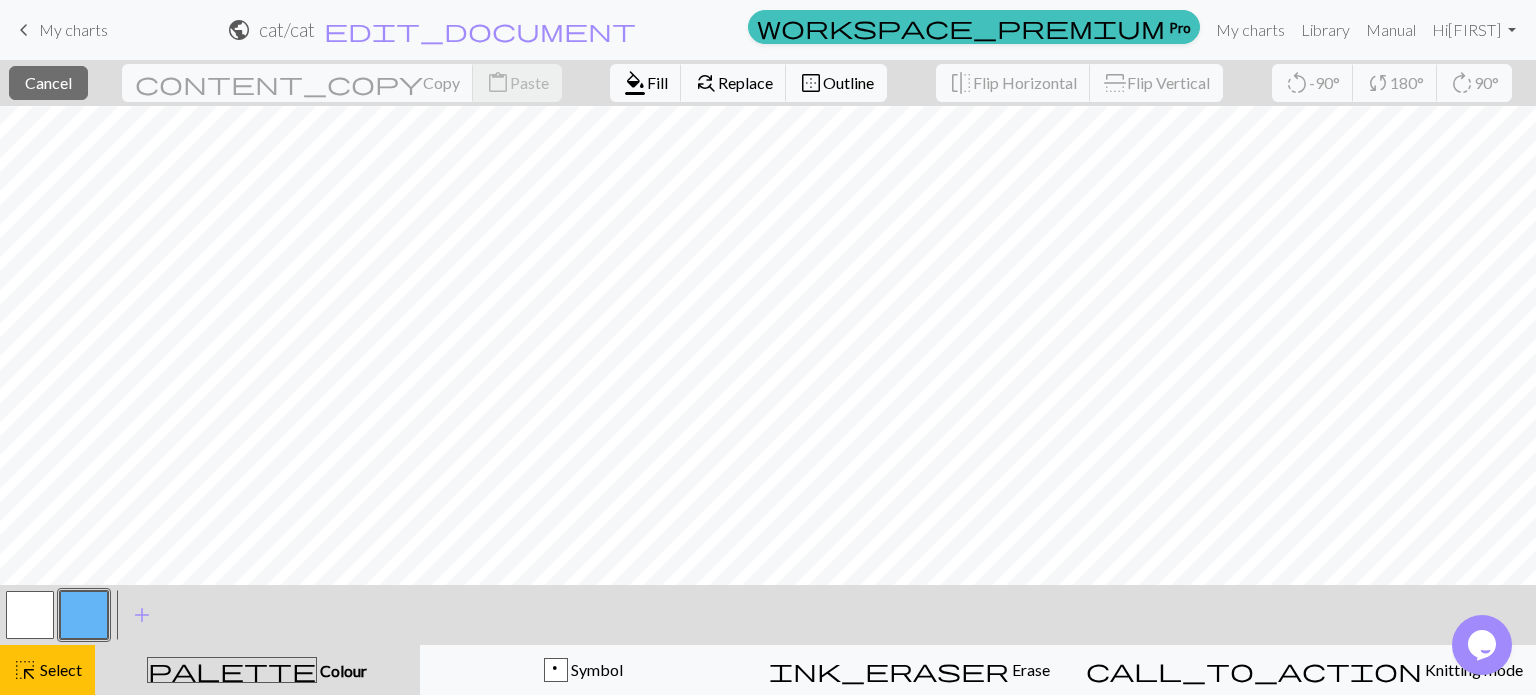 click at bounding box center [30, 615] 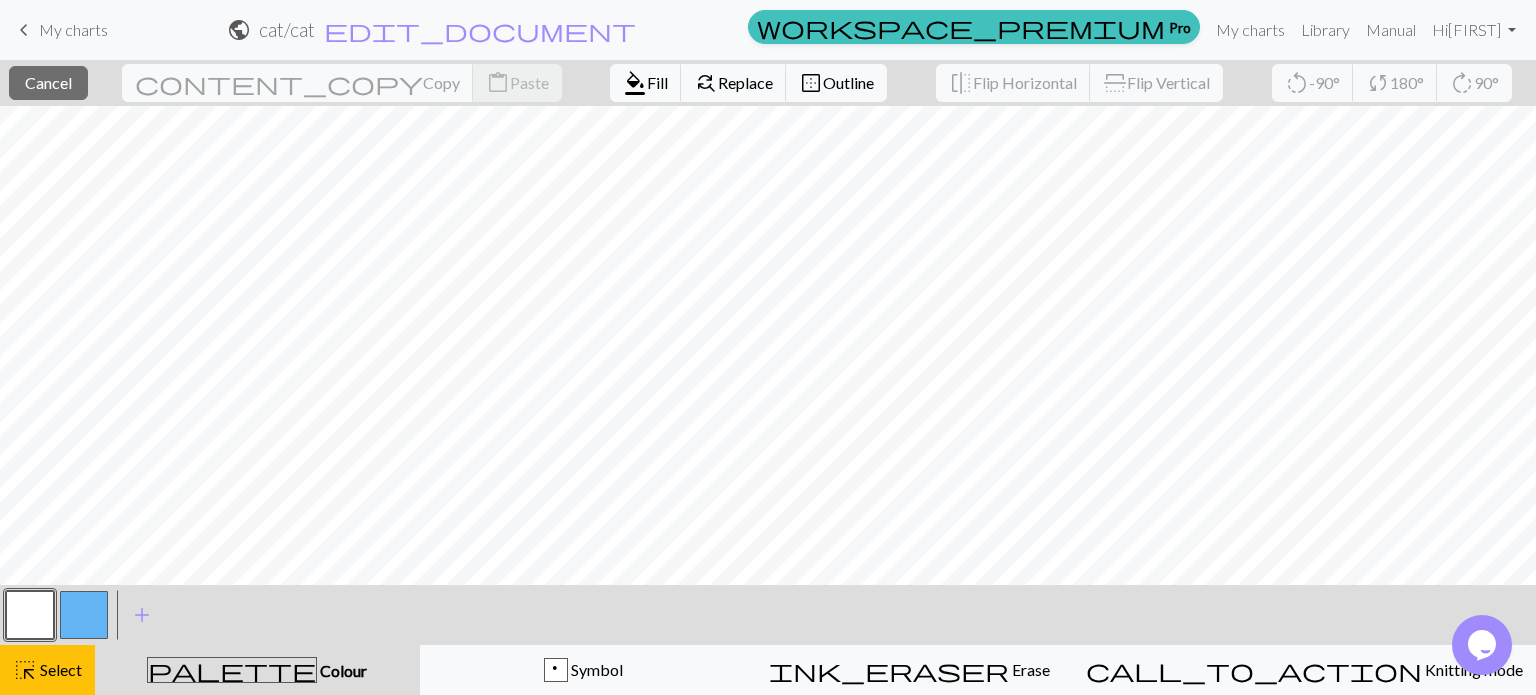 click at bounding box center [30, 615] 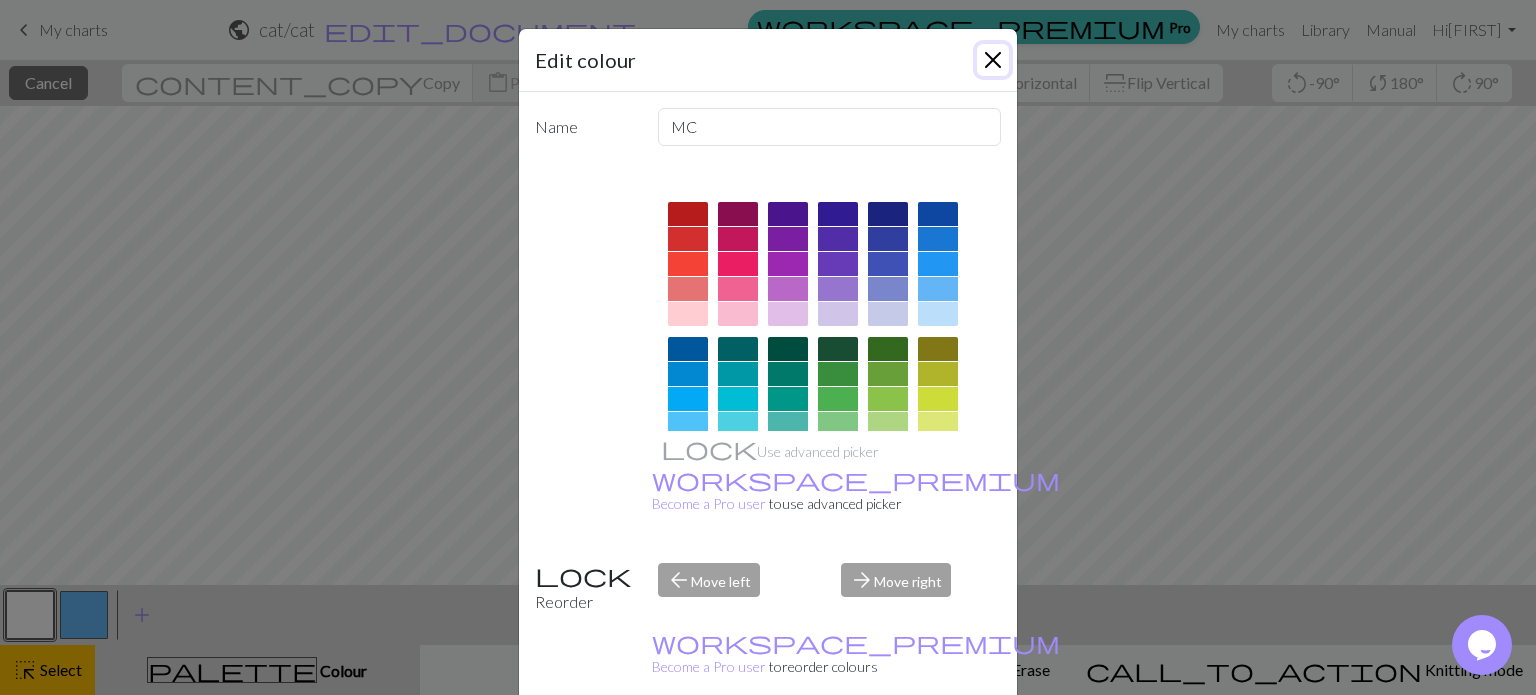 click at bounding box center (993, 60) 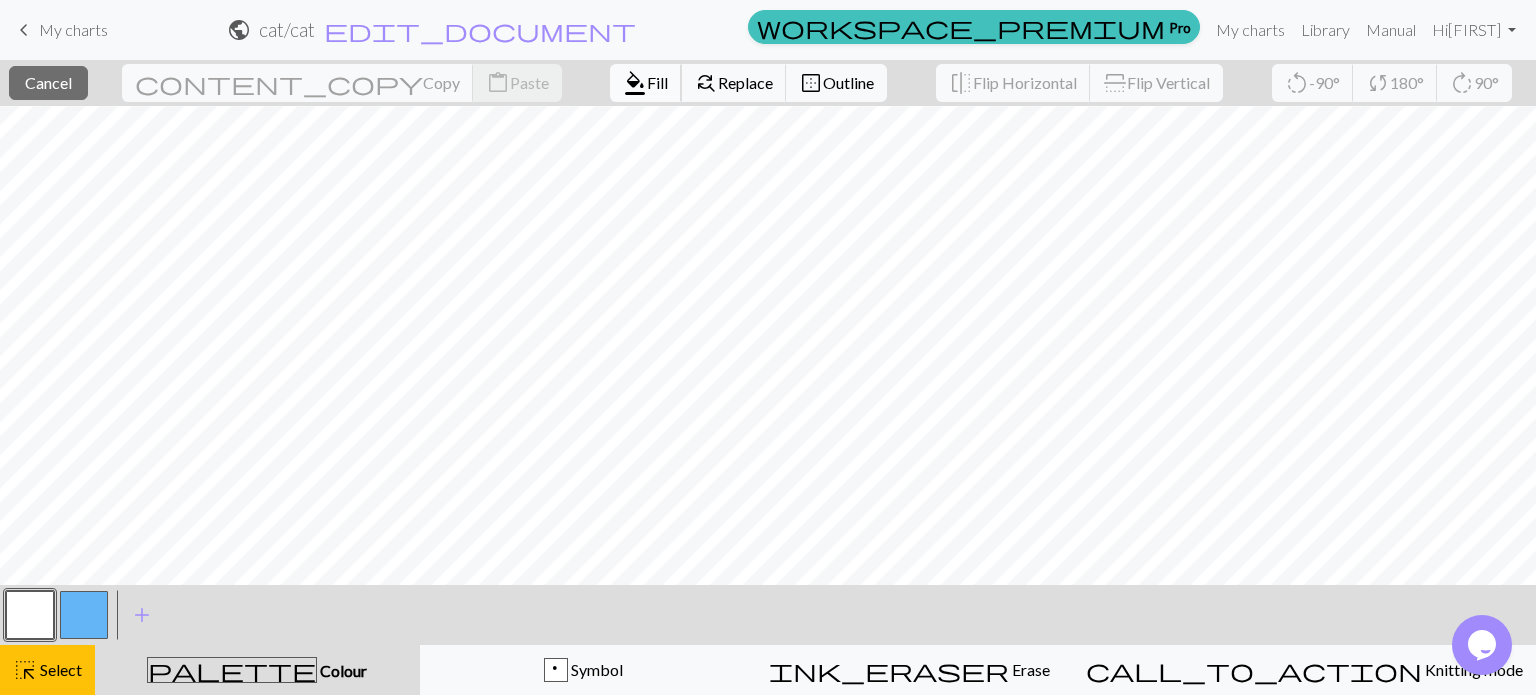 click on "Fill" at bounding box center [657, 82] 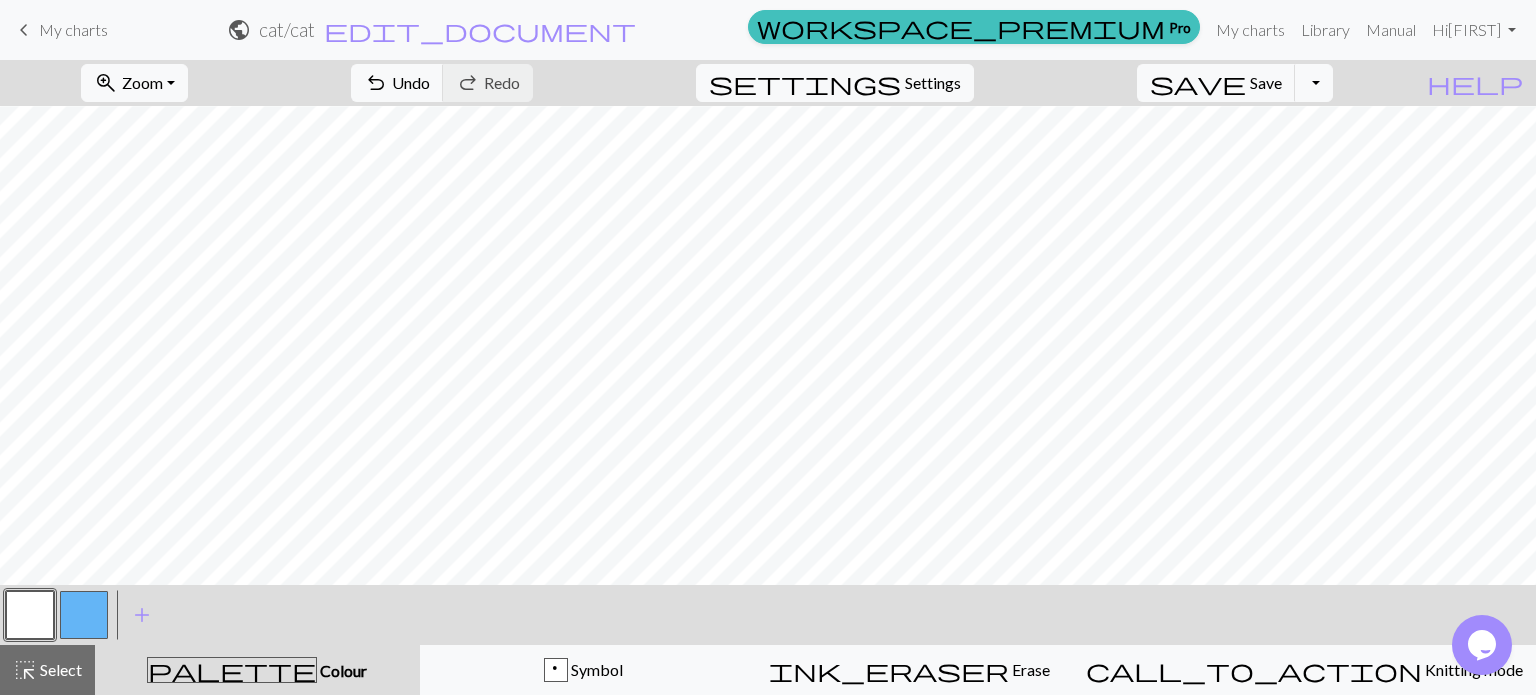 click at bounding box center (84, 615) 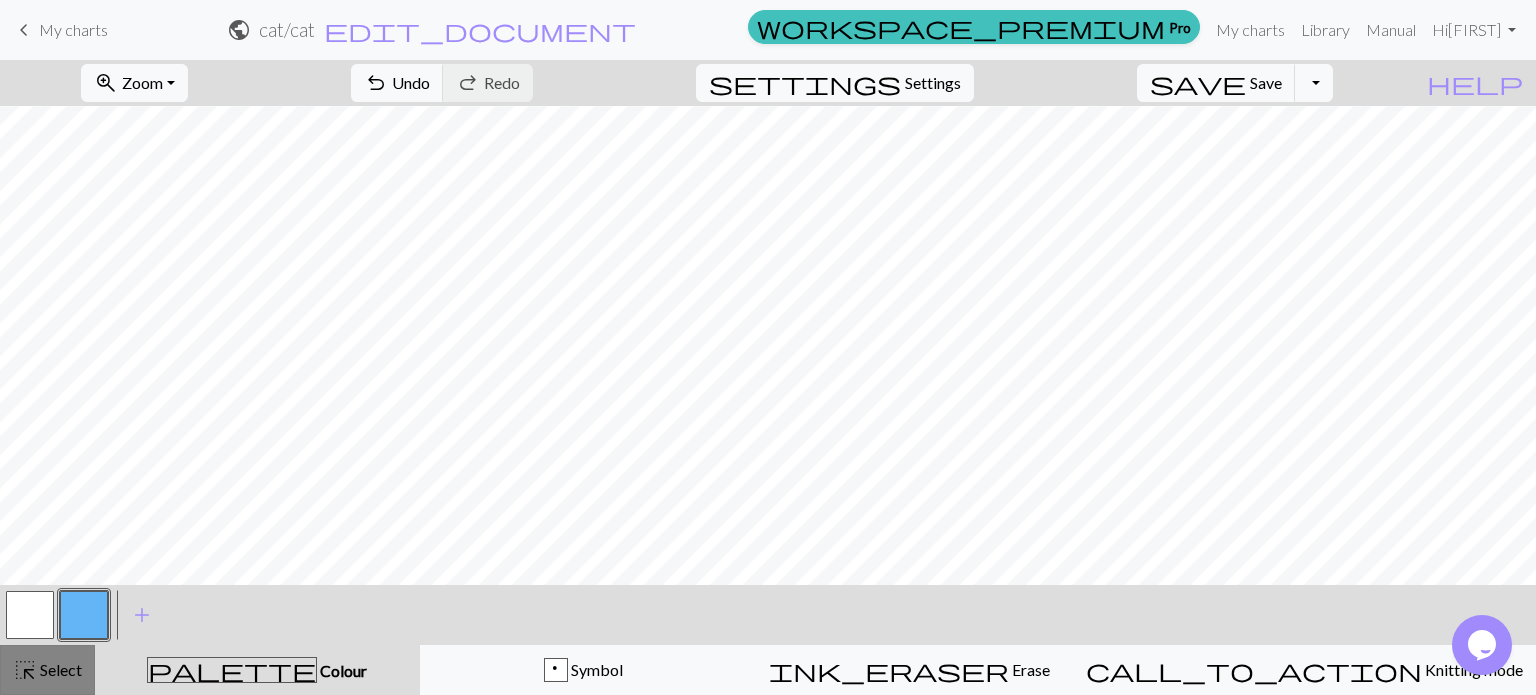 click on "Select" at bounding box center [59, 669] 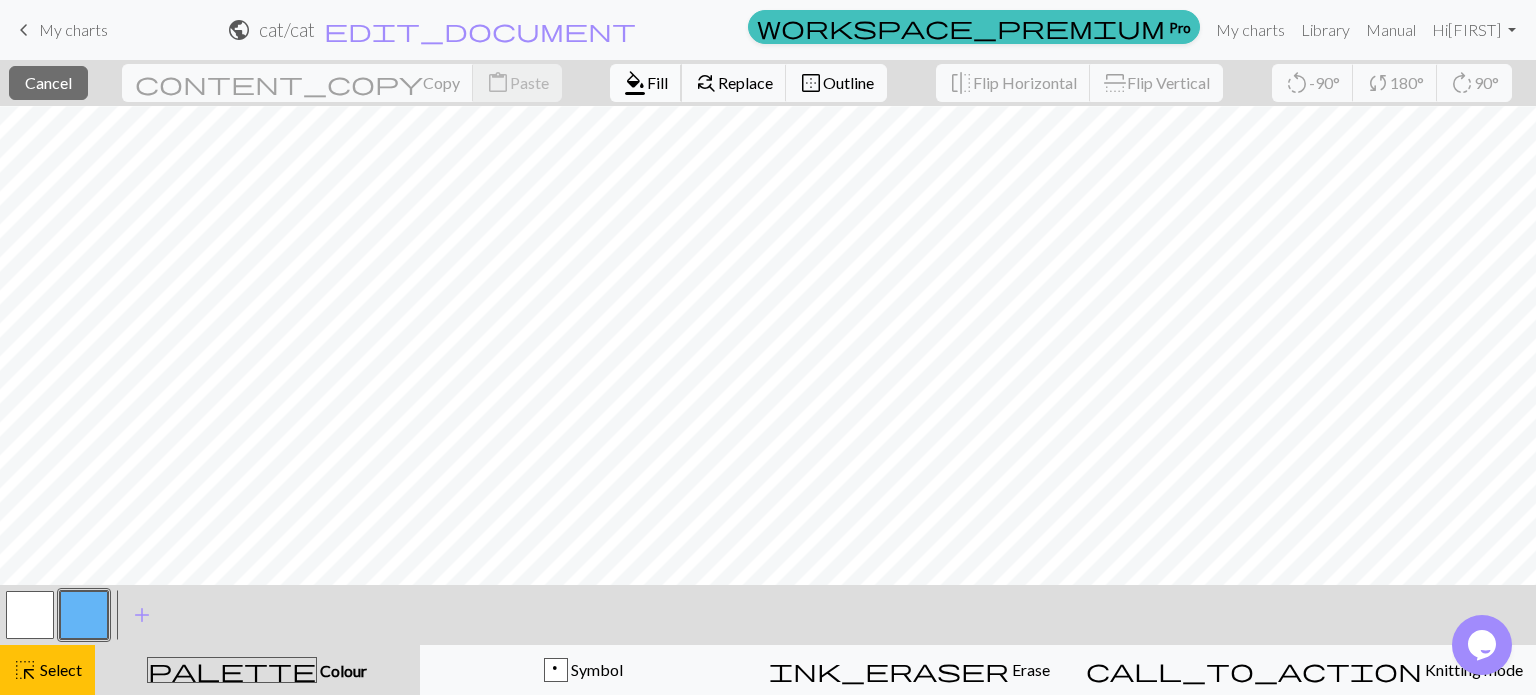 click on "format_color_fill  Fill" at bounding box center (646, 83) 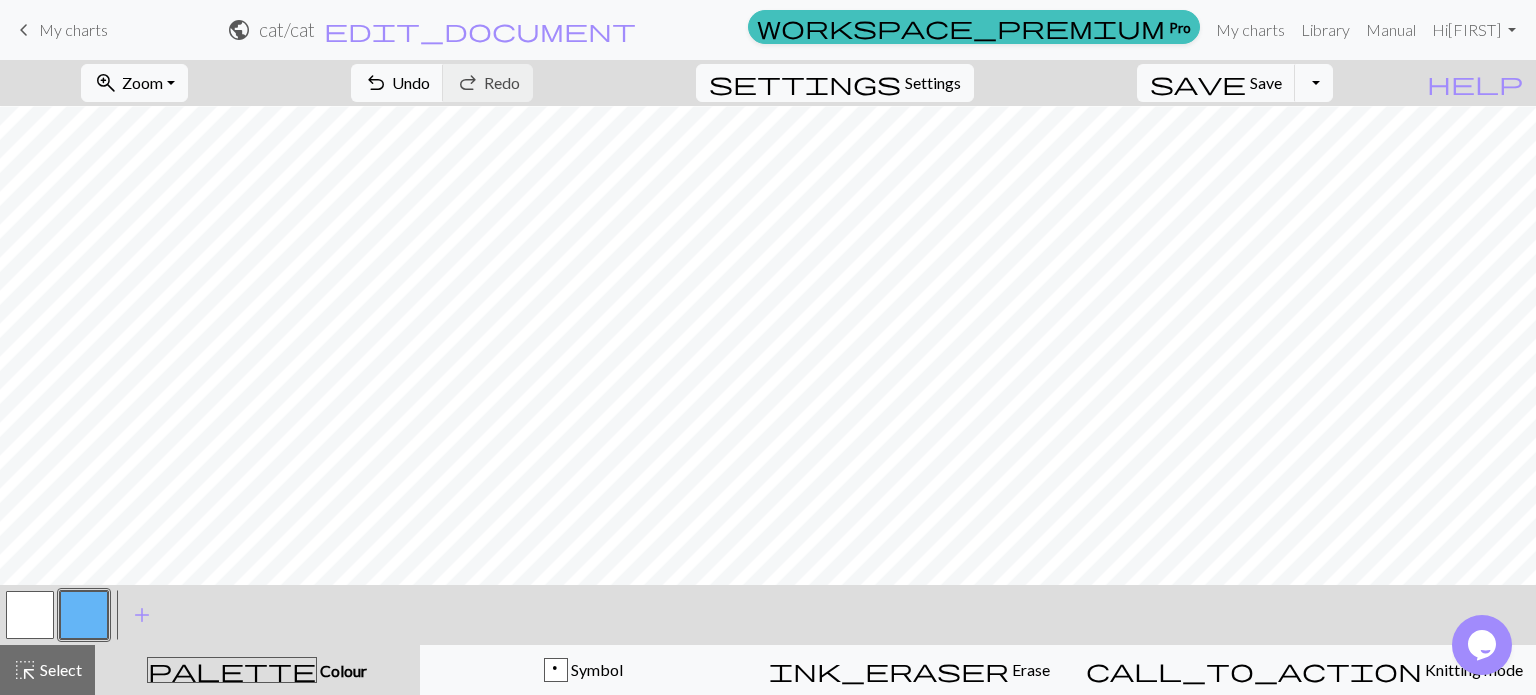 scroll, scrollTop: 602, scrollLeft: 0, axis: vertical 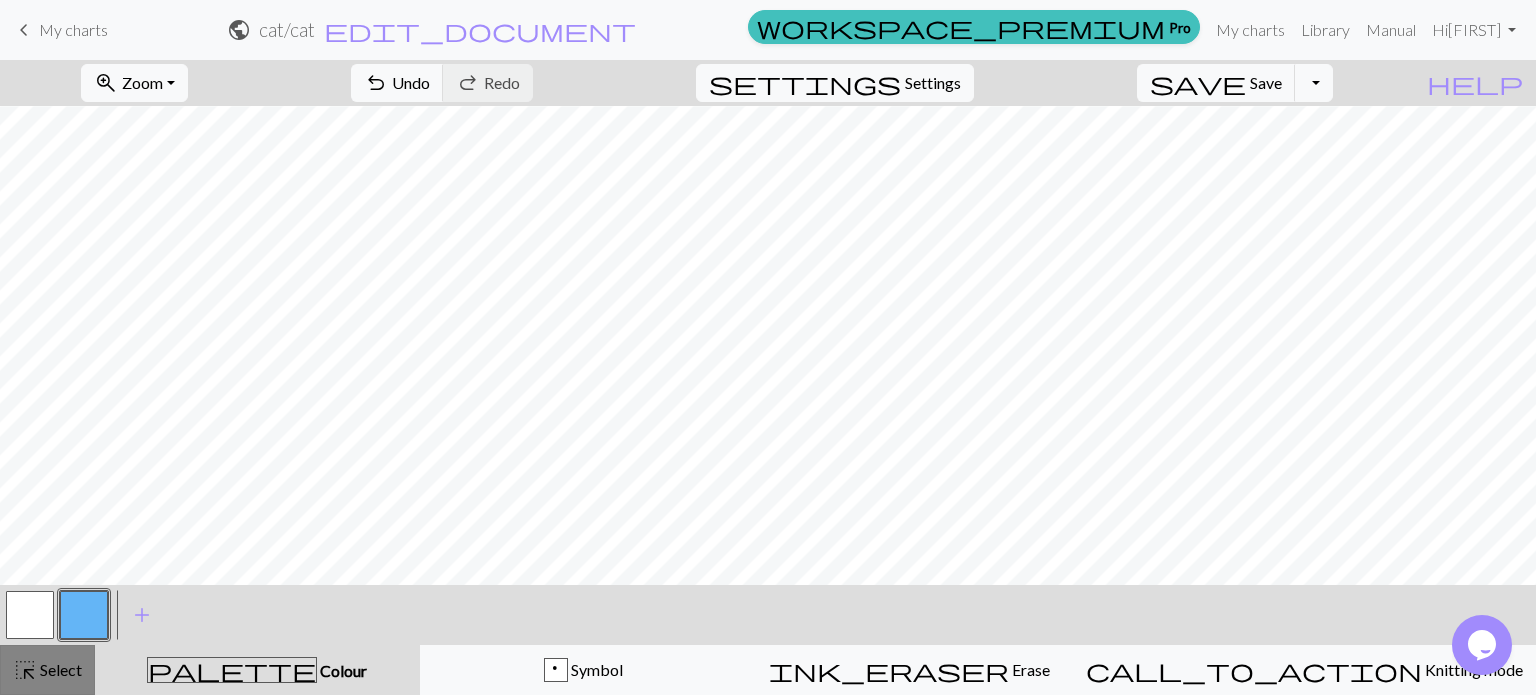 click on "Select" at bounding box center (59, 669) 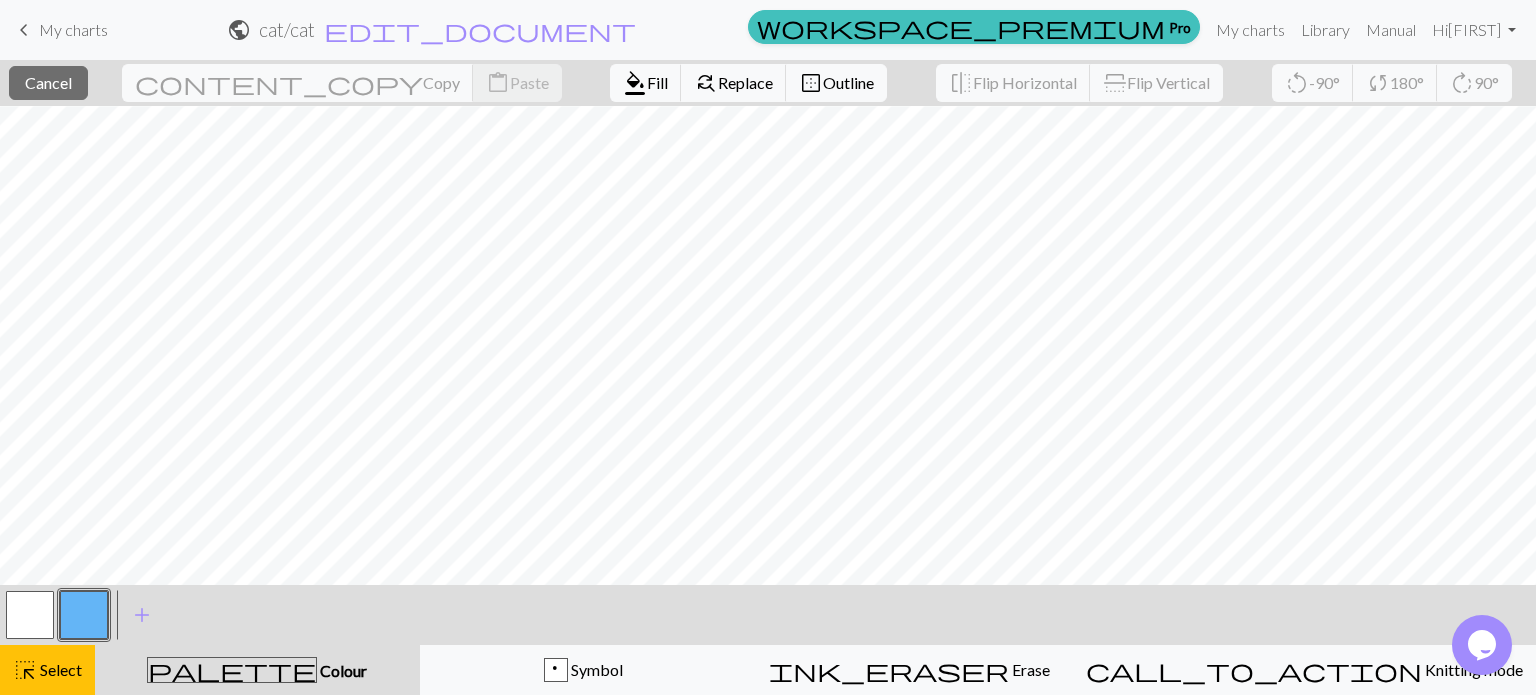 click at bounding box center (30, 615) 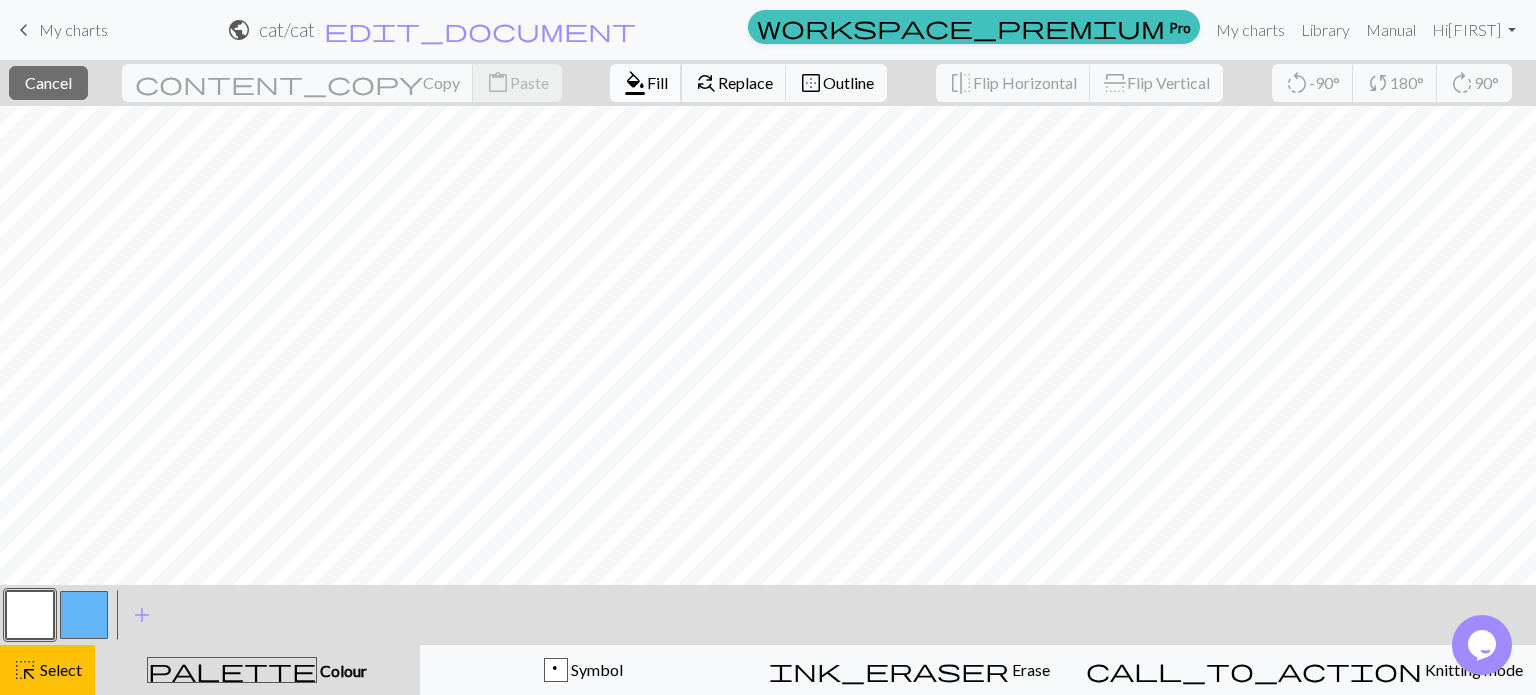 click on "format_color_fill" at bounding box center [635, 83] 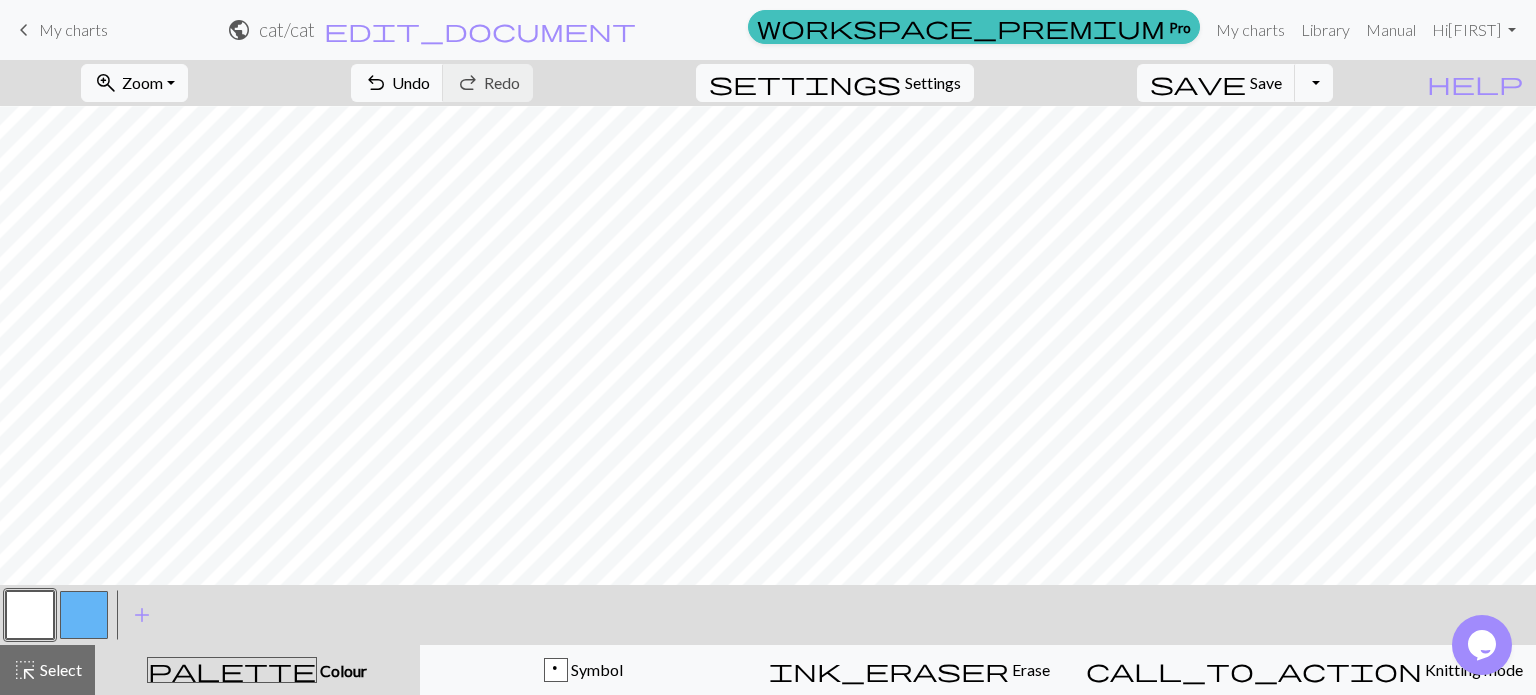 click at bounding box center (84, 615) 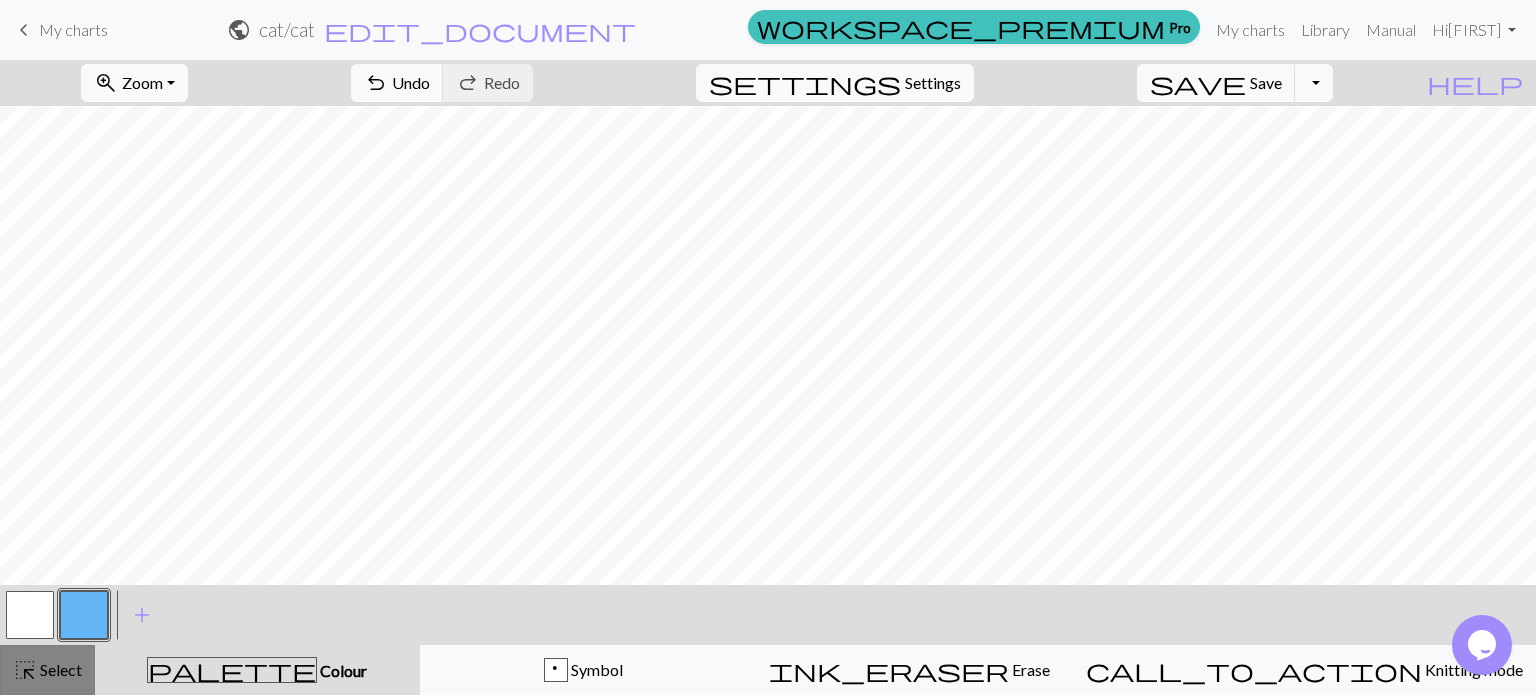 click on "Select" at bounding box center [59, 669] 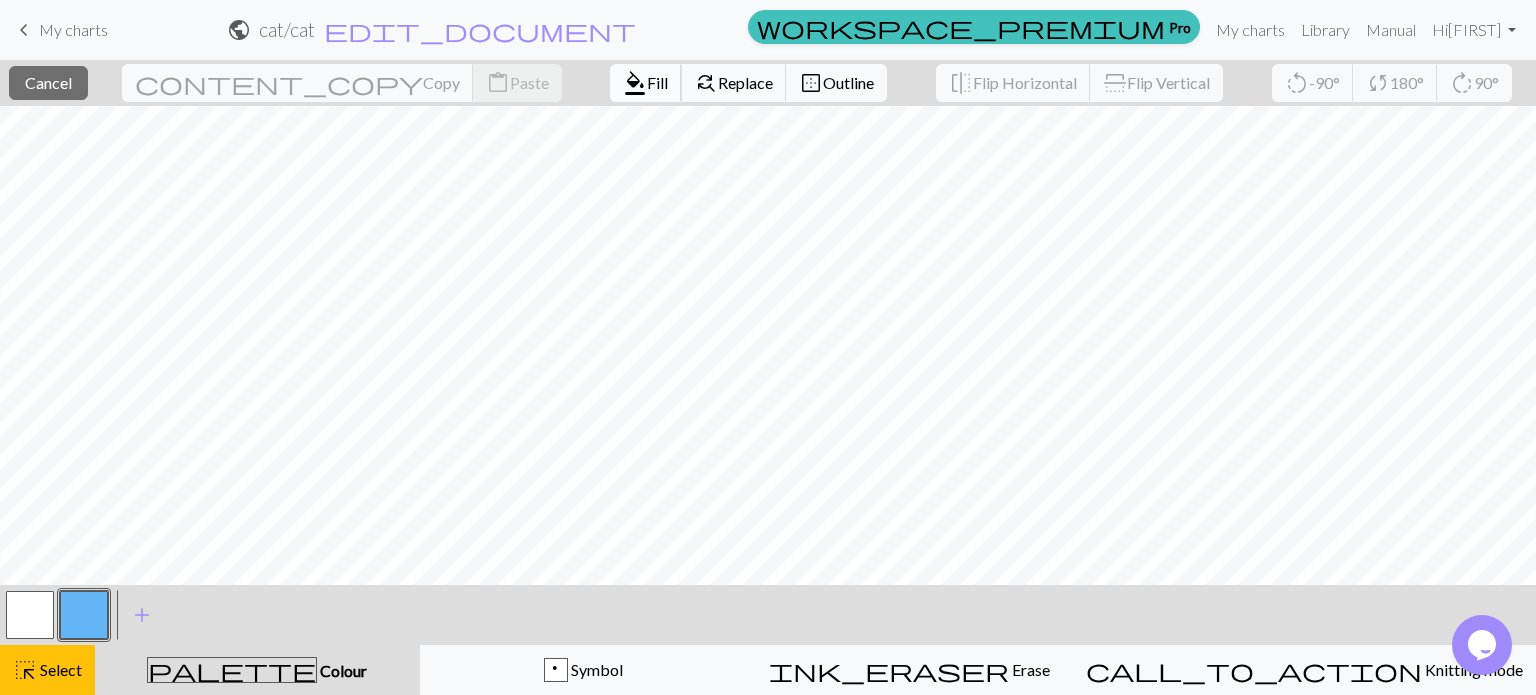 click on "Fill" at bounding box center (657, 82) 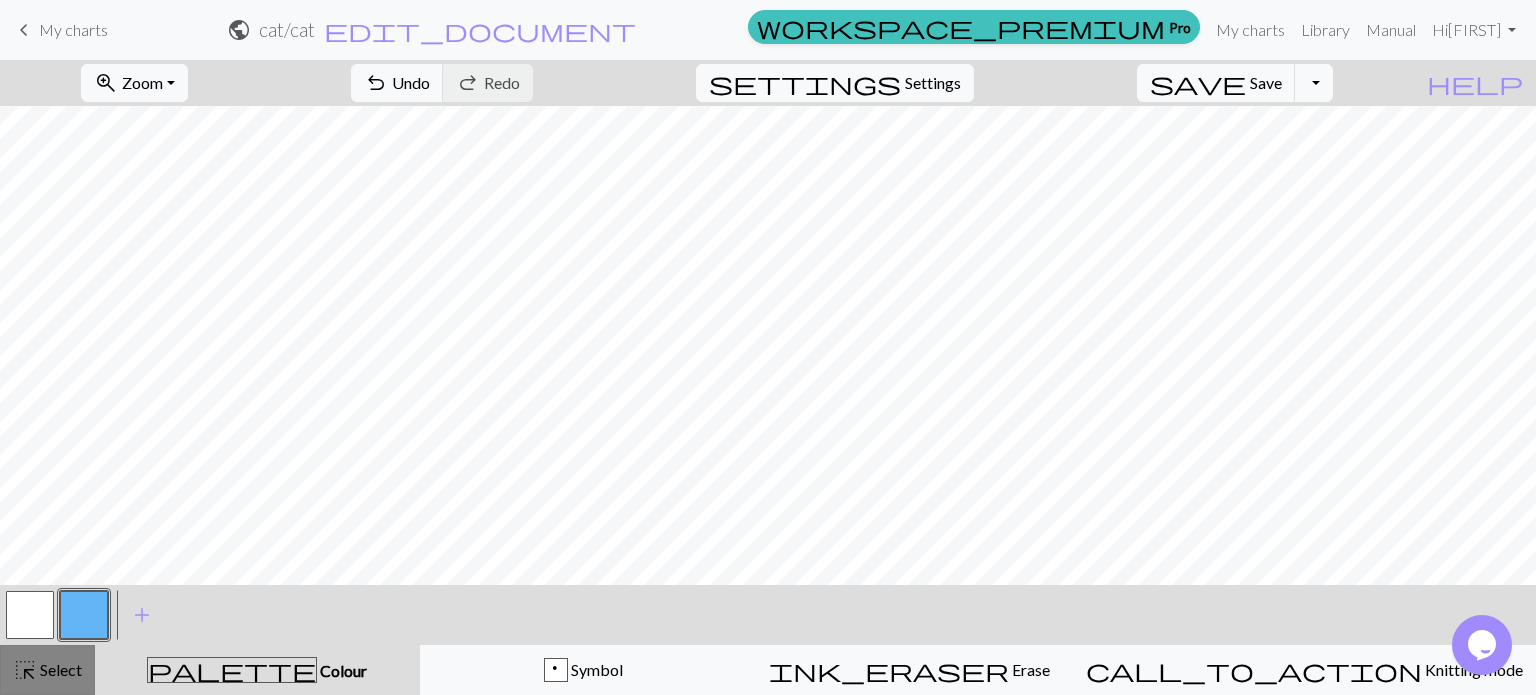 click on "highlight_alt   Select   Select" at bounding box center (47, 670) 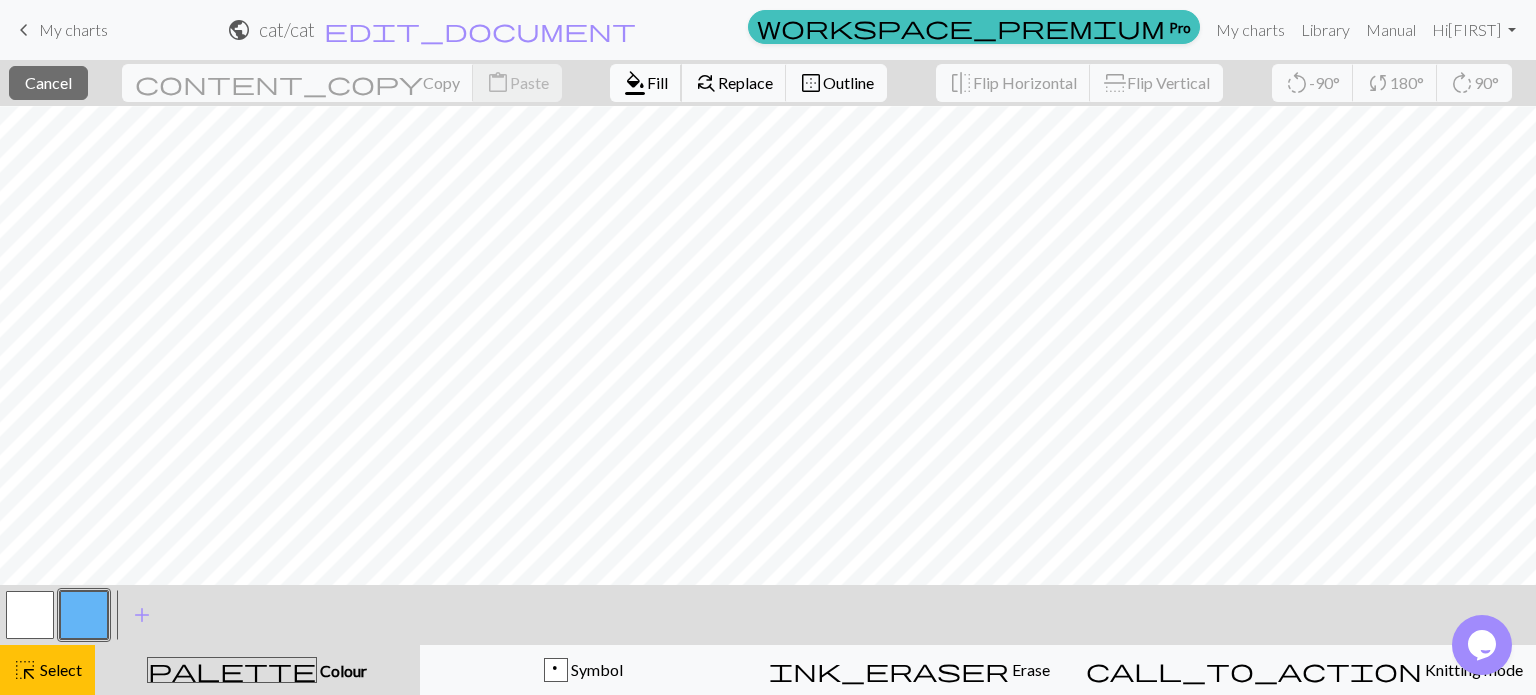 click on "Fill" at bounding box center (657, 82) 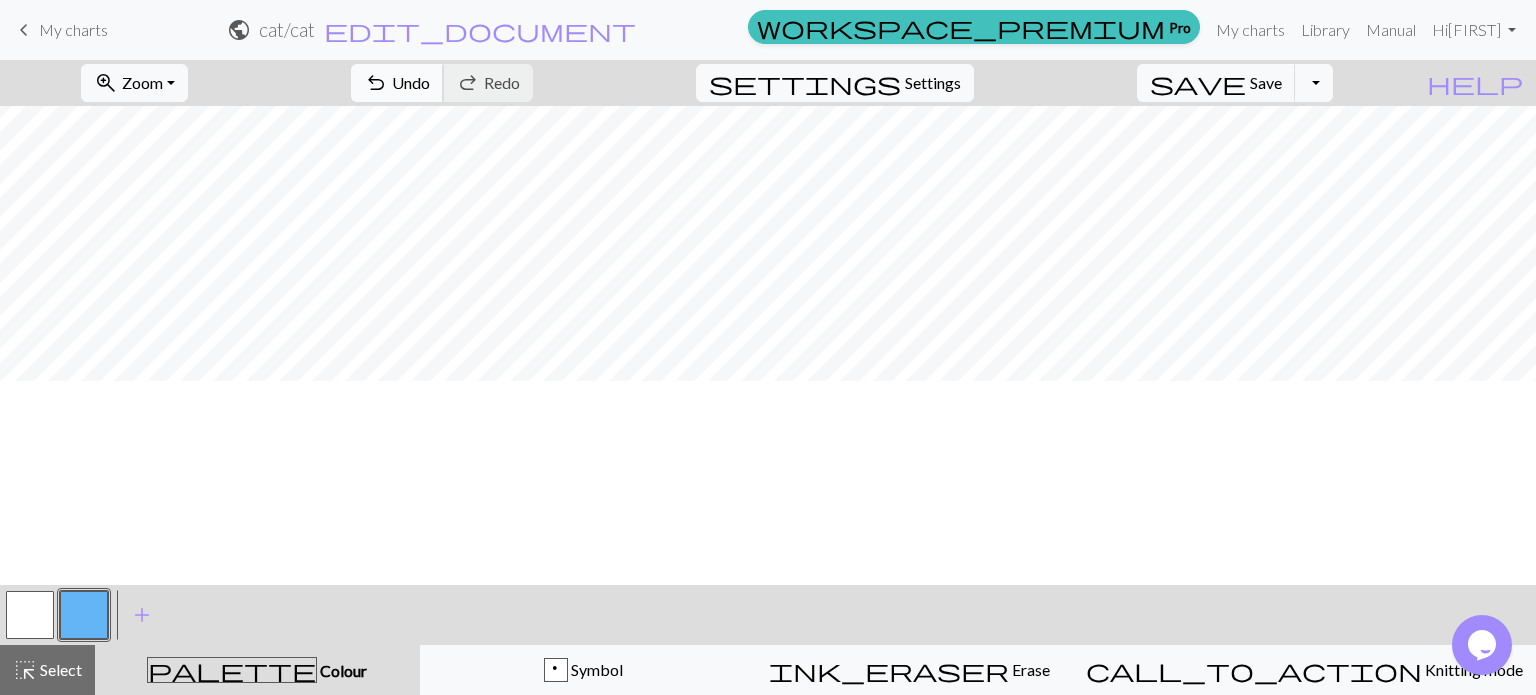scroll, scrollTop: 384, scrollLeft: 0, axis: vertical 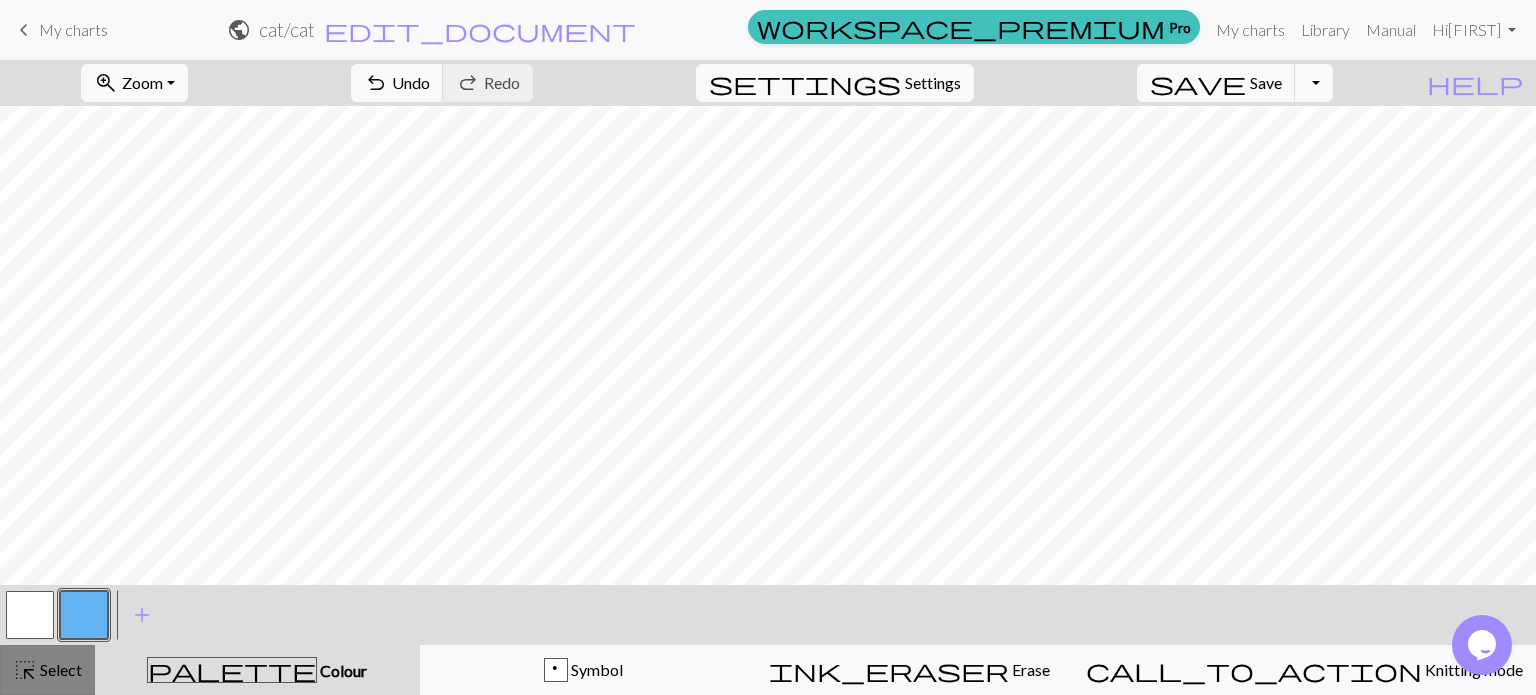 click on "highlight_alt   Select   Select" at bounding box center (47, 670) 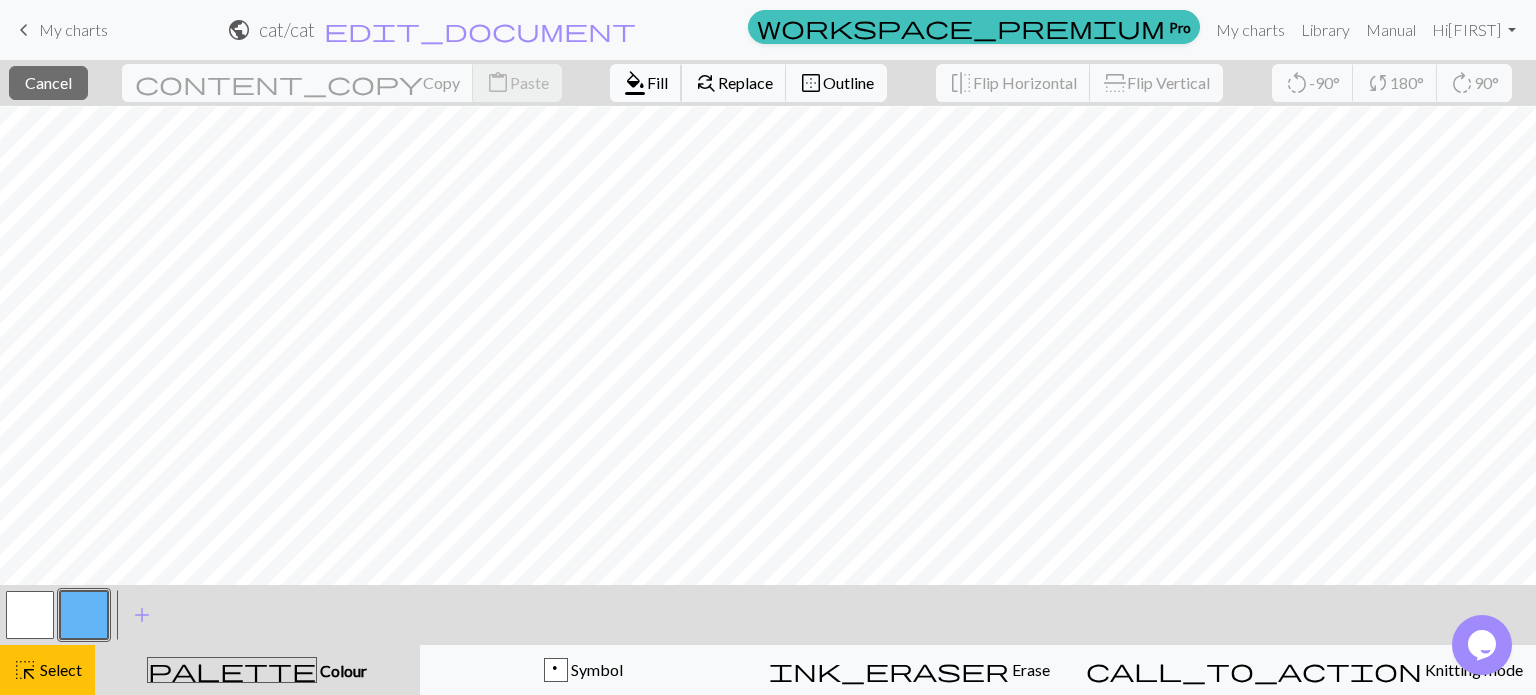 click on "Fill" at bounding box center (657, 82) 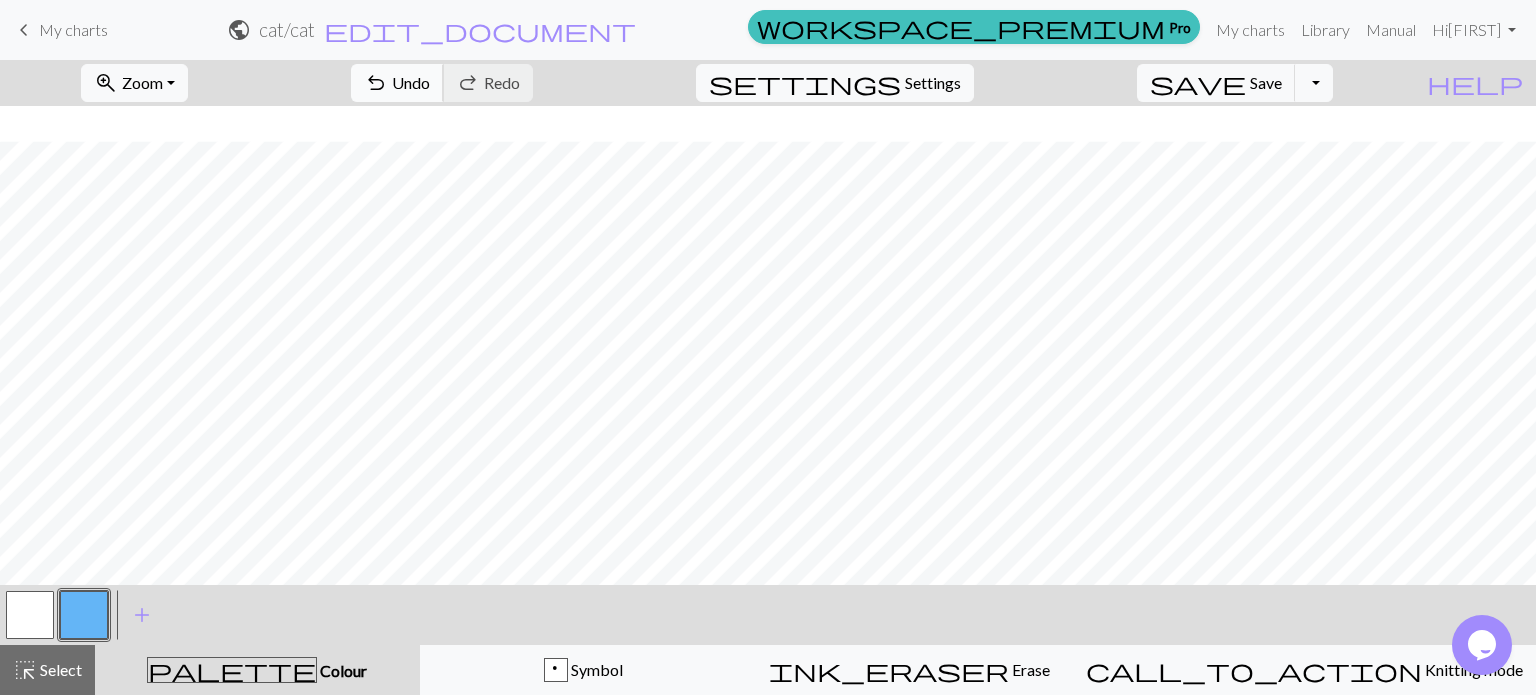 scroll, scrollTop: 244, scrollLeft: 0, axis: vertical 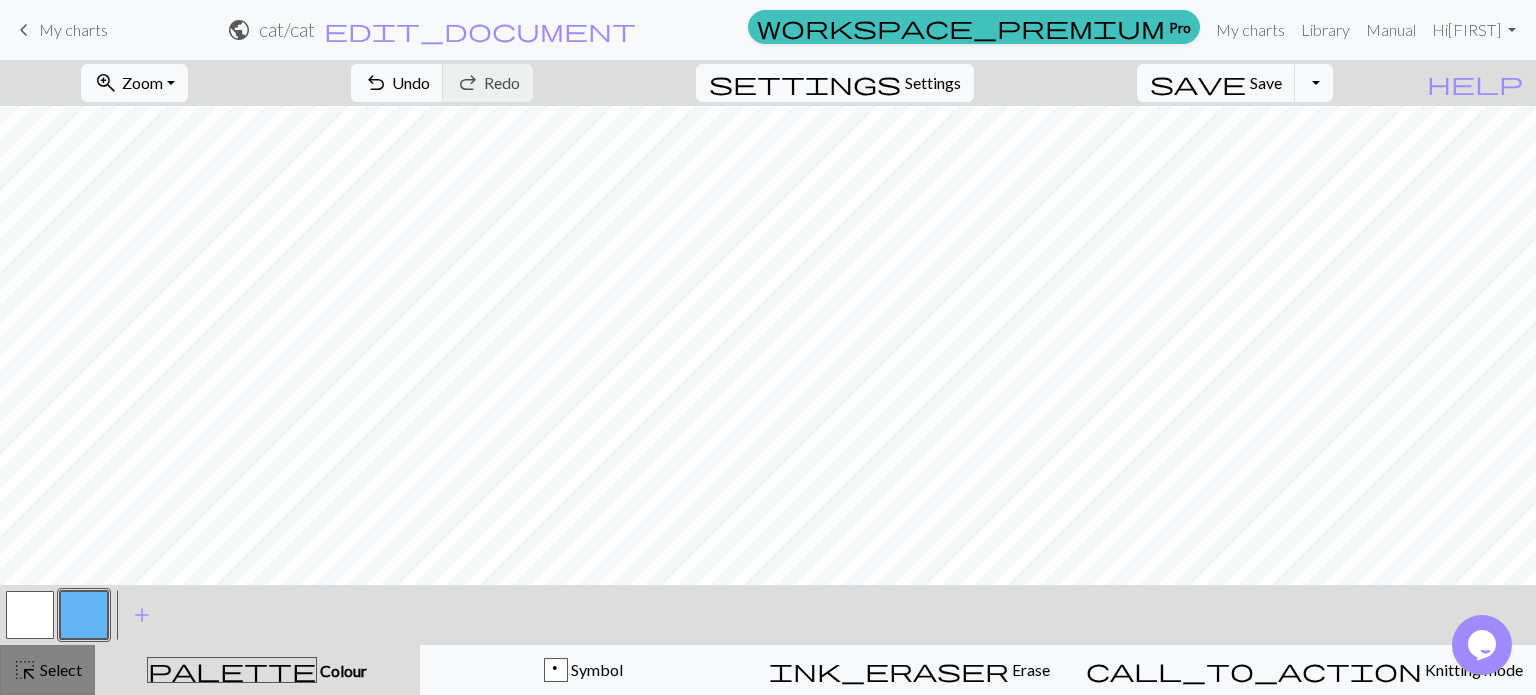 click on "highlight_alt" at bounding box center [25, 670] 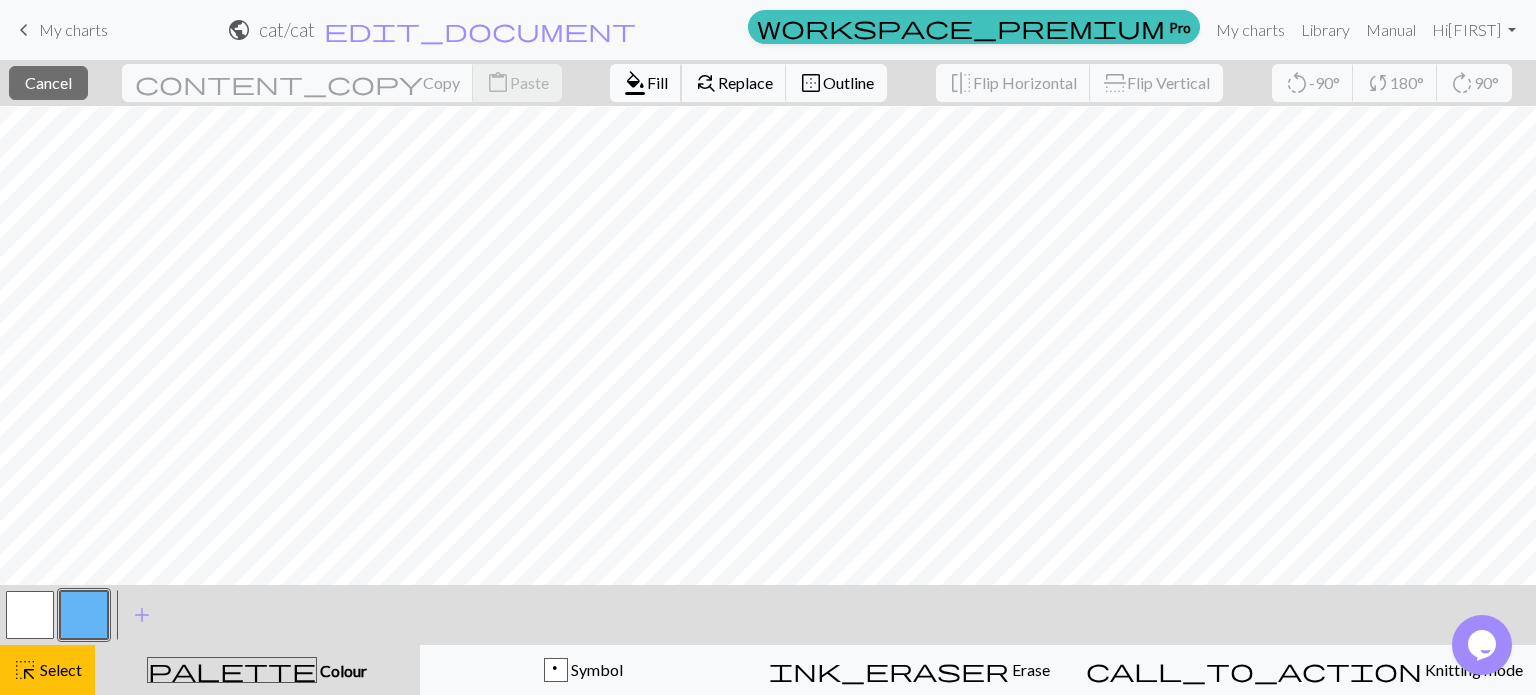 click on "Fill" at bounding box center (657, 82) 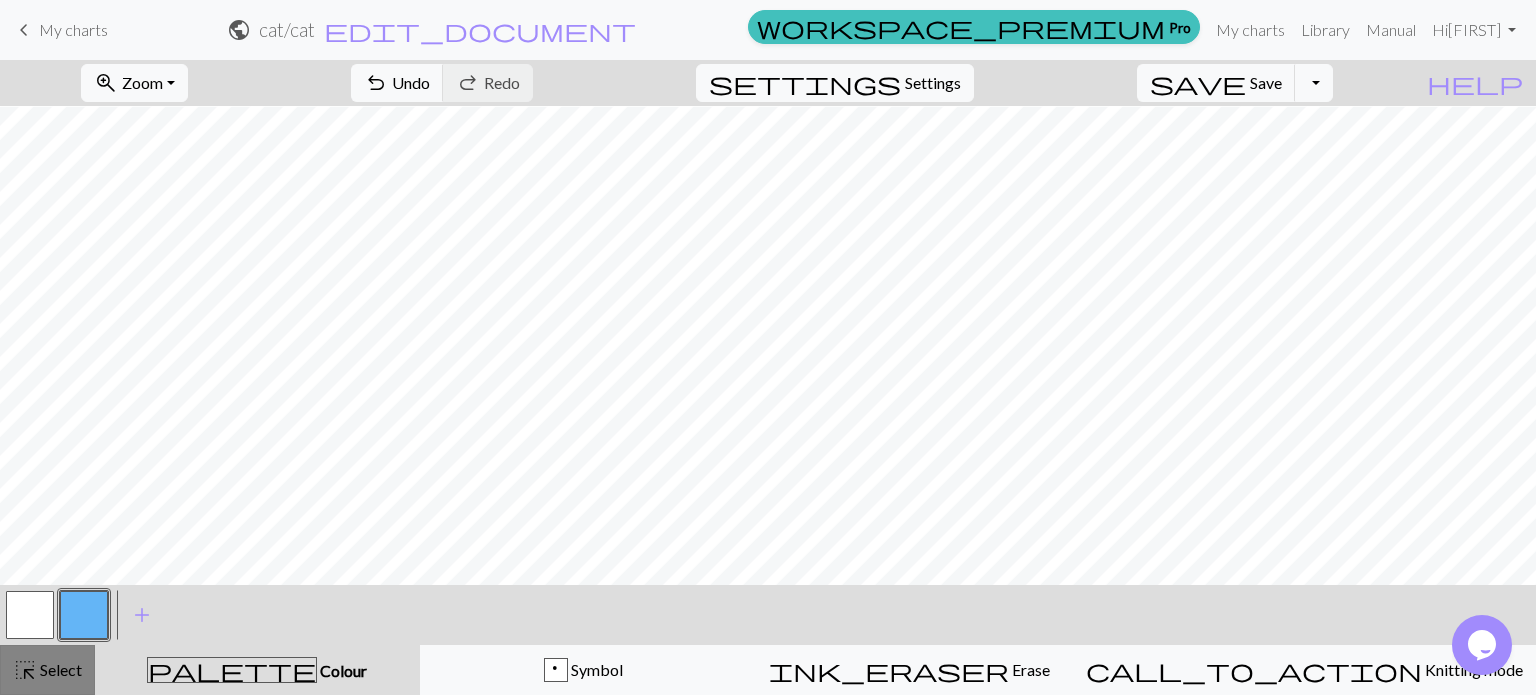click on "Select" at bounding box center (59, 669) 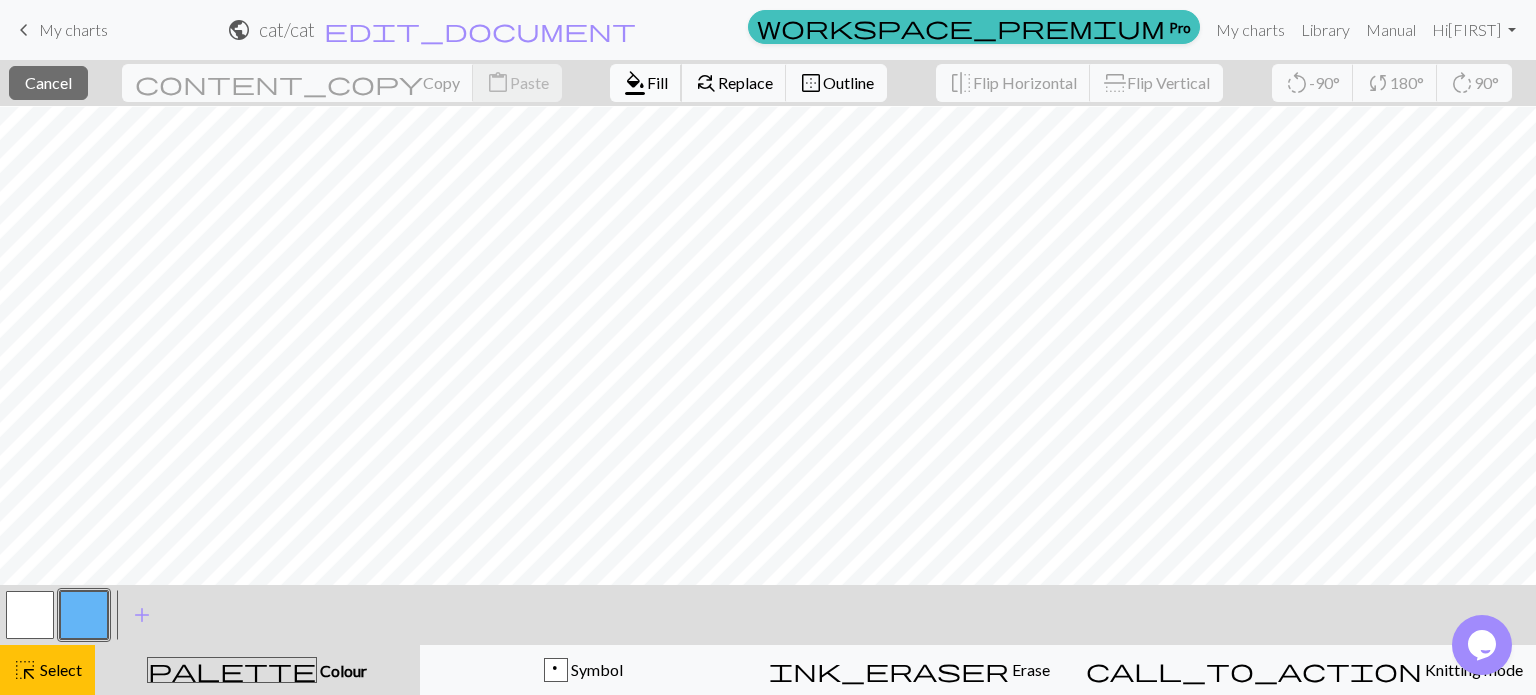 click on "format_color_fill" at bounding box center (635, 83) 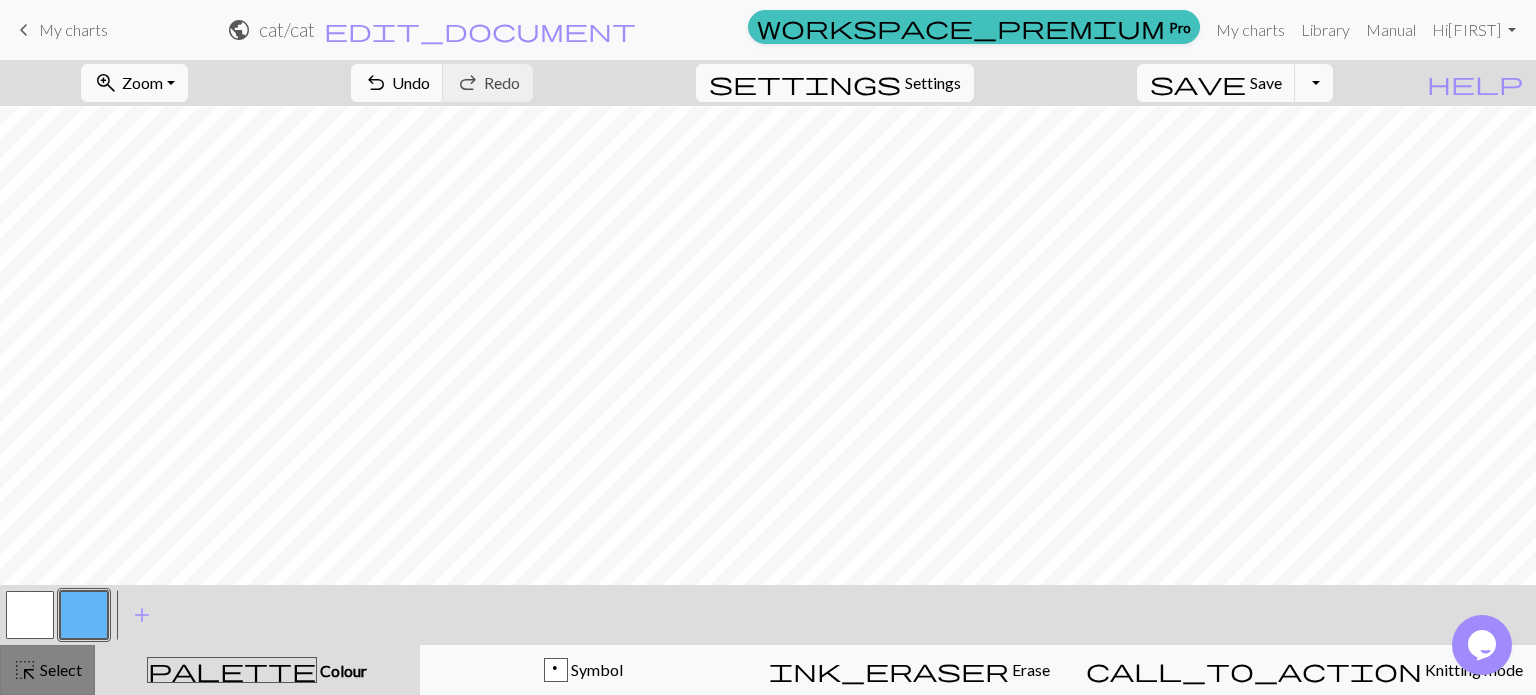 click on "Select" at bounding box center [59, 669] 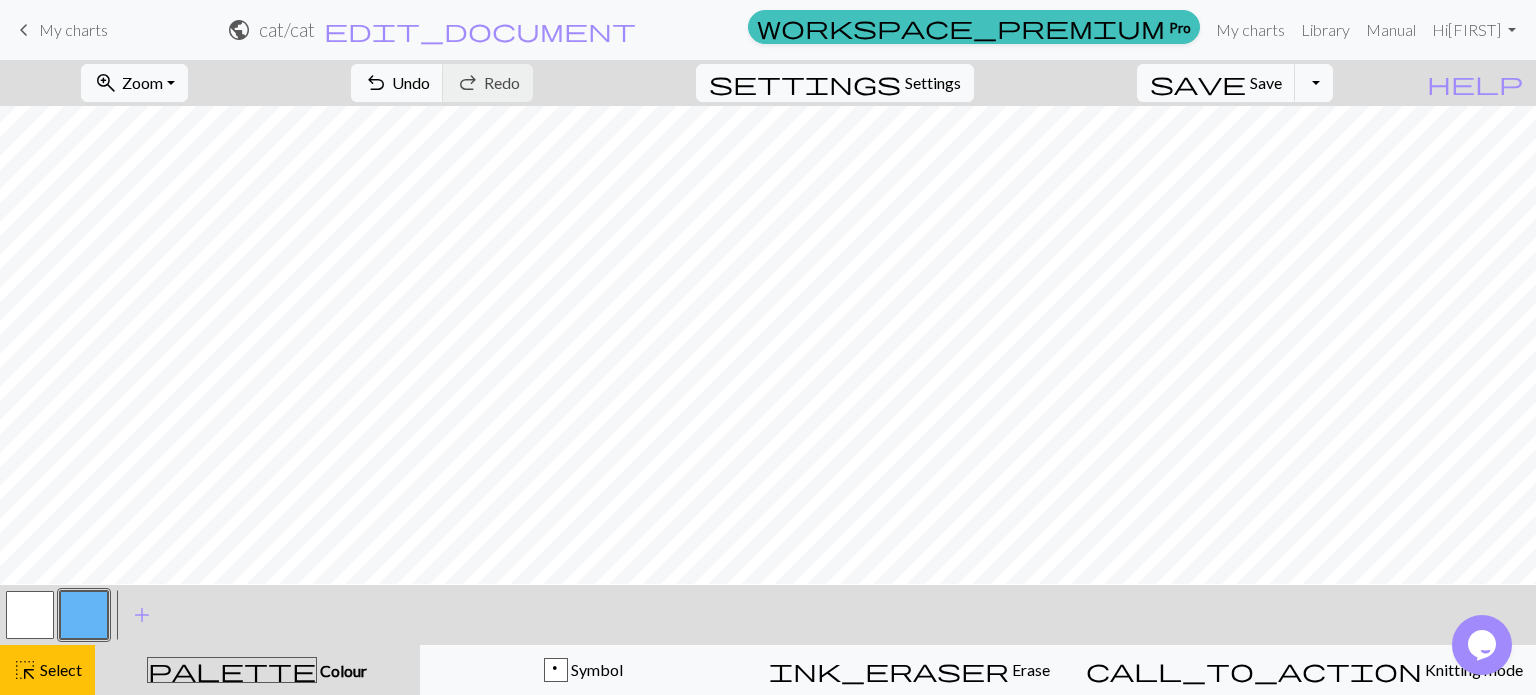 scroll, scrollTop: 232, scrollLeft: 0, axis: vertical 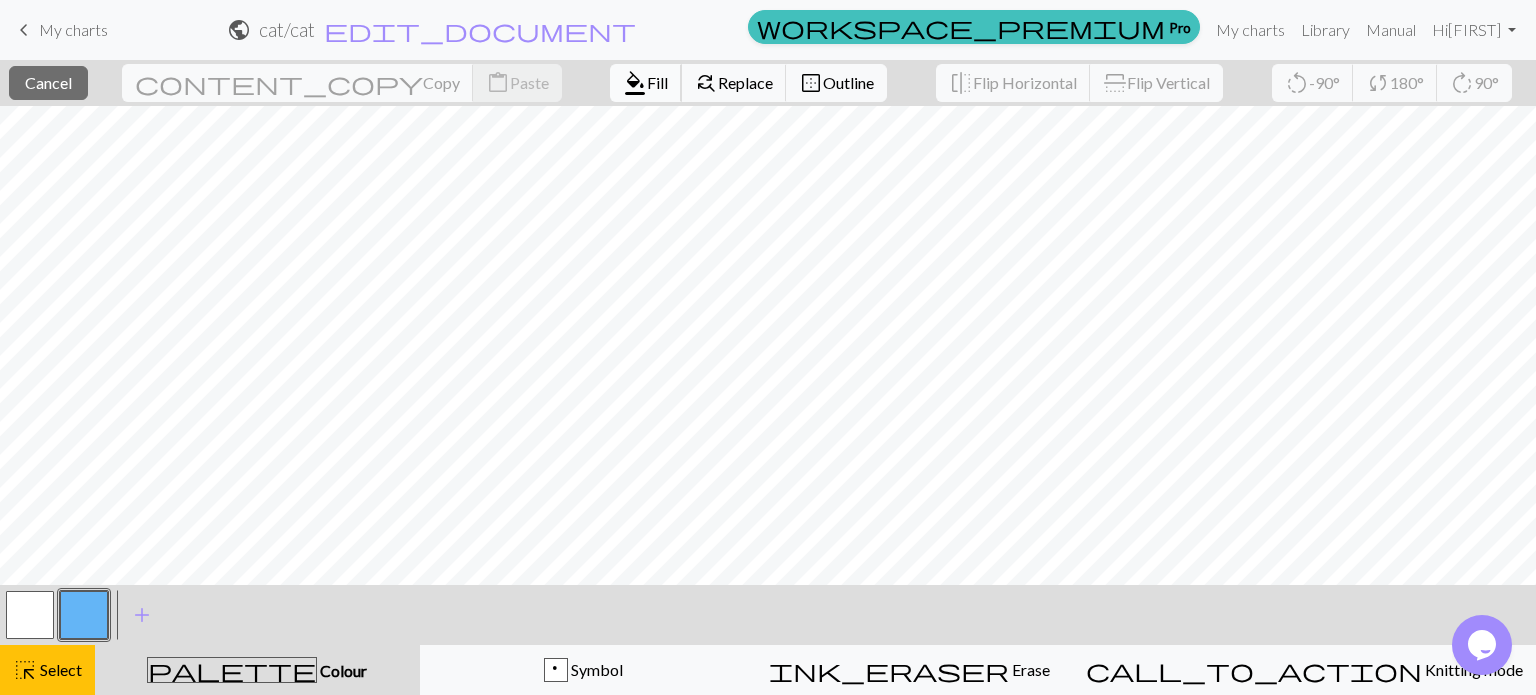 click on "Fill" at bounding box center [657, 82] 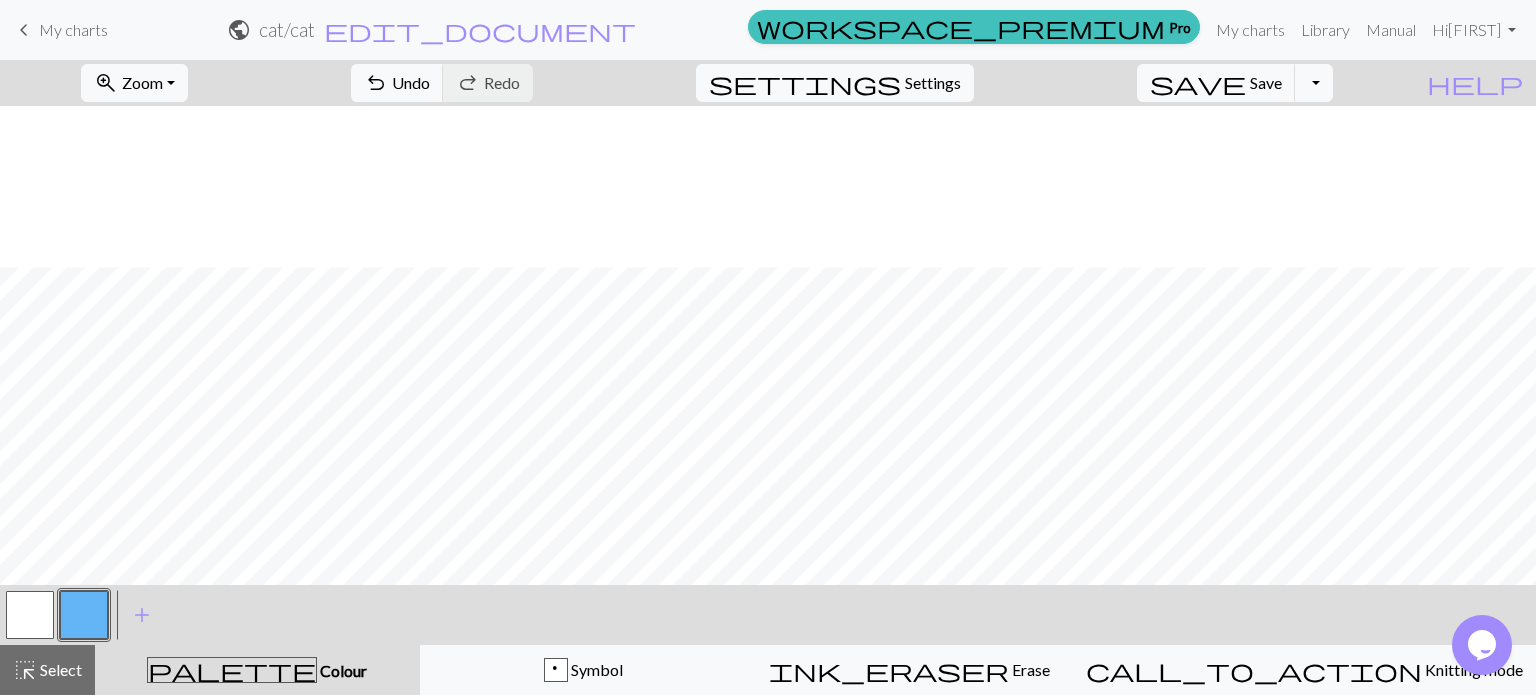 scroll, scrollTop: 725, scrollLeft: 0, axis: vertical 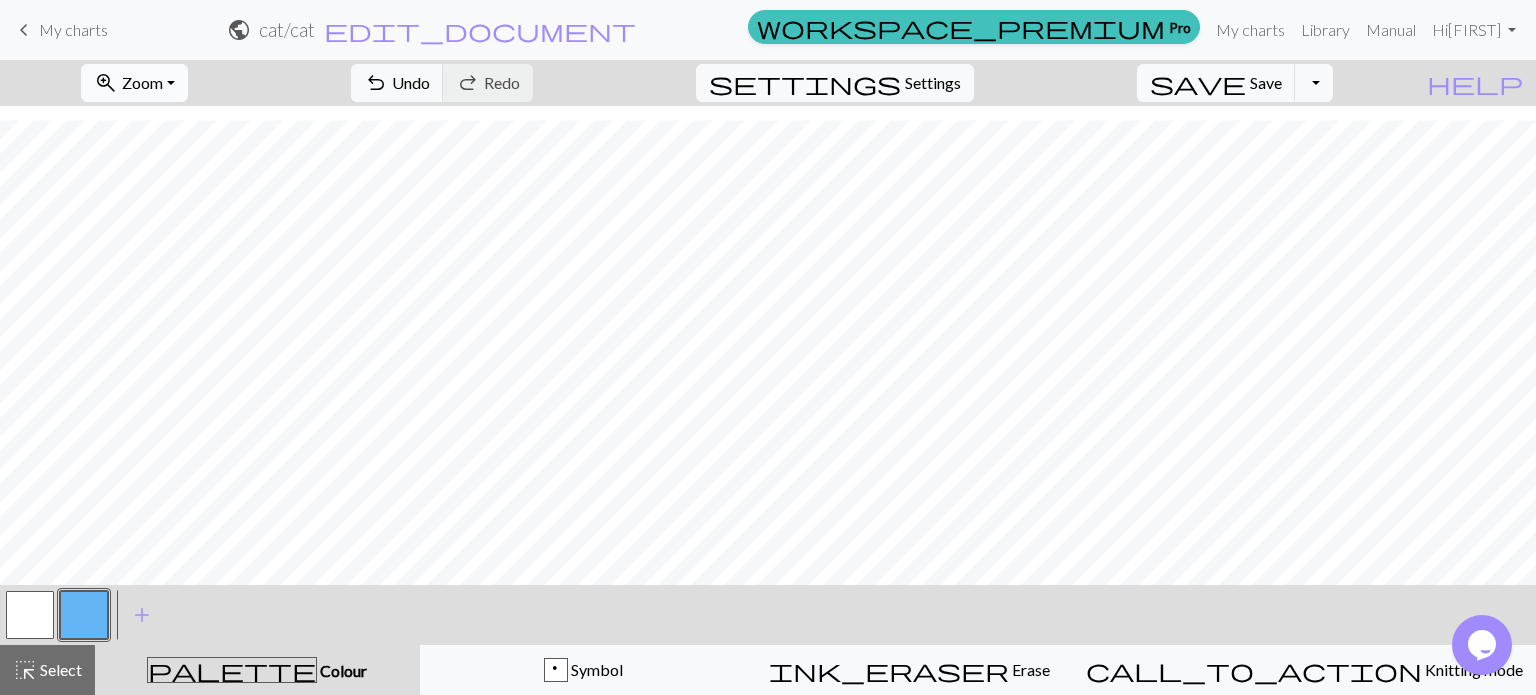 click on "Zoom" at bounding box center (142, 82) 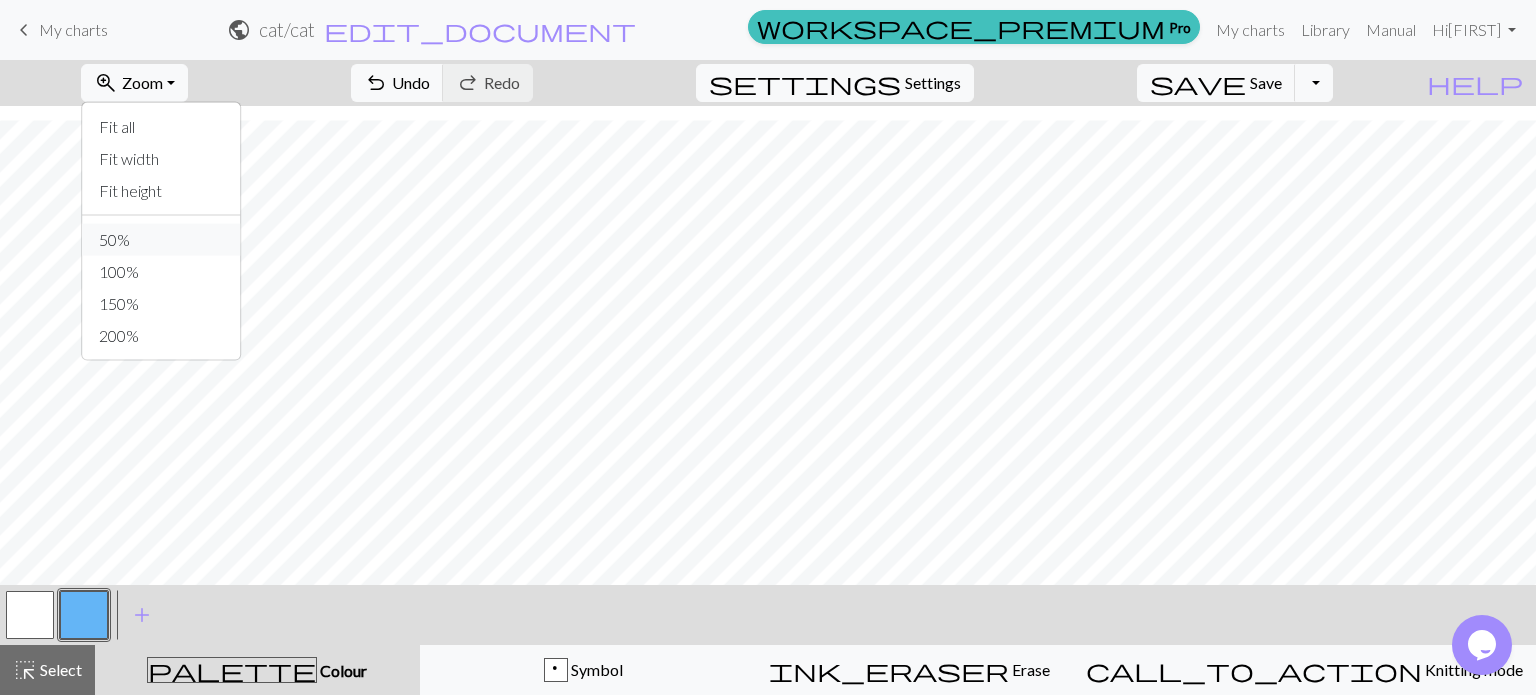 click on "50%" at bounding box center [162, 240] 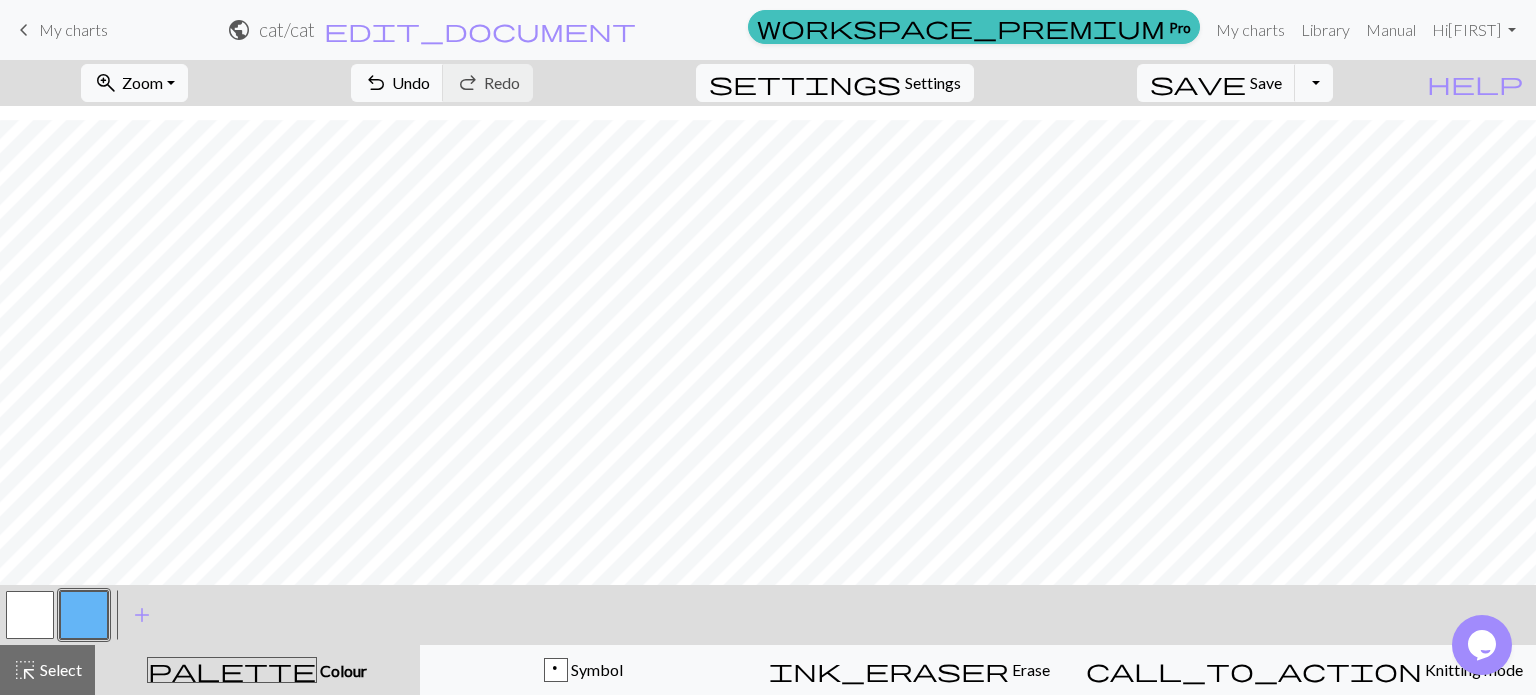 scroll, scrollTop: 155, scrollLeft: 0, axis: vertical 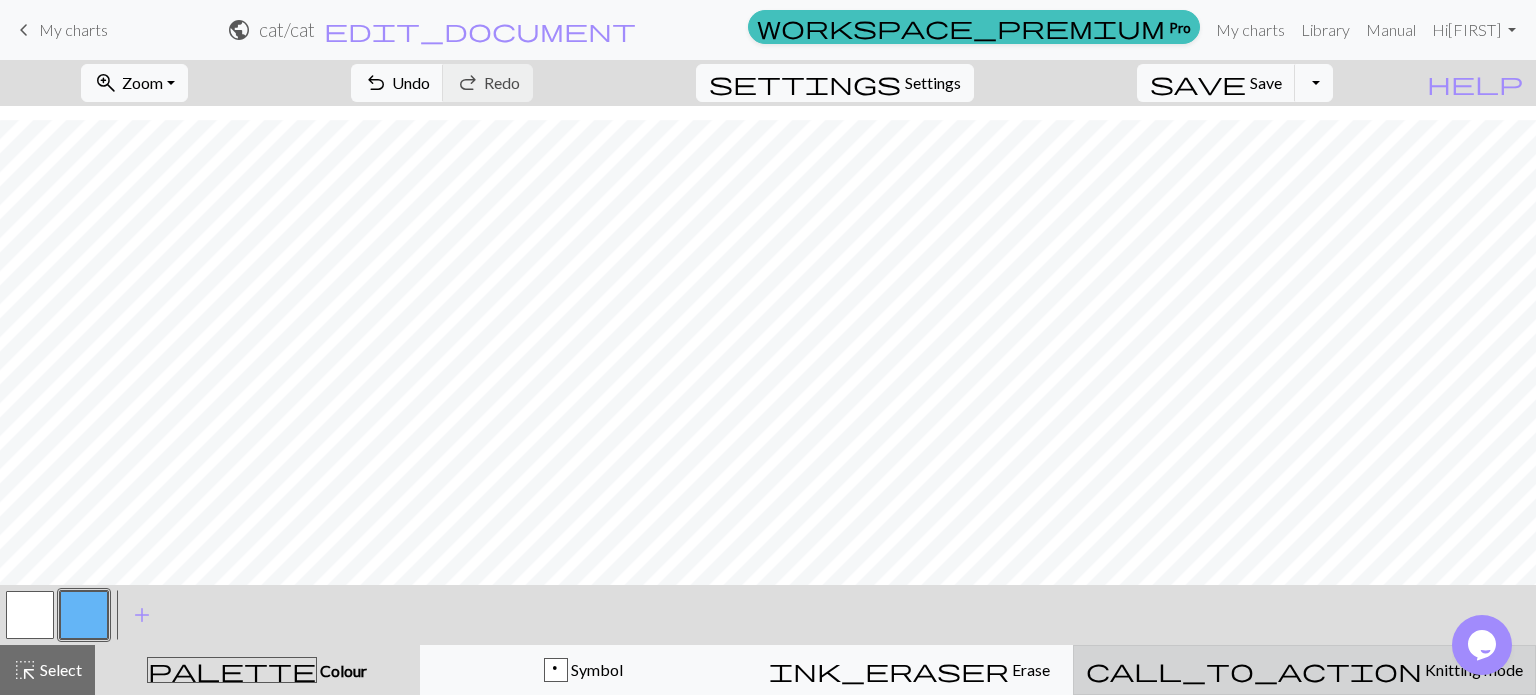click on "Knitting mode" at bounding box center (1472, 669) 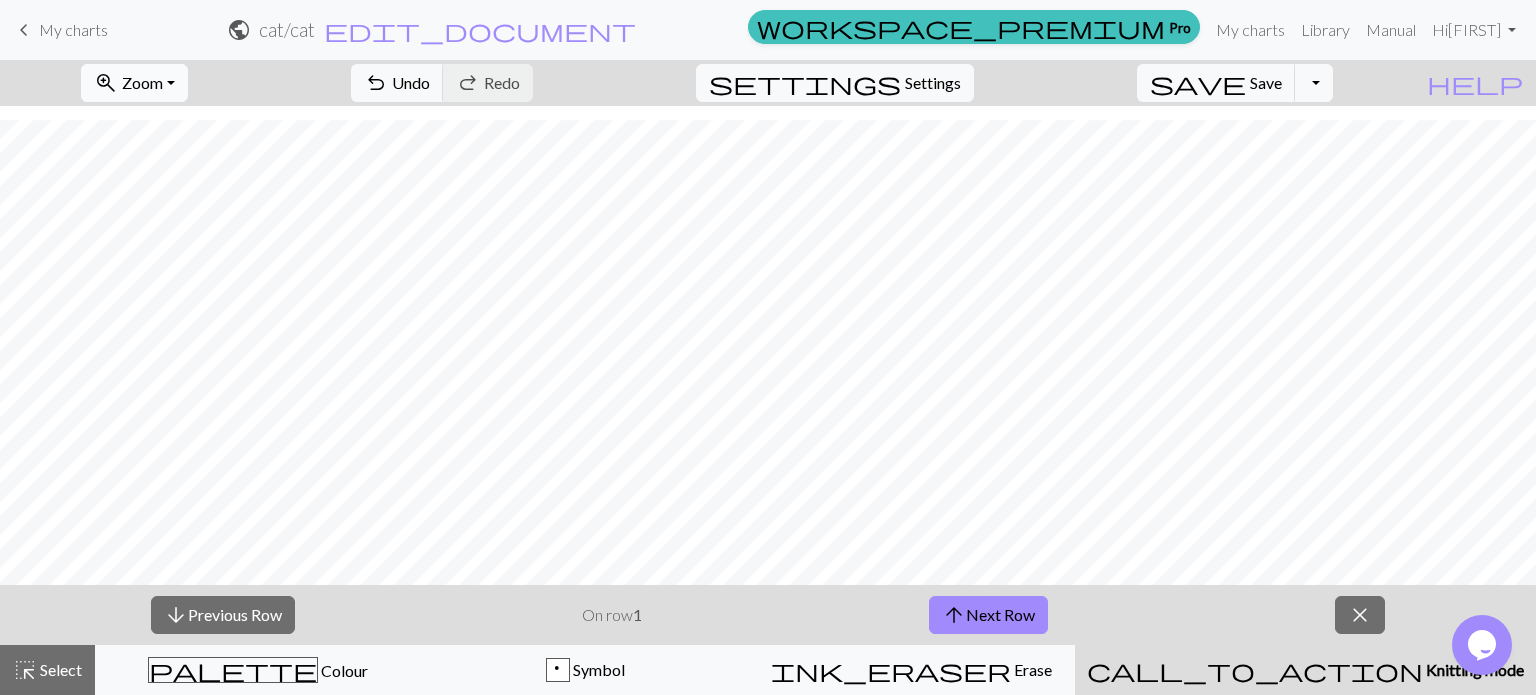 click on "Zoom" at bounding box center (142, 82) 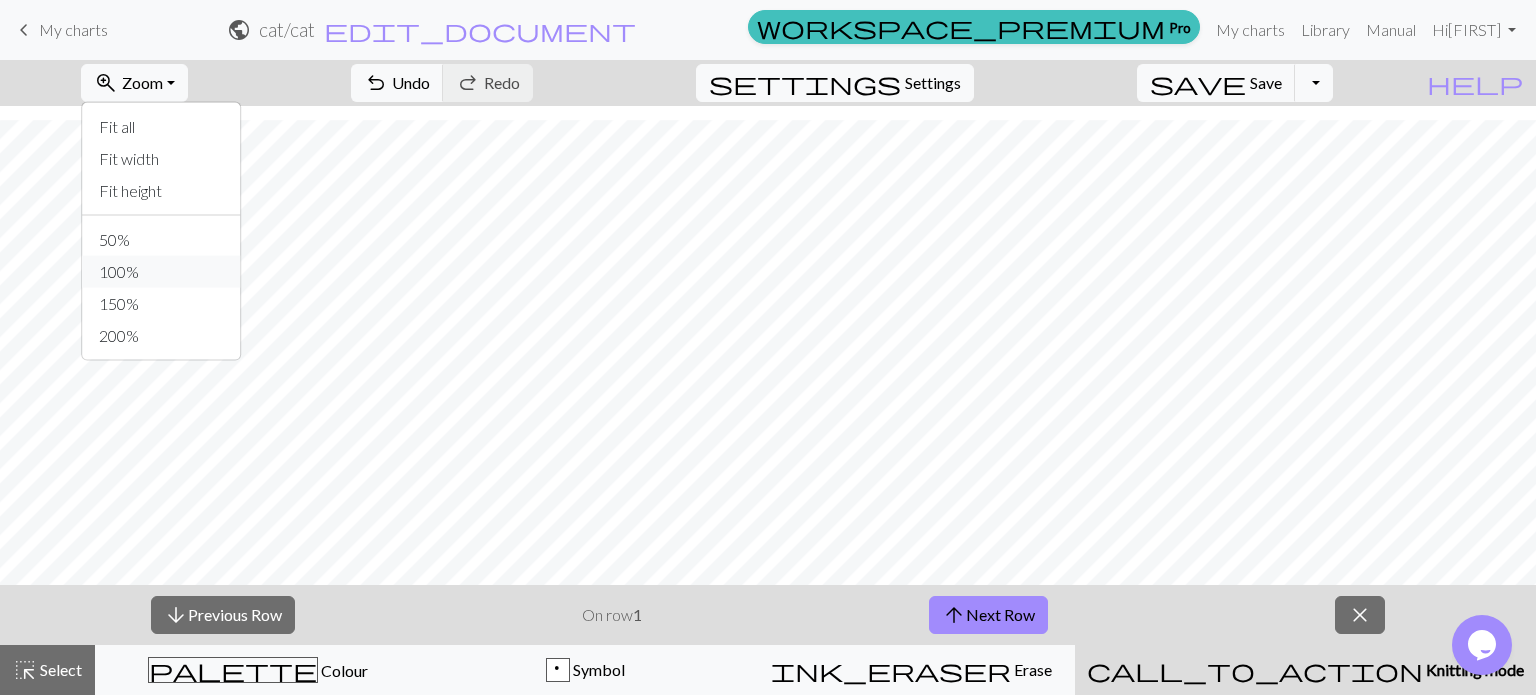 click on "100%" at bounding box center [162, 272] 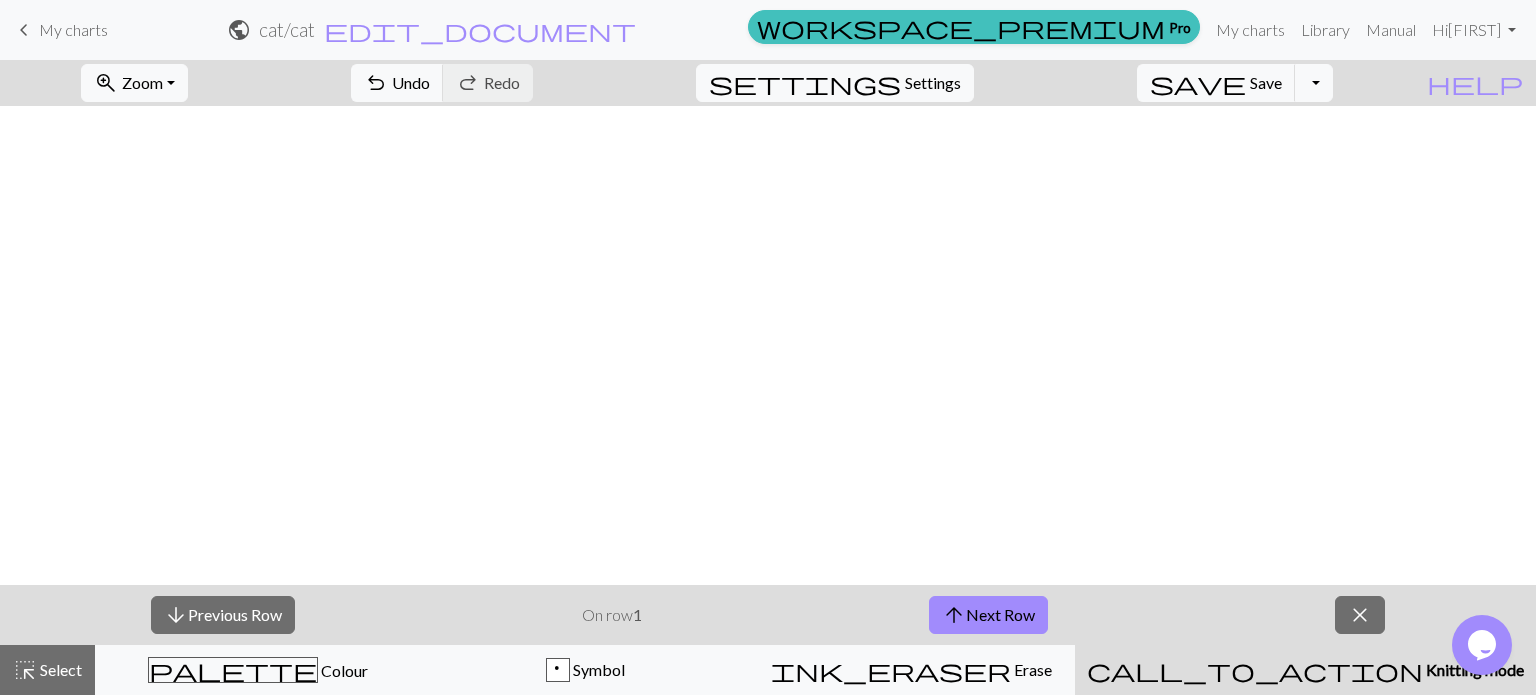 scroll, scrollTop: 725, scrollLeft: 0, axis: vertical 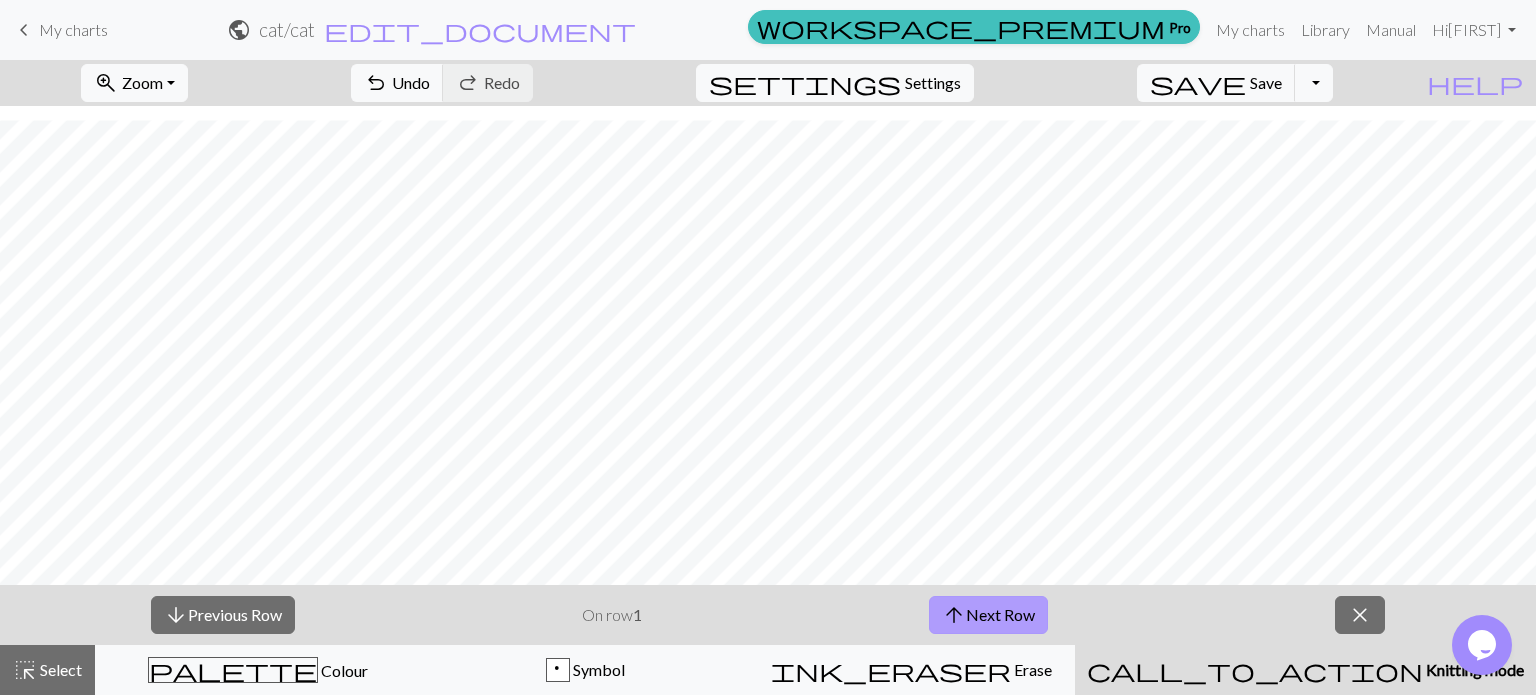 click on "arrow_upward  Next Row" at bounding box center (988, 615) 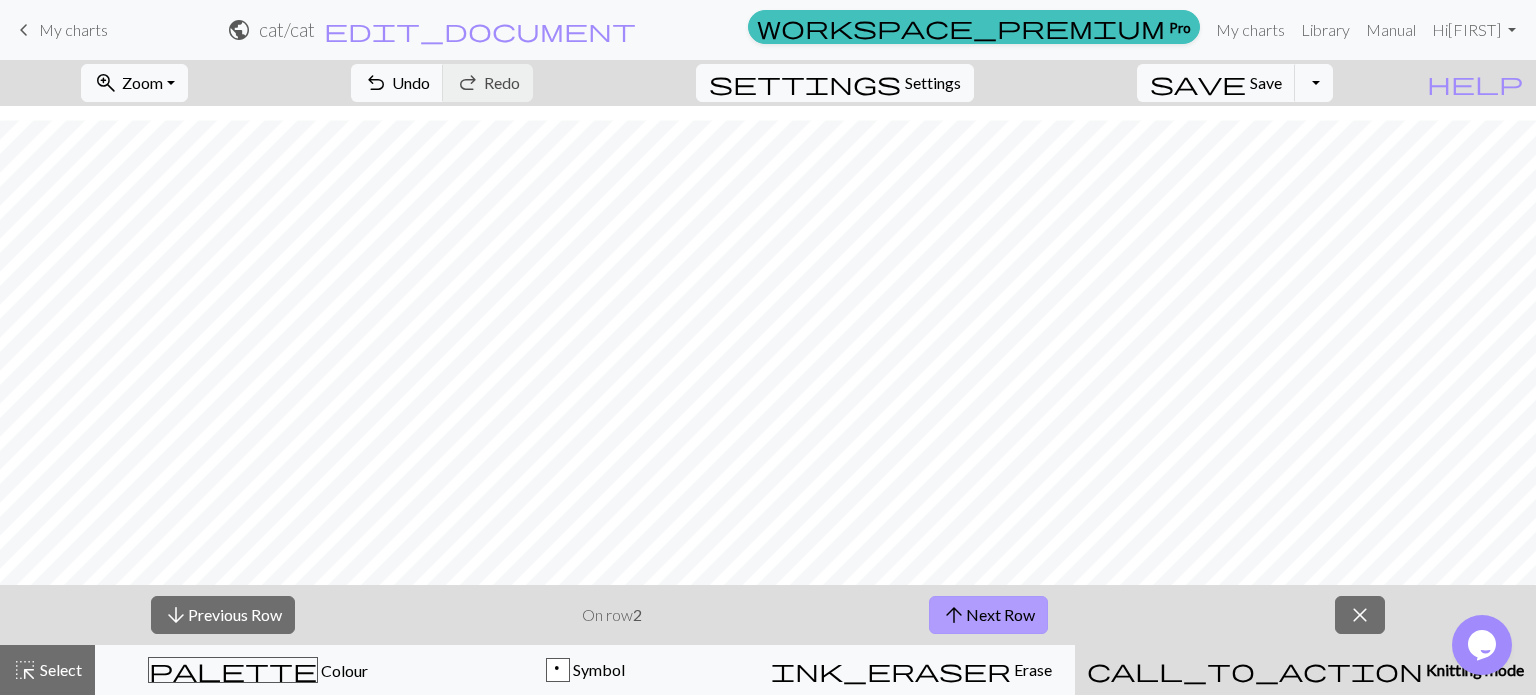 click on "arrow_upward  Next Row" at bounding box center (988, 615) 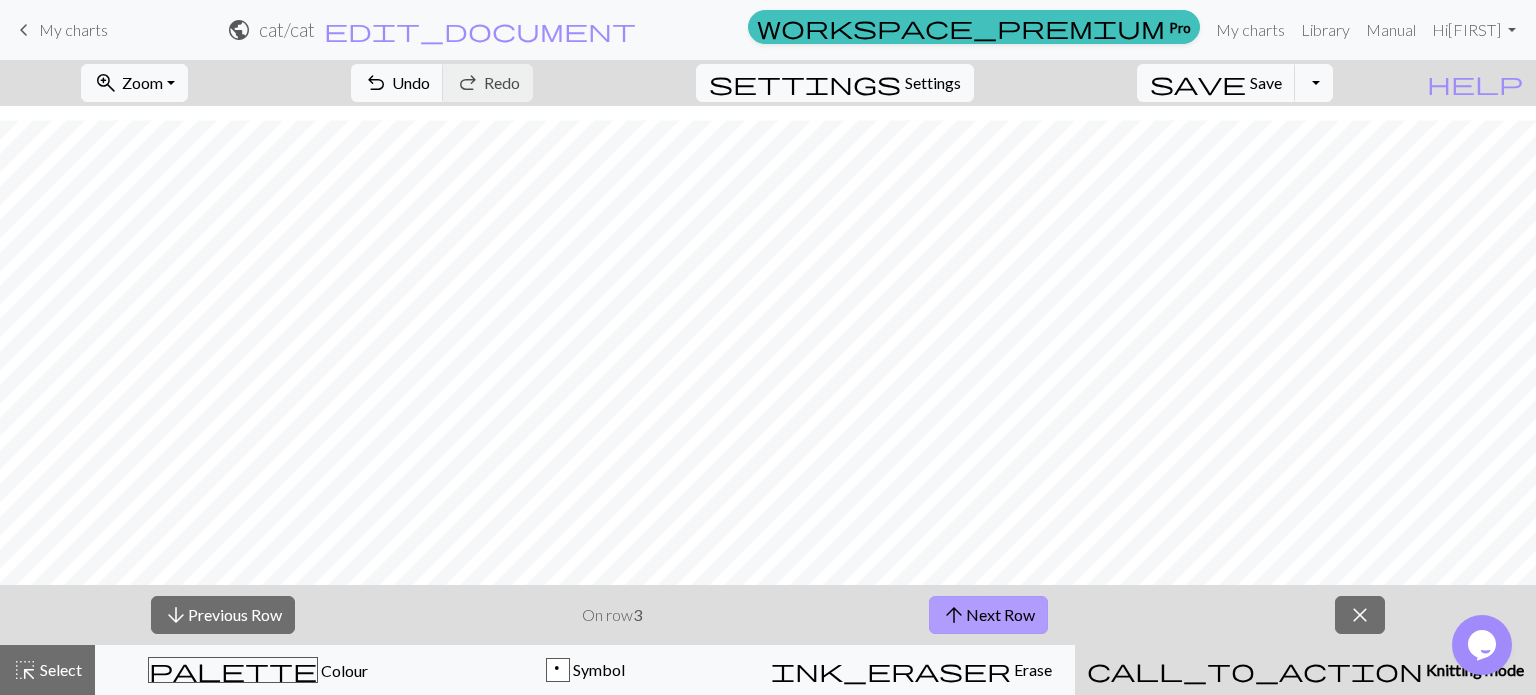 click on "arrow_upward  Next Row" at bounding box center (988, 615) 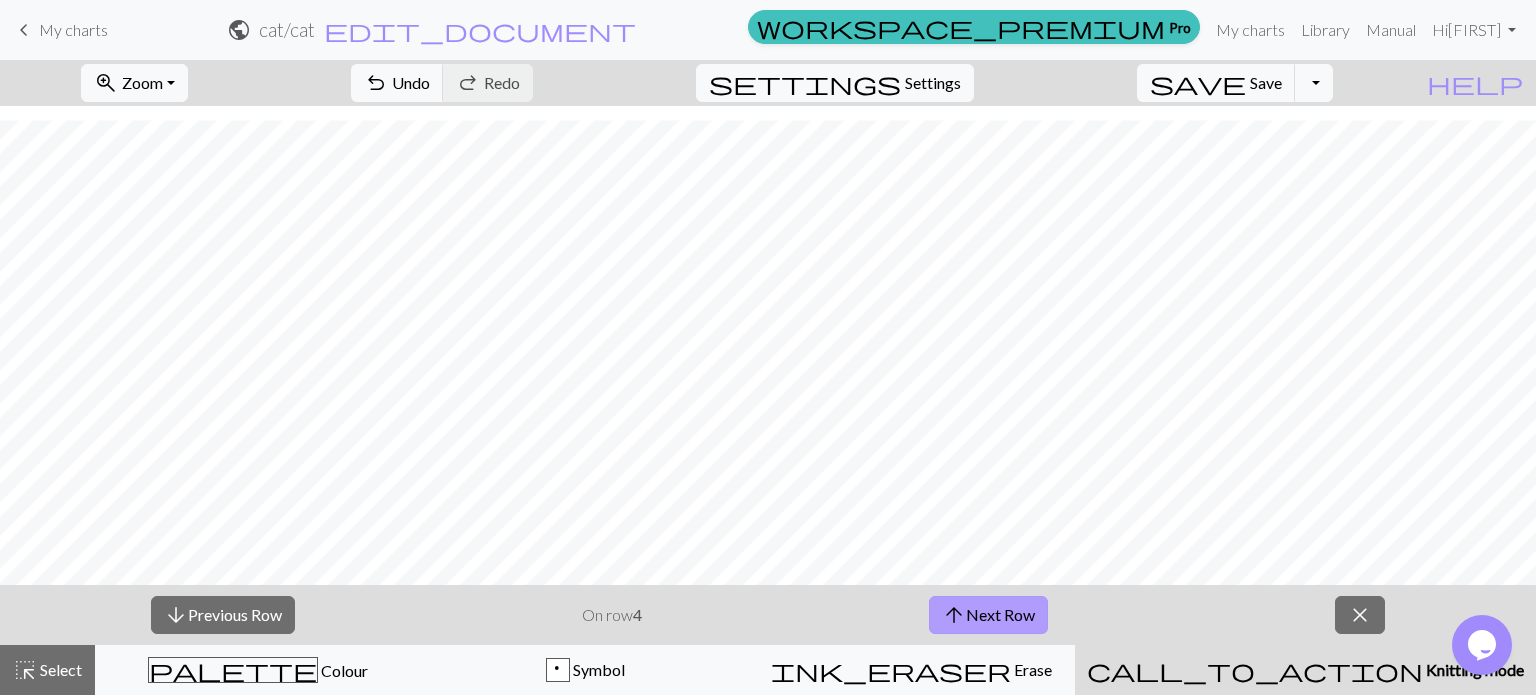 click on "arrow_upward  Next Row" at bounding box center (988, 615) 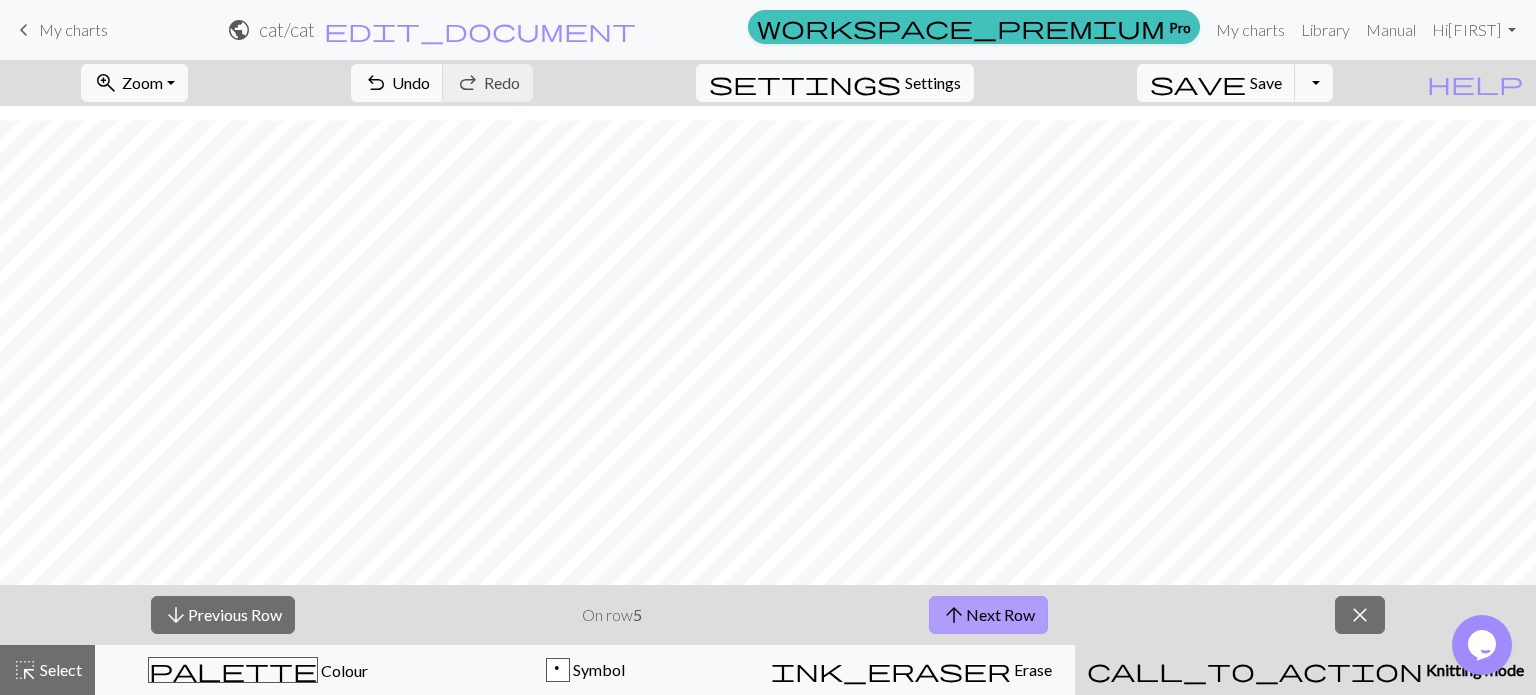 click on "arrow_upward  Next Row" at bounding box center (988, 615) 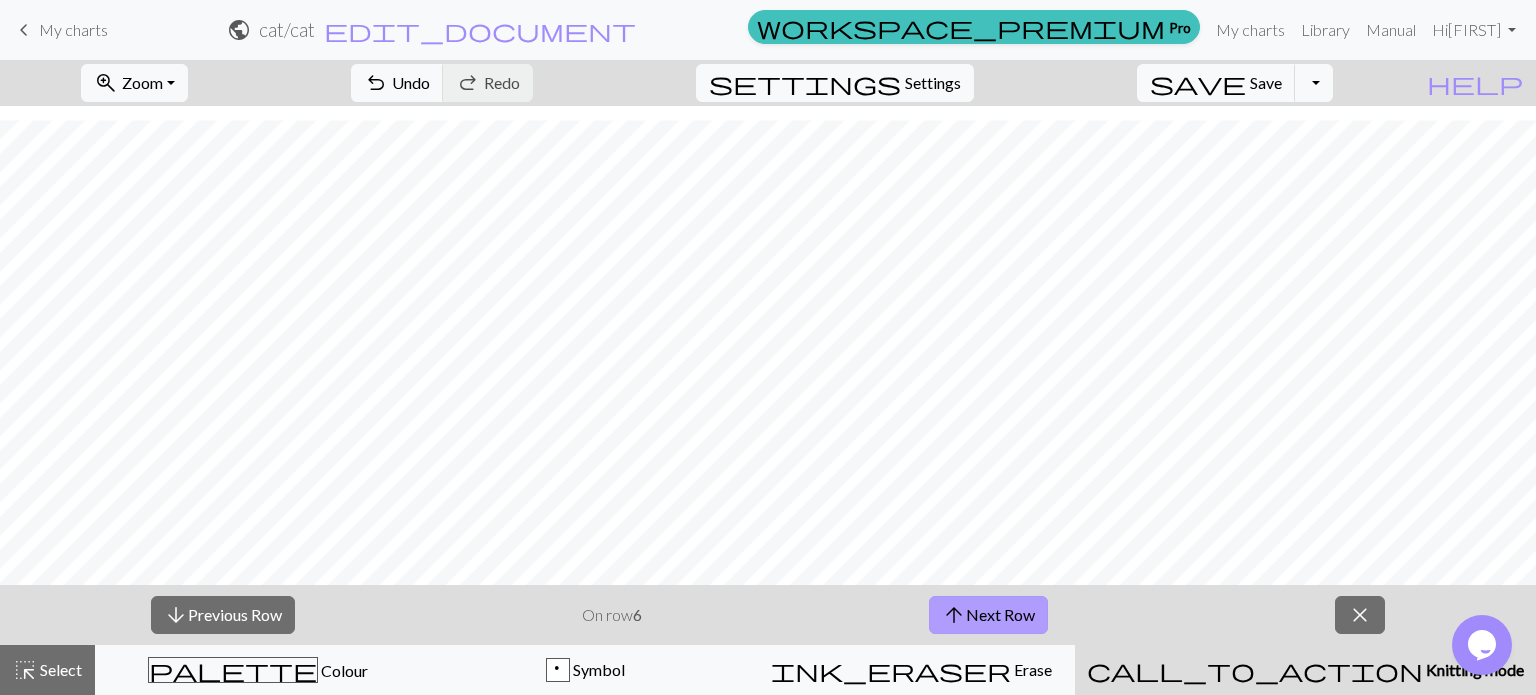 click on "arrow_upward  Next Row" at bounding box center (988, 615) 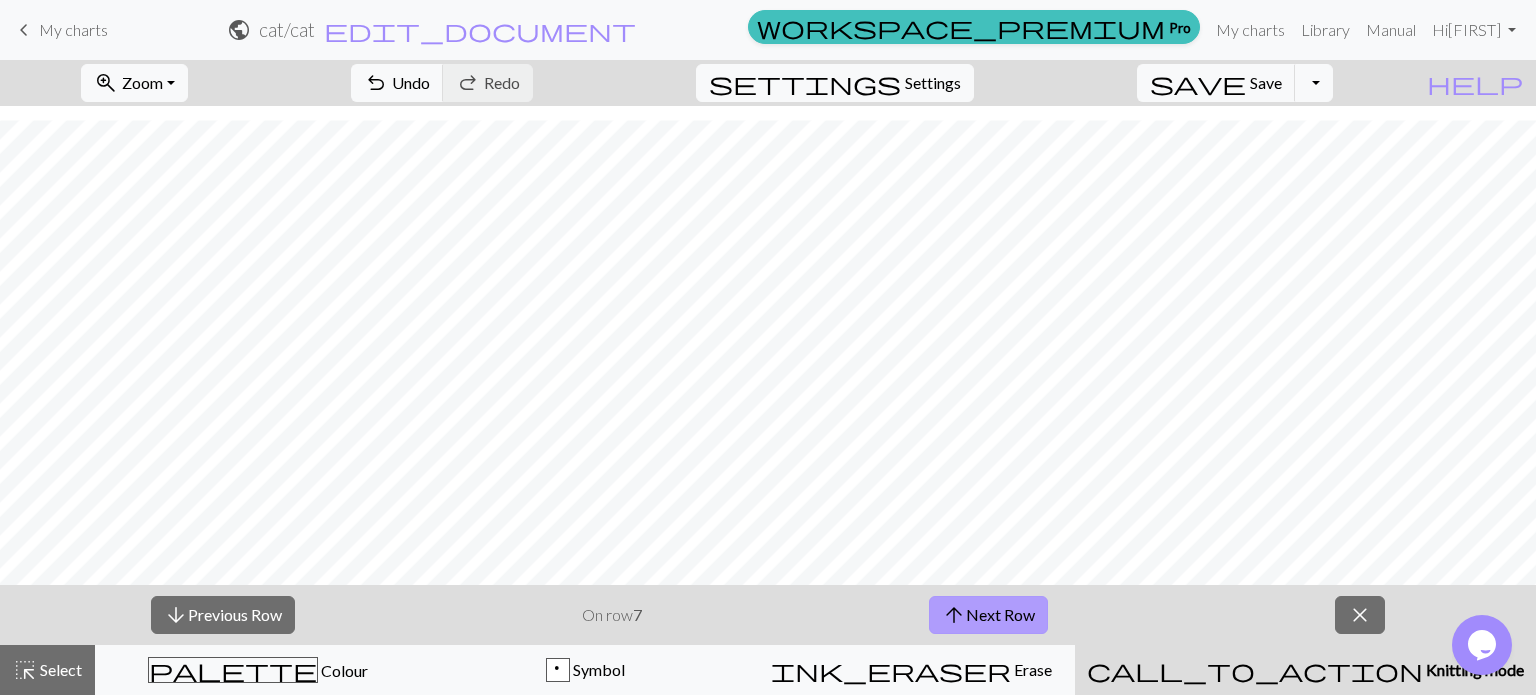click on "arrow_upward  Next Row" at bounding box center [988, 615] 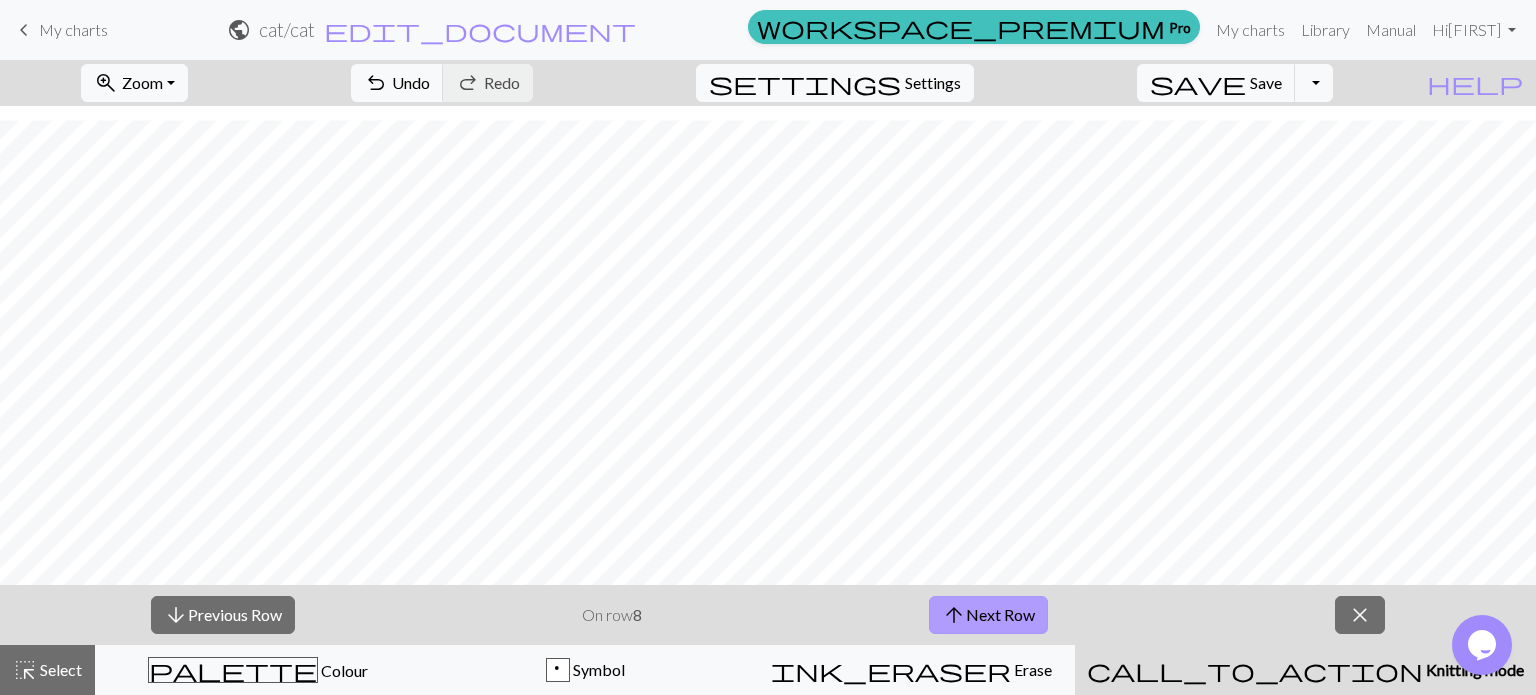 click on "arrow_upward  Next Row" at bounding box center [988, 615] 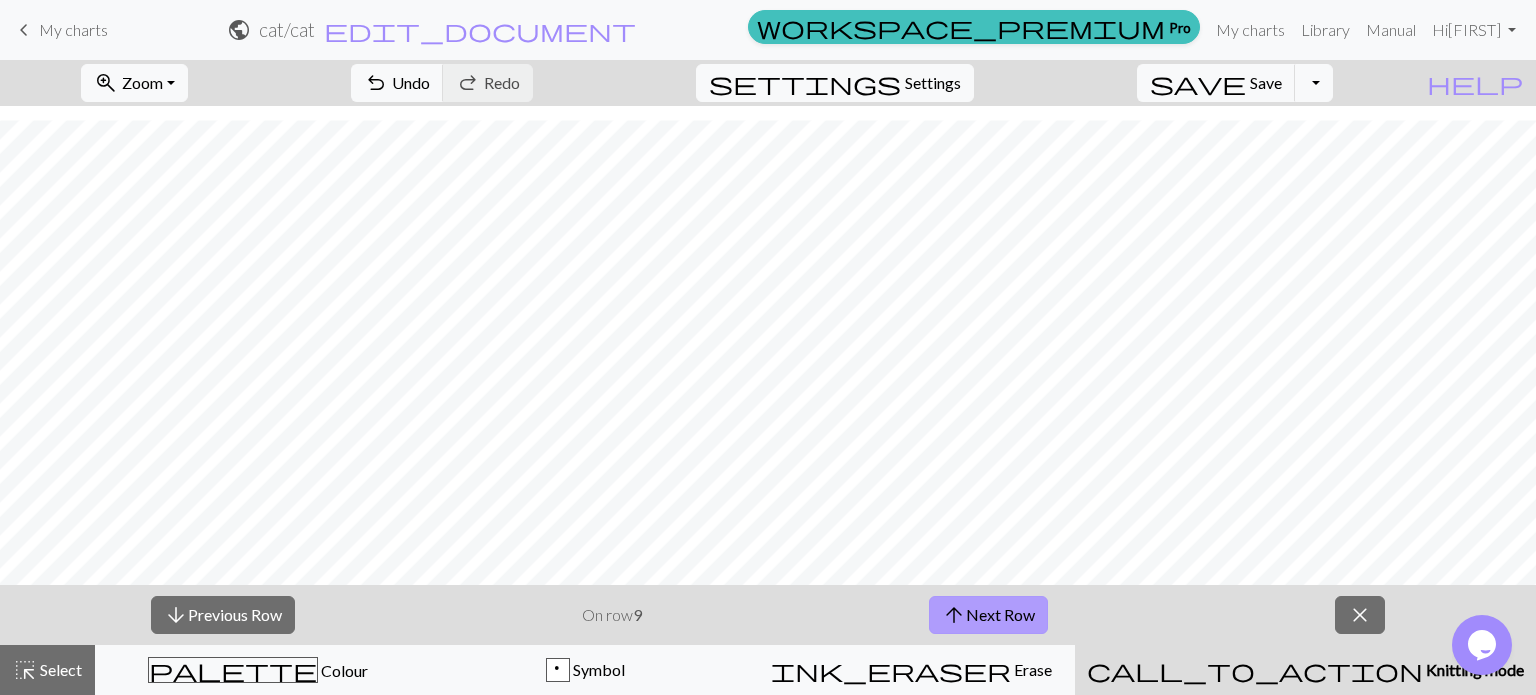 click on "arrow_upward  Next Row" at bounding box center [988, 615] 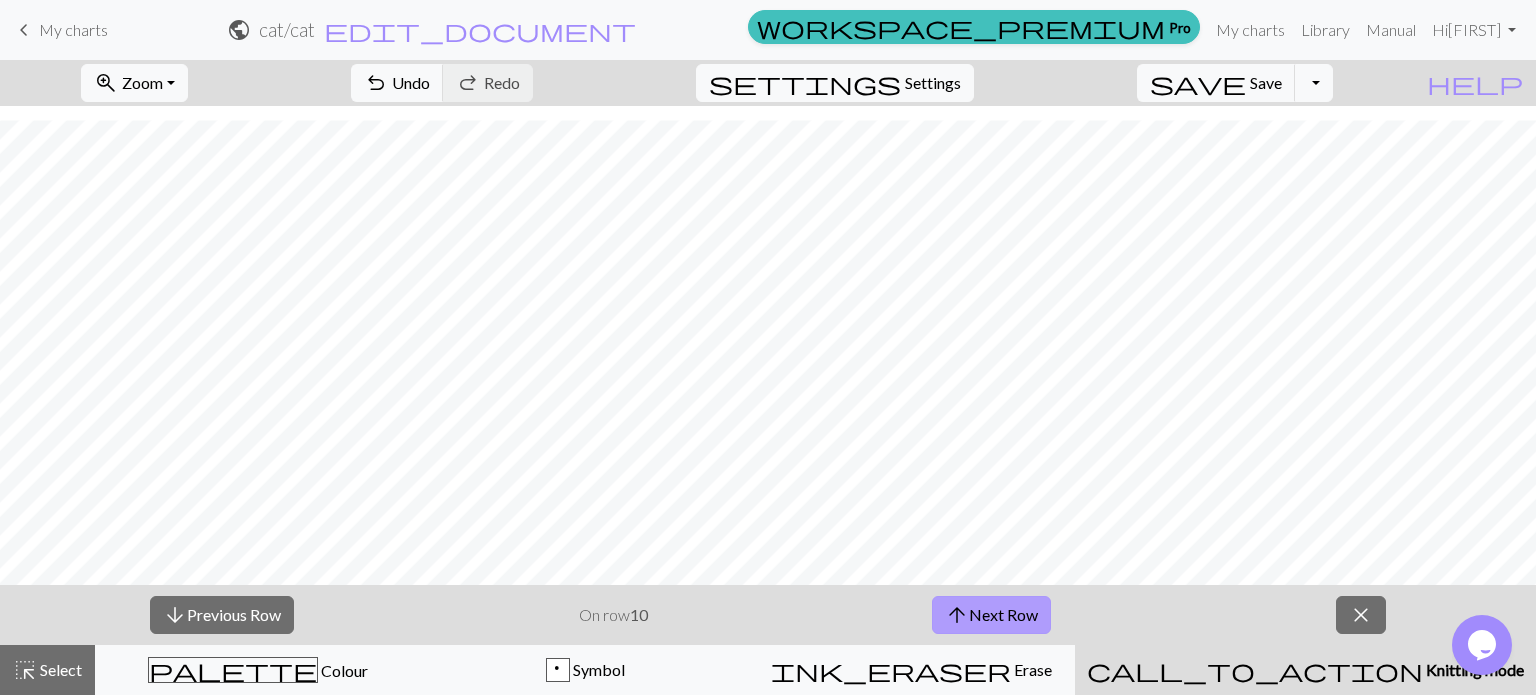 click on "arrow_upward  Next Row" at bounding box center (991, 615) 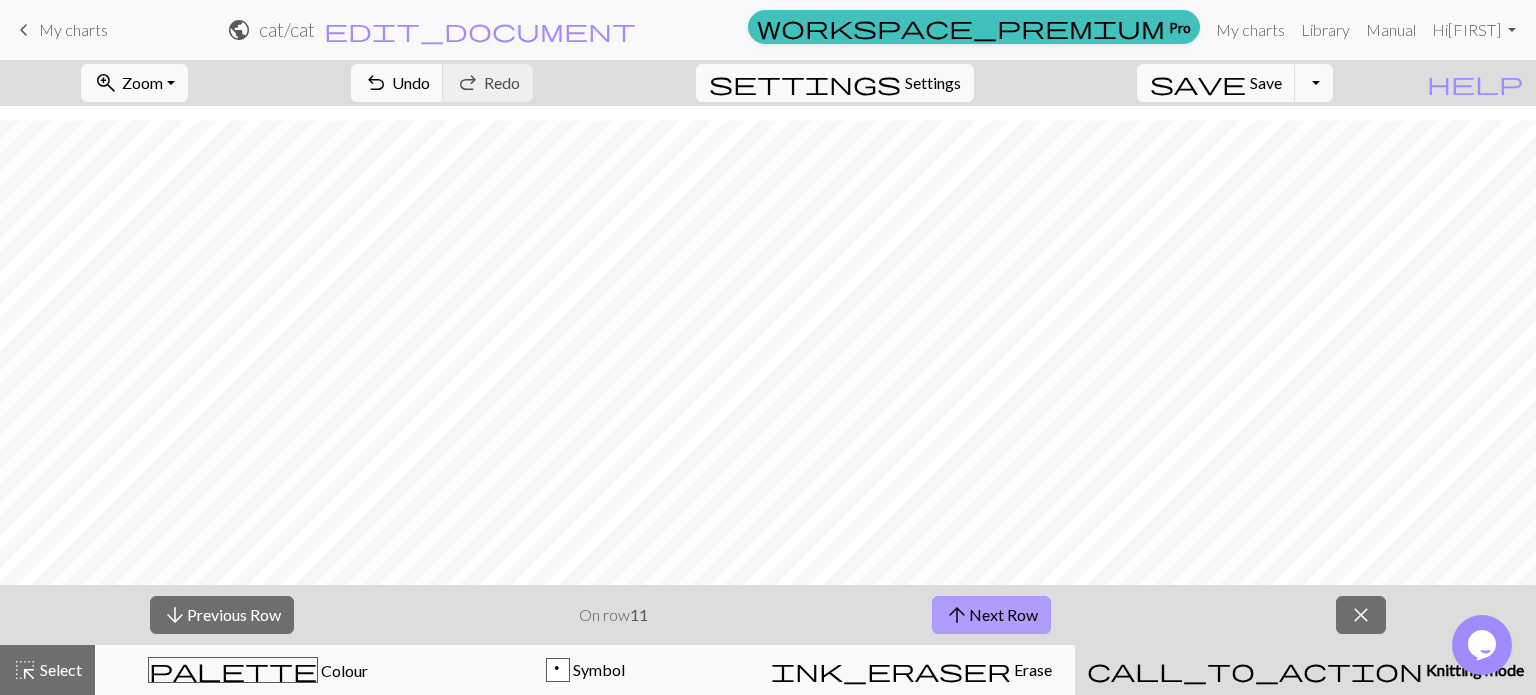 click on "arrow_upward  Next Row" at bounding box center (991, 615) 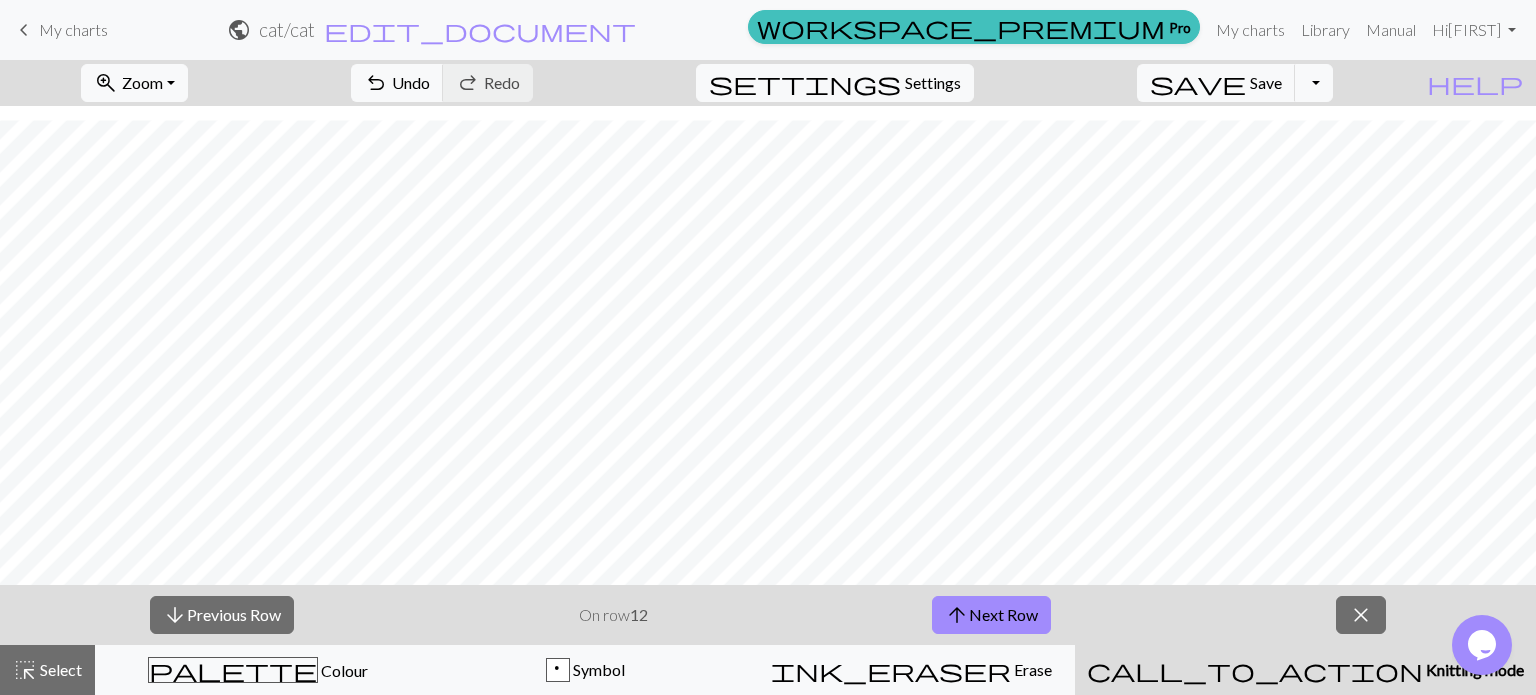 click on "Knitting mode" at bounding box center (1473, 669) 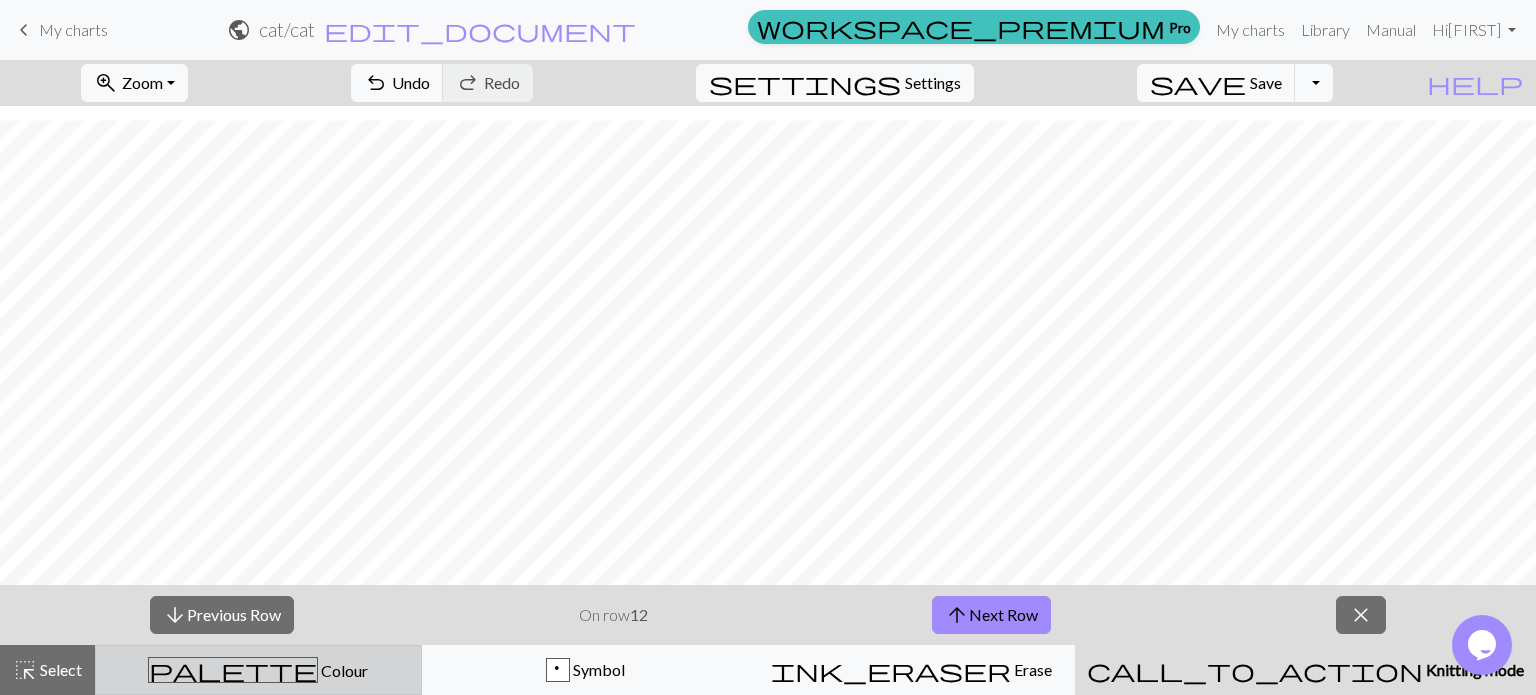 click on "Colour" at bounding box center (343, 670) 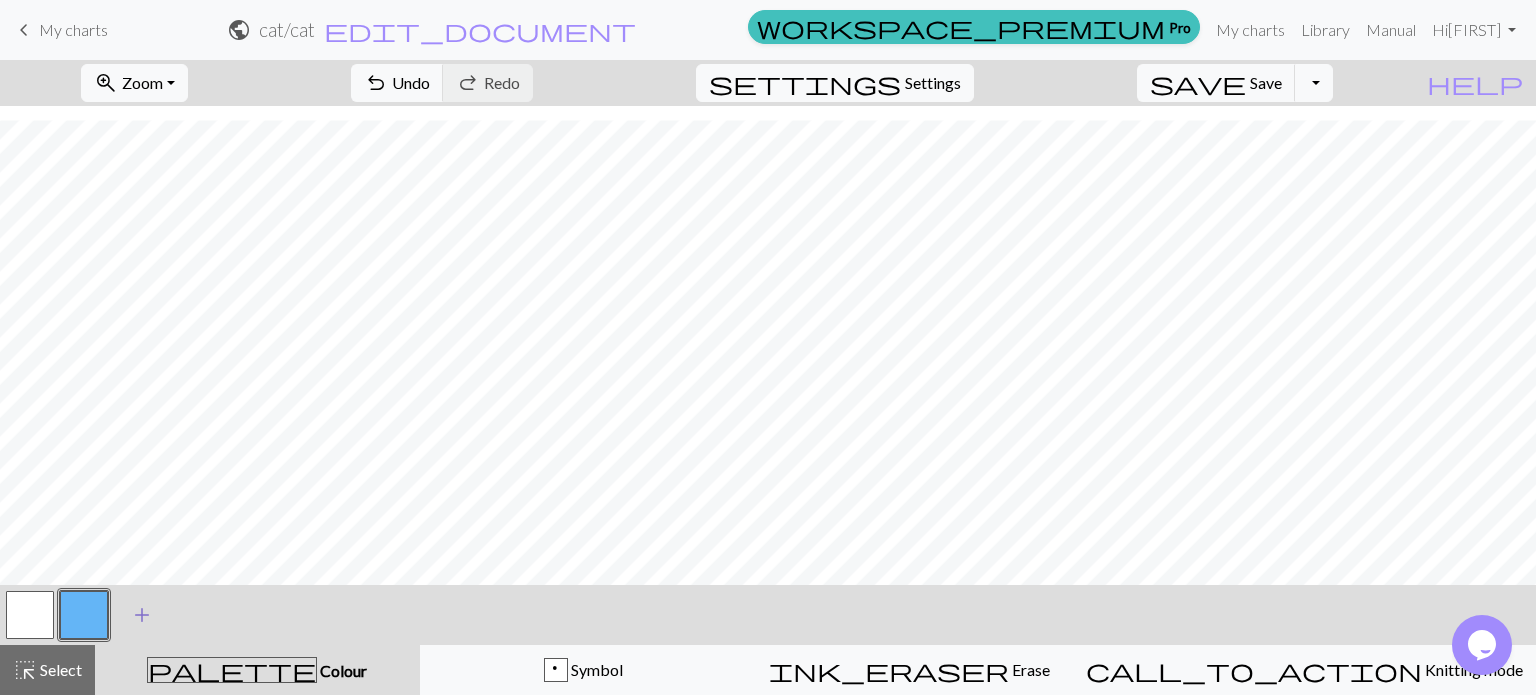 click on "add" at bounding box center (142, 615) 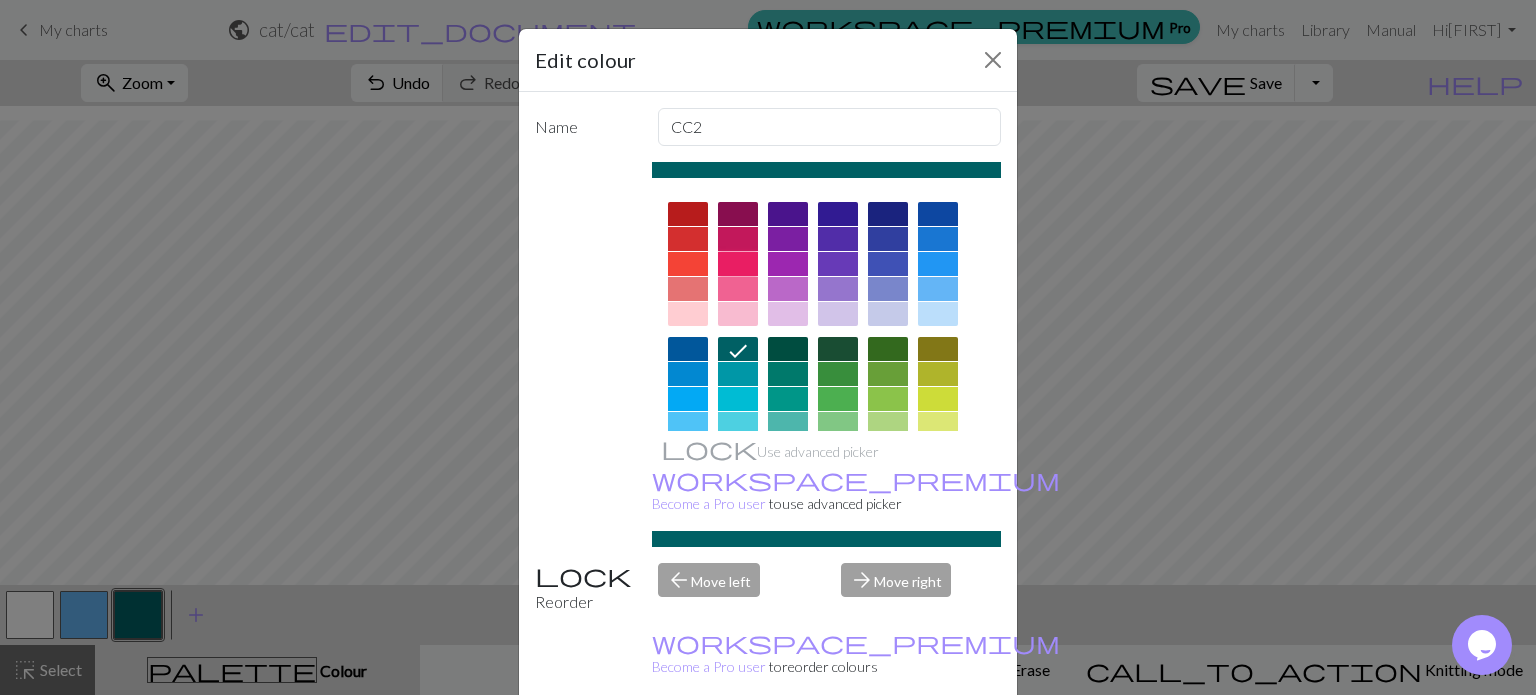 click at bounding box center (738, 264) 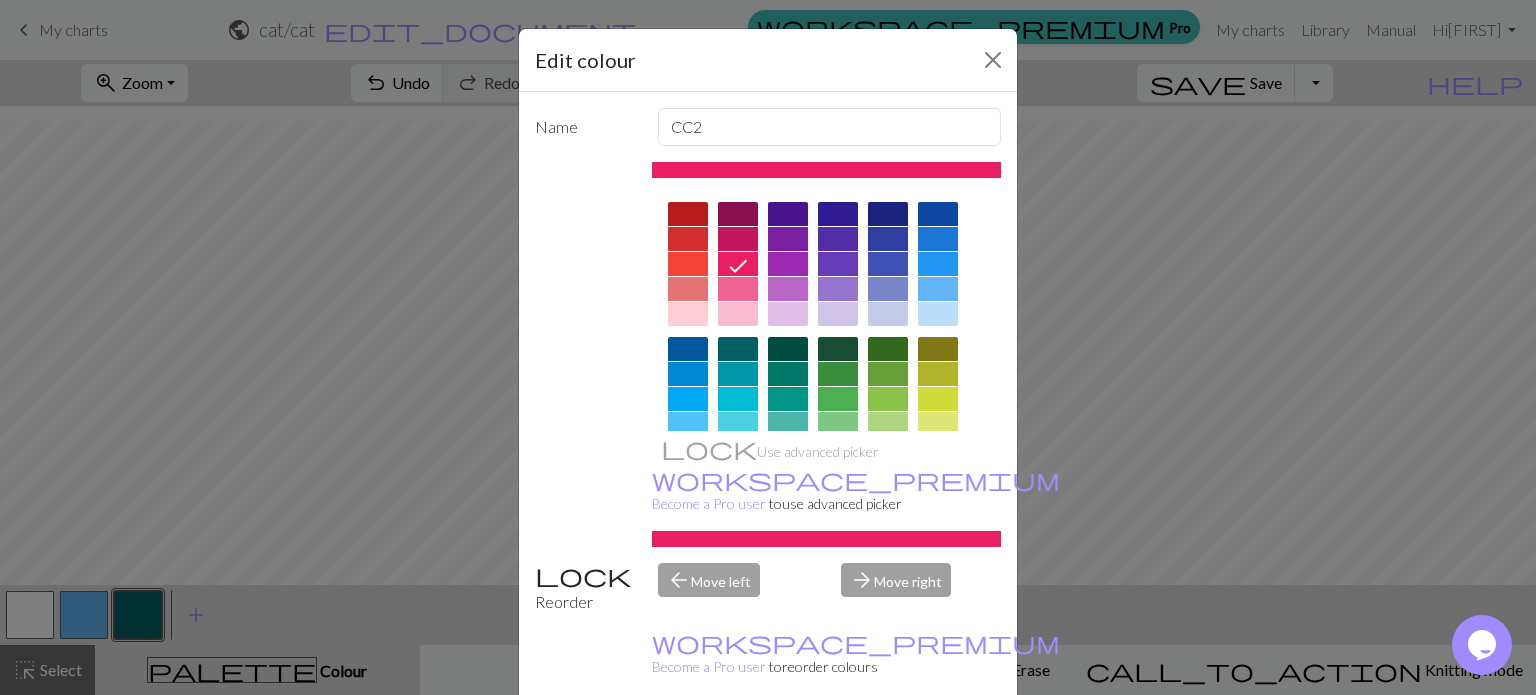 click on "Done" at bounding box center [888, 746] 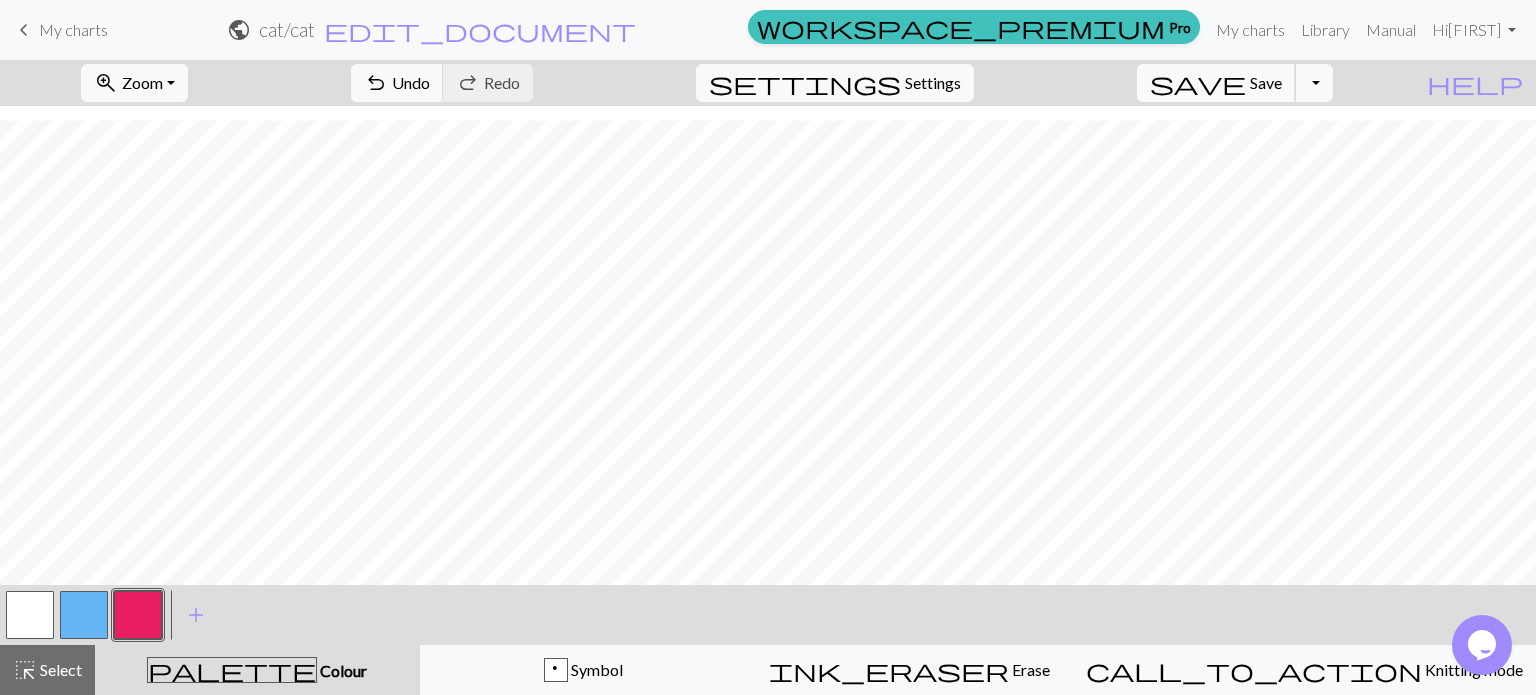 click on "save" at bounding box center [1198, 83] 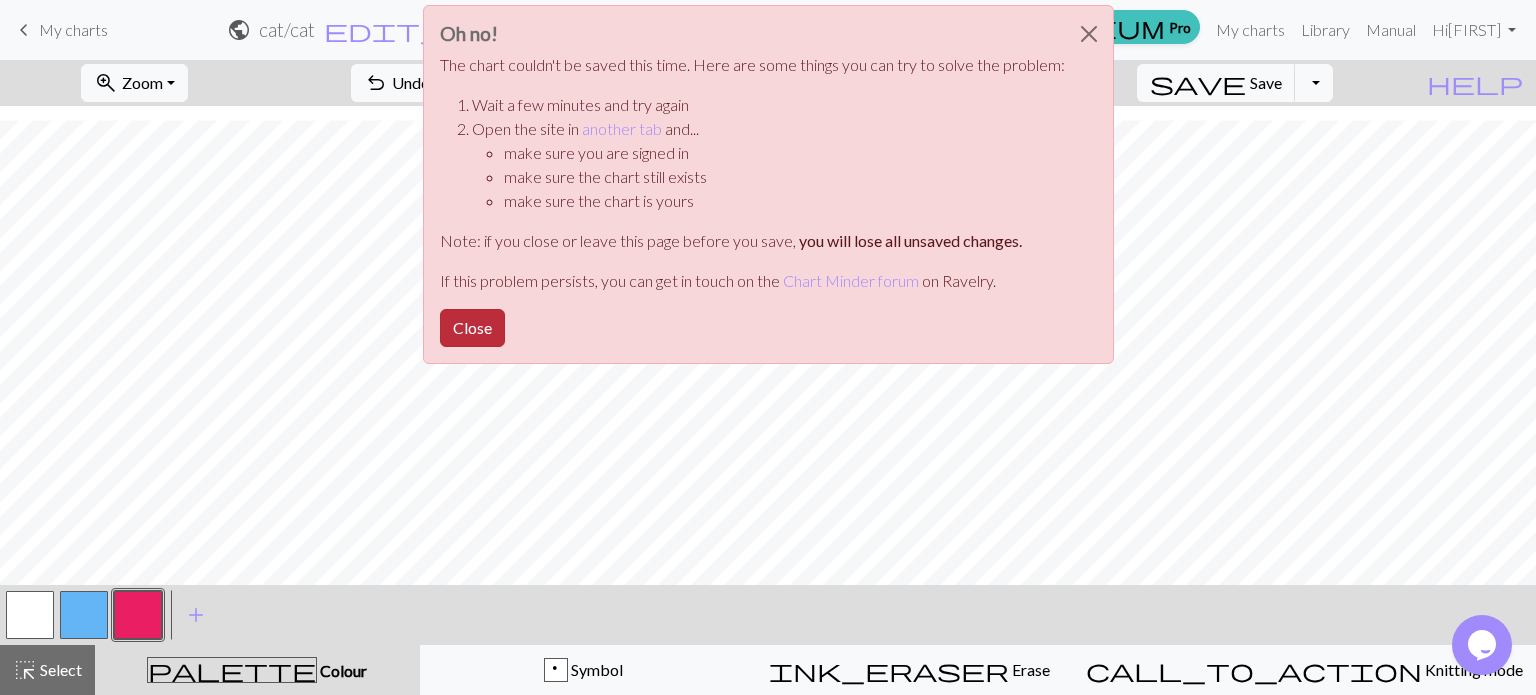 click on "Close" at bounding box center [472, 328] 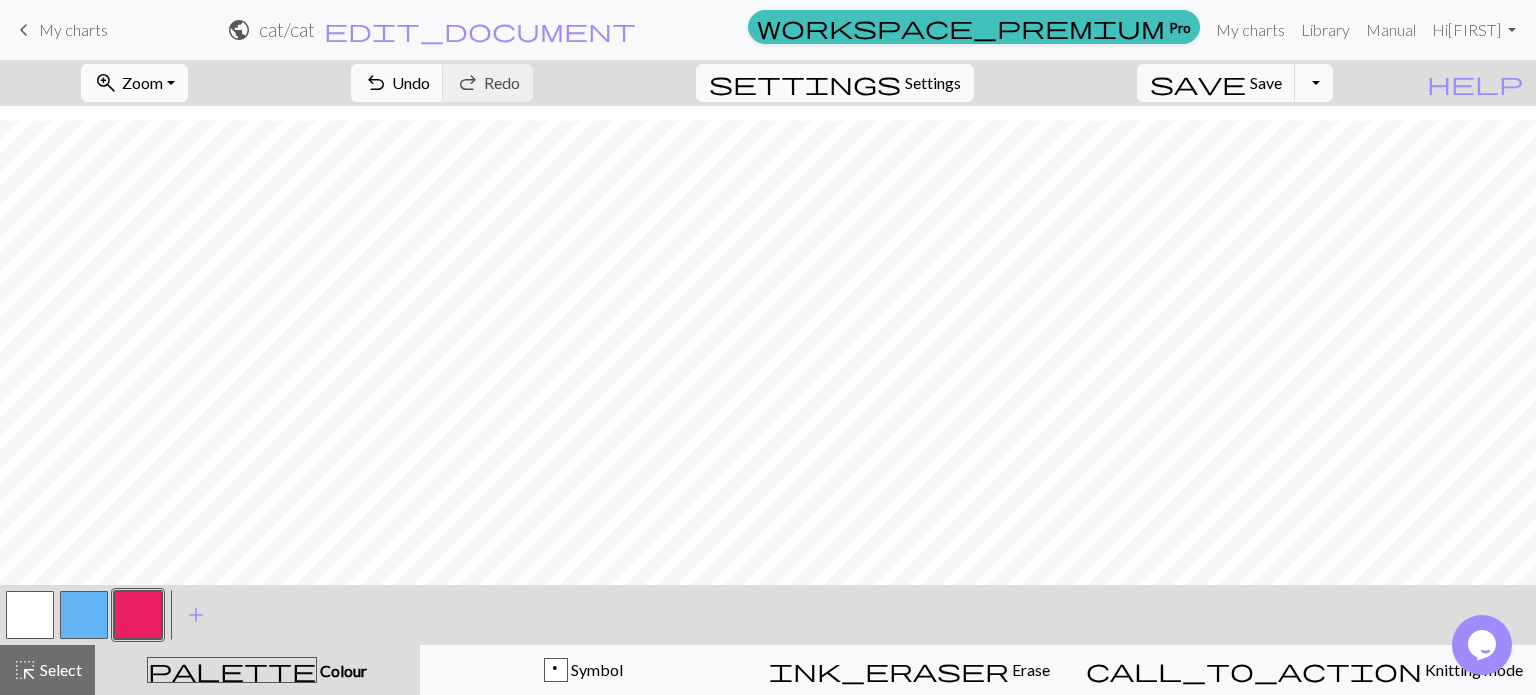 click on "Zoom" at bounding box center (142, 82) 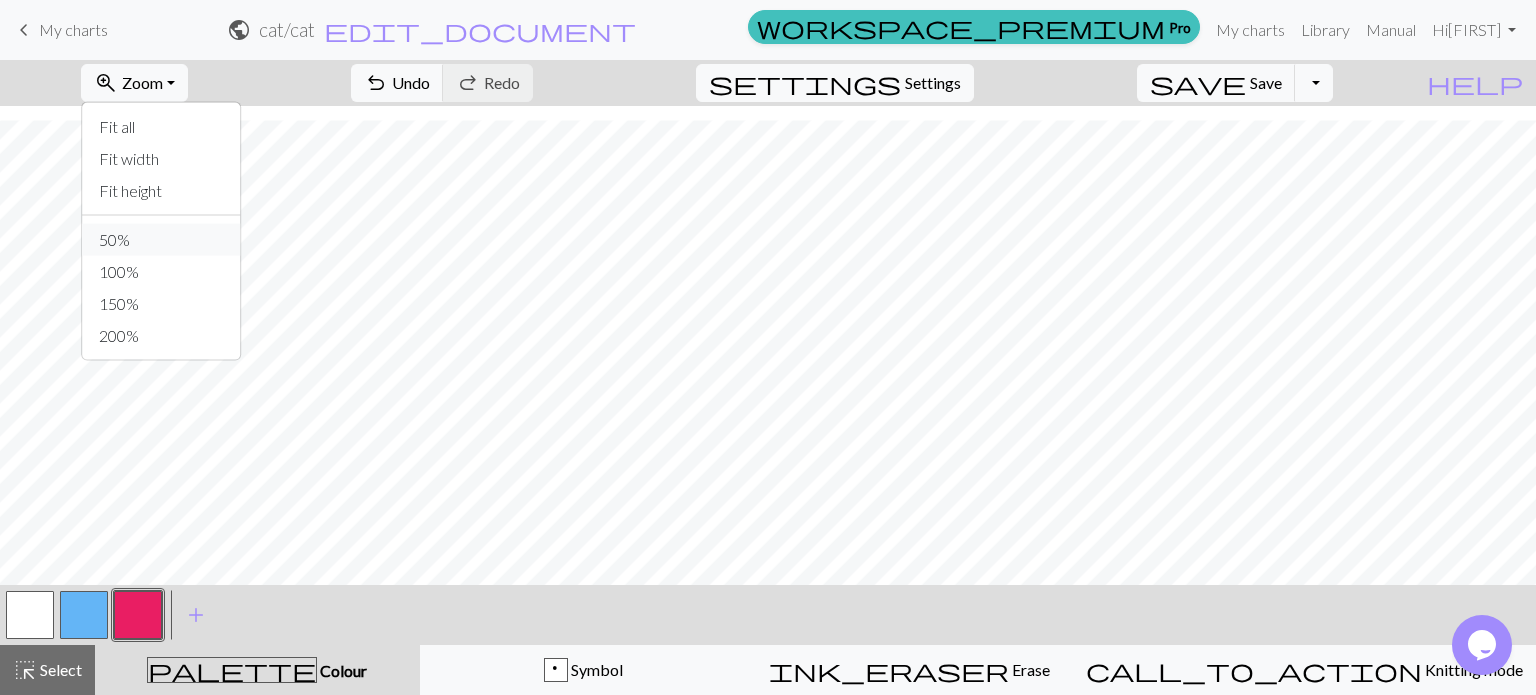 click on "50%" at bounding box center [162, 240] 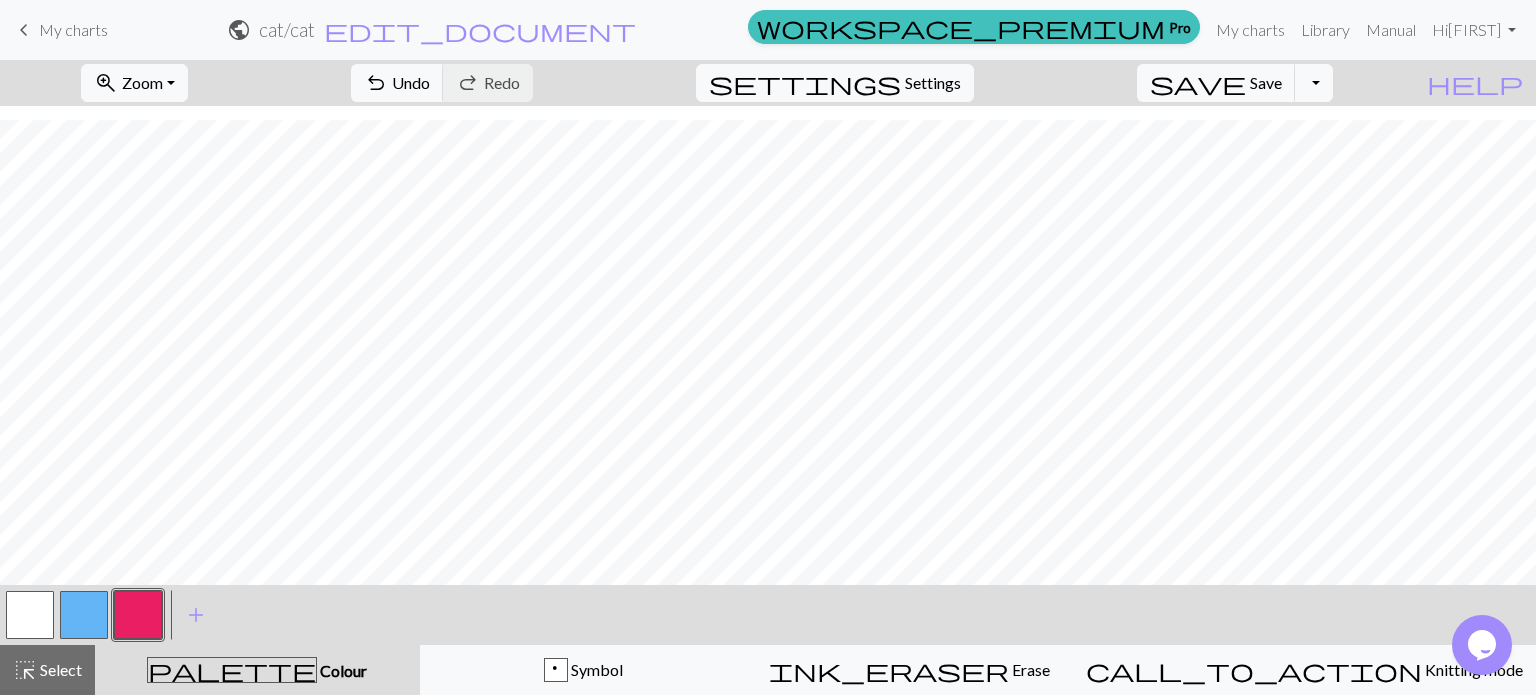 scroll, scrollTop: 155, scrollLeft: 0, axis: vertical 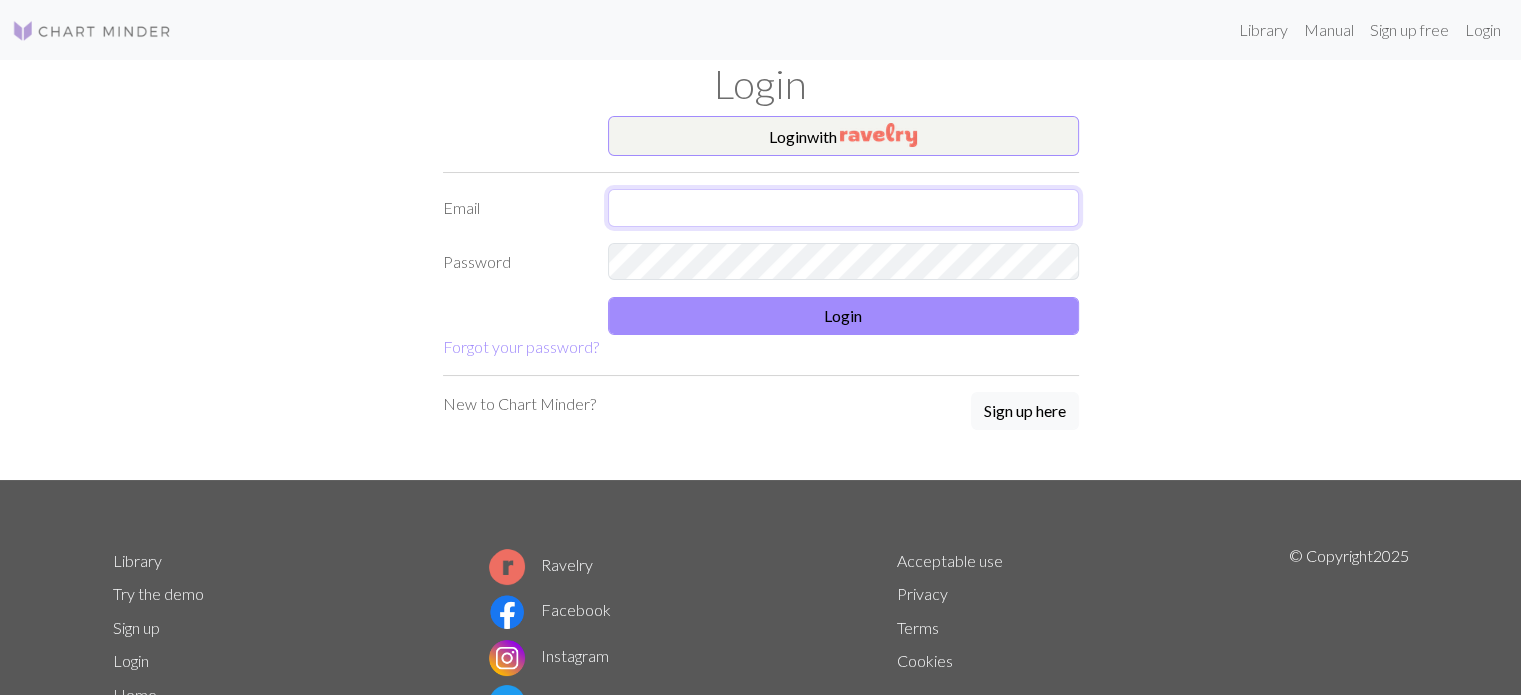 type on "[EMAIL]" 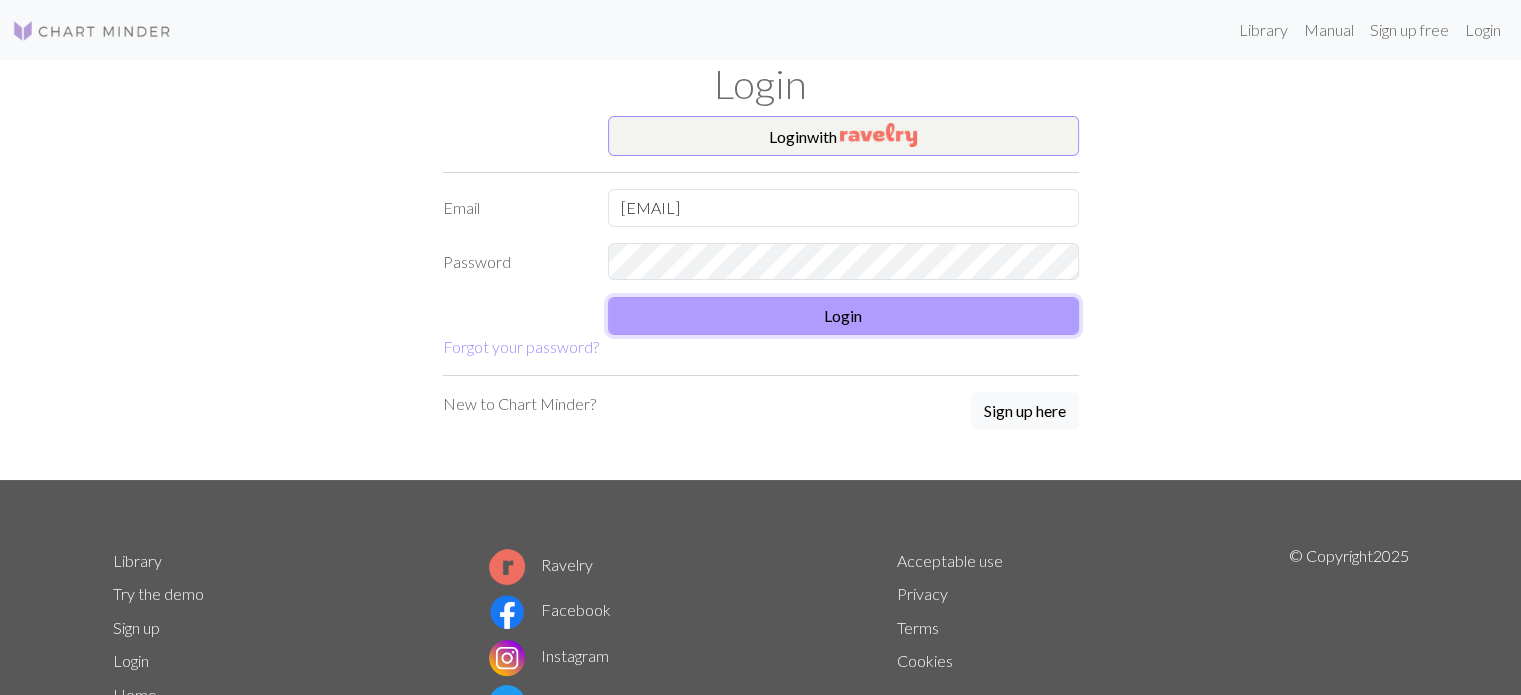 drag, startPoint x: 0, startPoint y: 0, endPoint x: 913, endPoint y: 321, distance: 967.78613 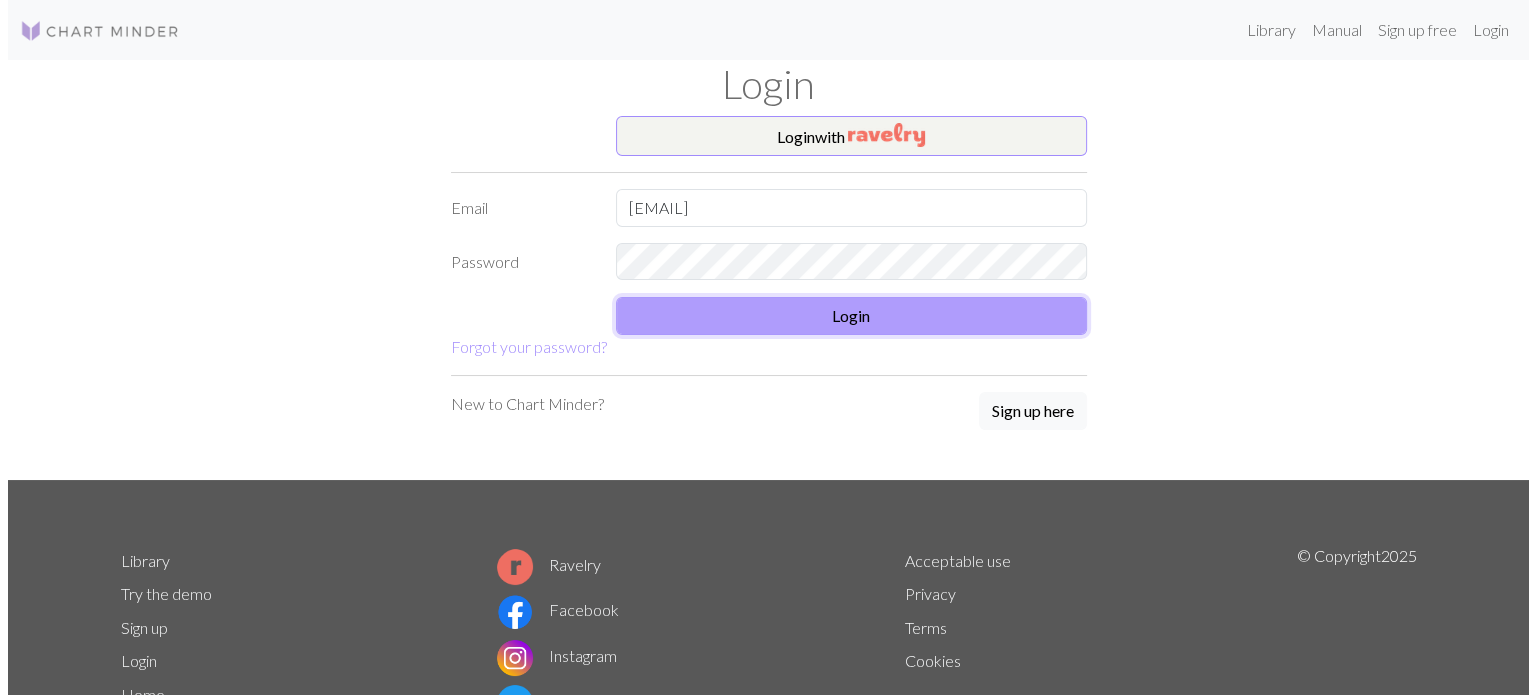 scroll, scrollTop: 0, scrollLeft: 0, axis: both 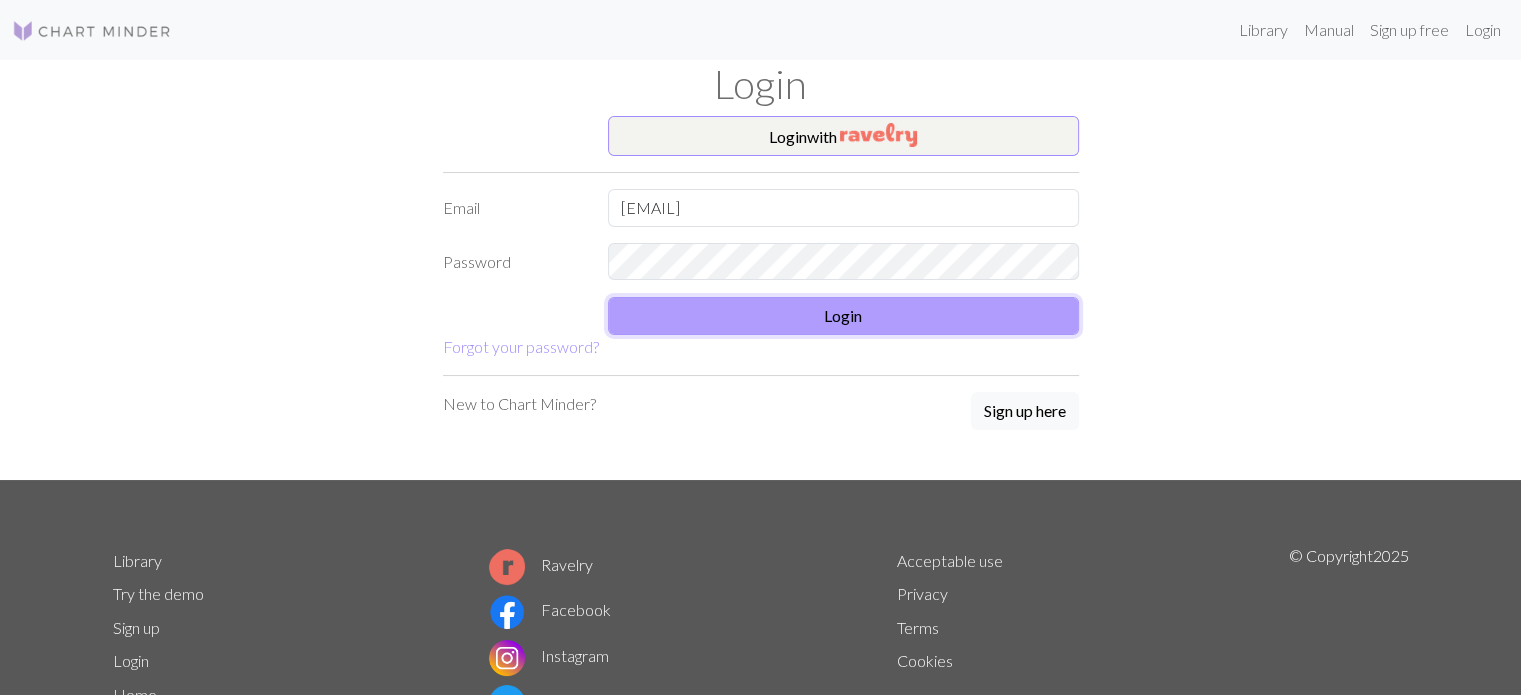 click on "Login" at bounding box center [843, 316] 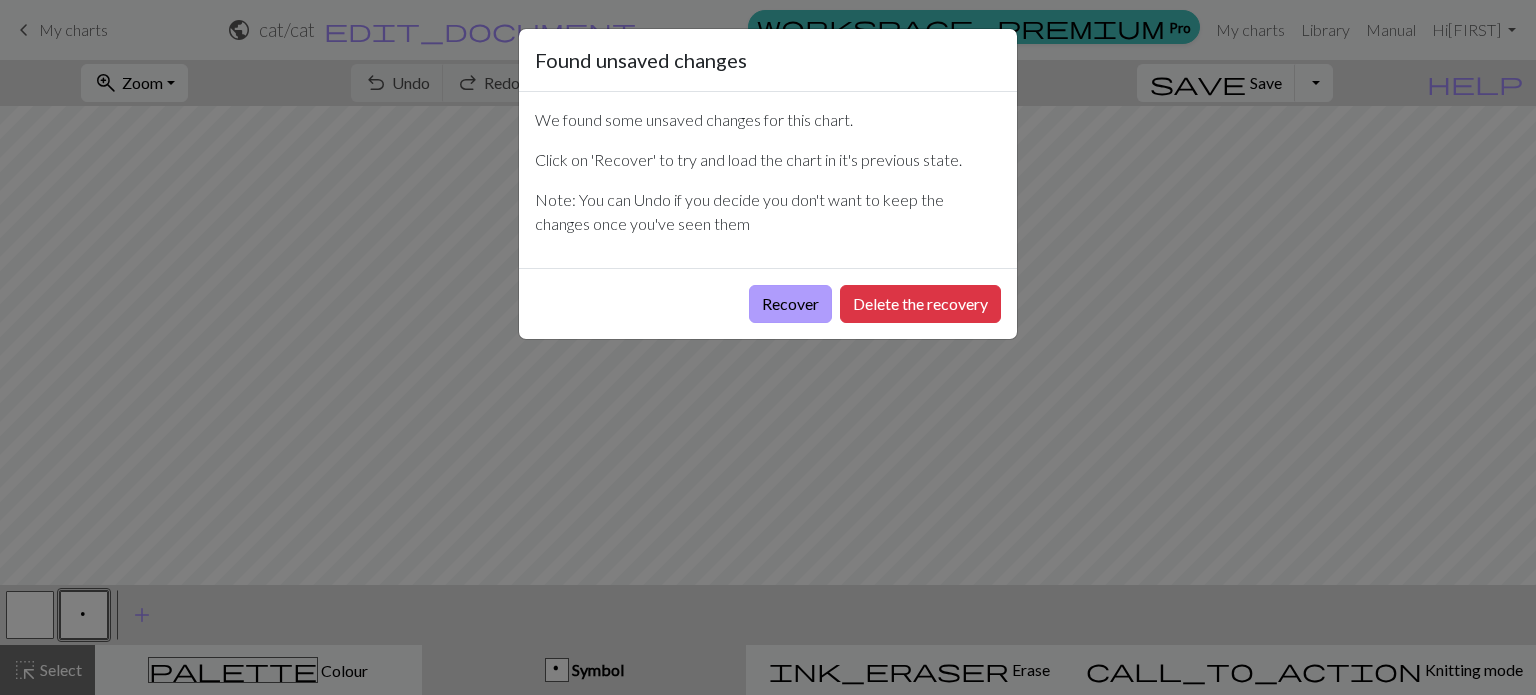 click on "Recover" at bounding box center [790, 304] 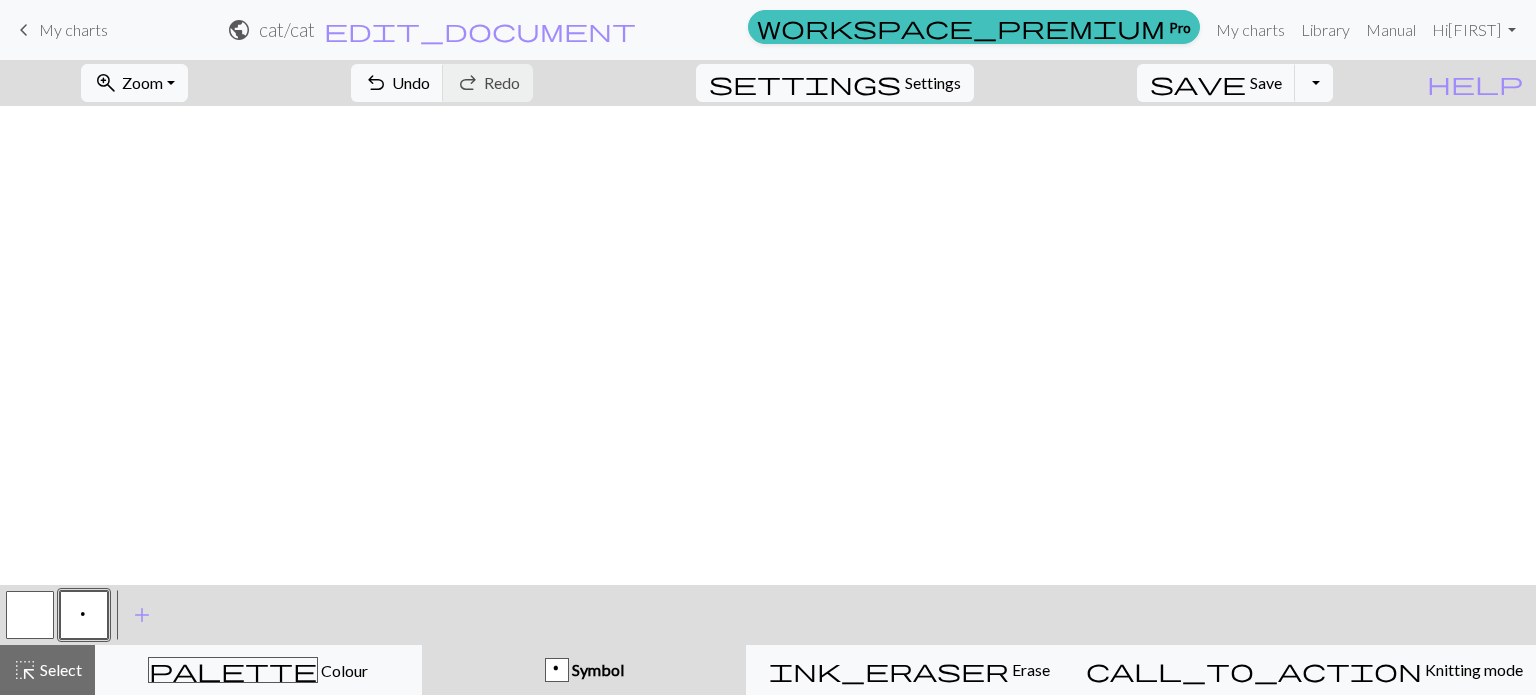 scroll, scrollTop: 0, scrollLeft: 0, axis: both 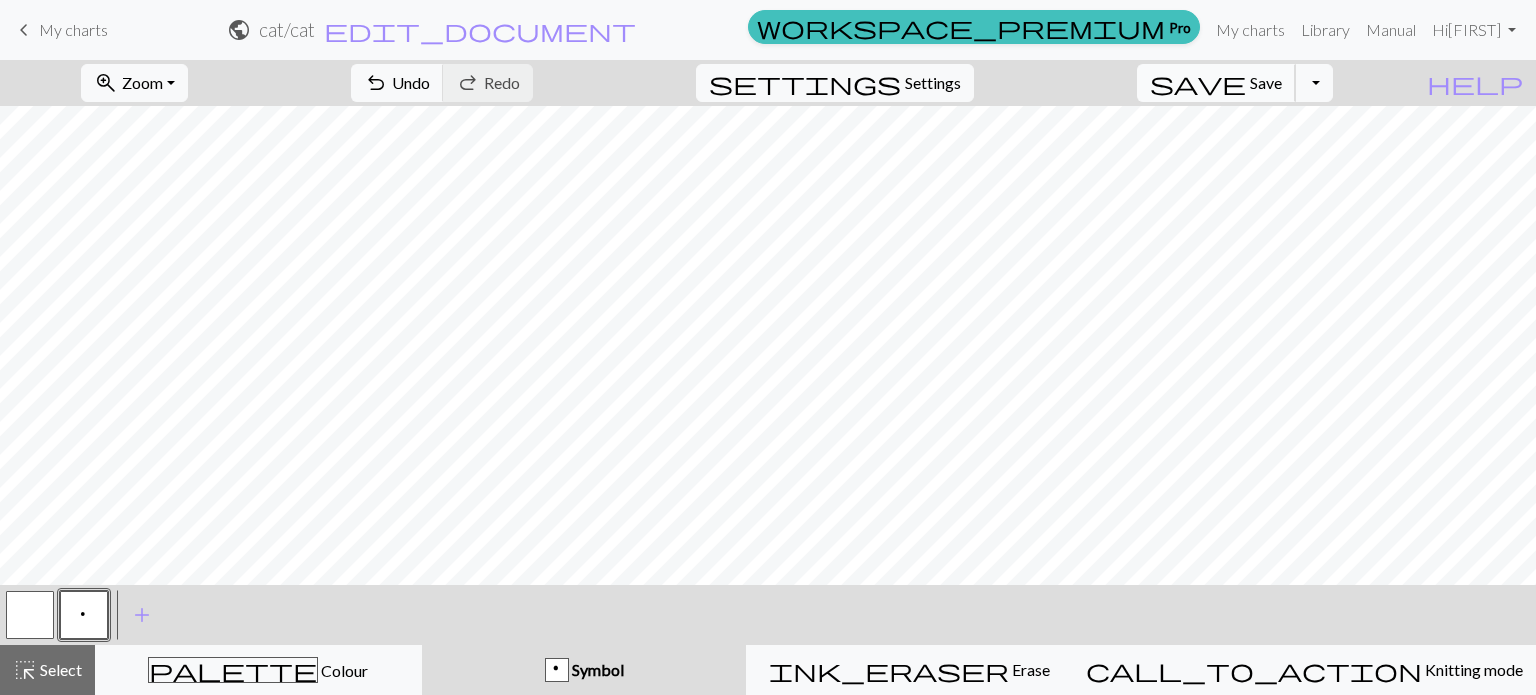 click on "Save" at bounding box center (1266, 82) 